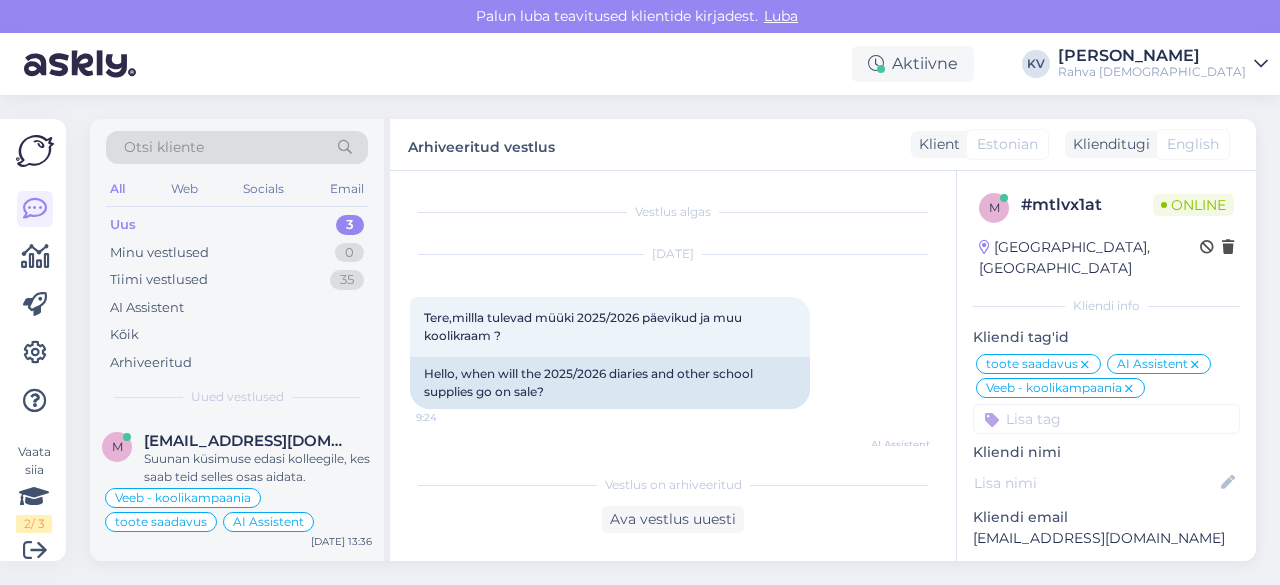 scroll, scrollTop: 0, scrollLeft: 0, axis: both 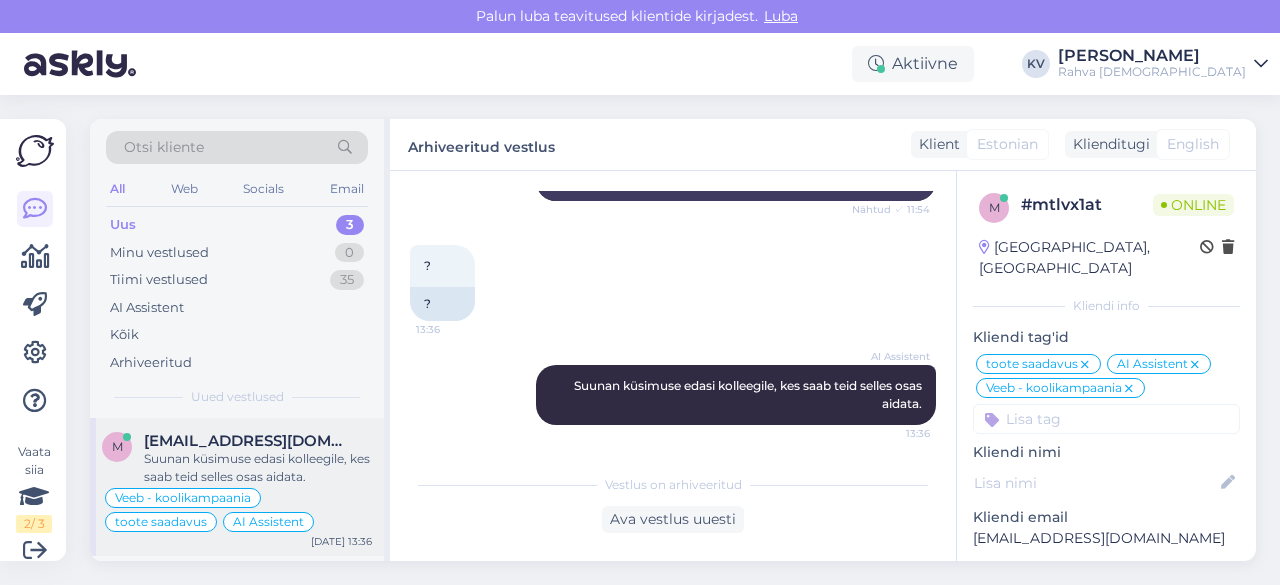 click on "Suunan küsimuse edasi kolleegile, kes saab teid selles osas aidata." at bounding box center [258, 468] 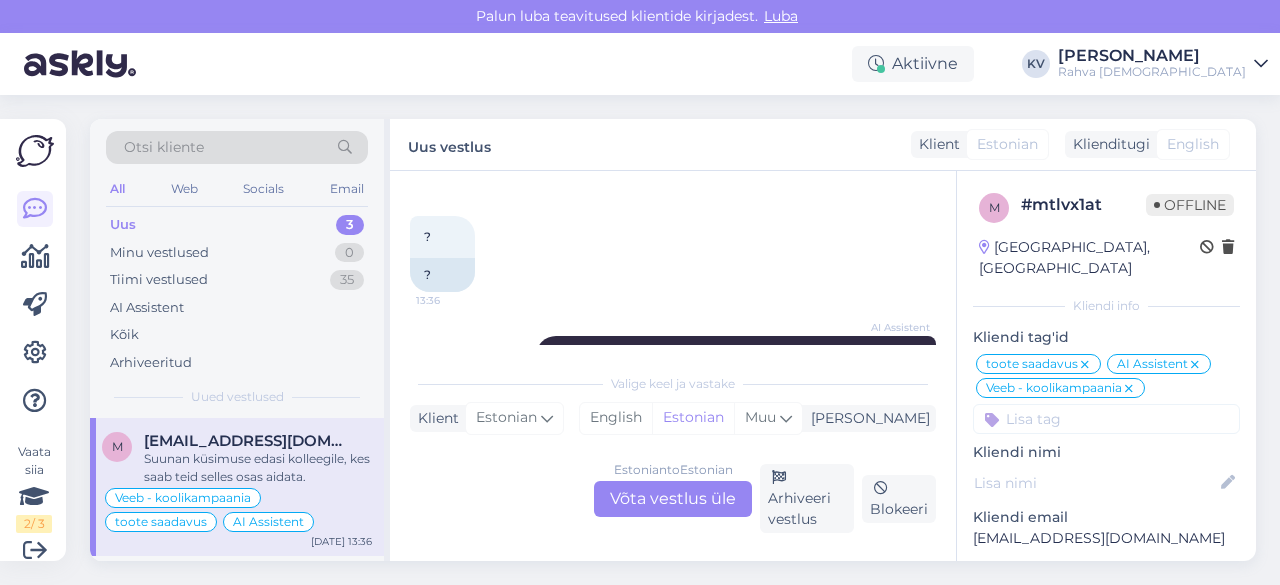 scroll, scrollTop: 1227, scrollLeft: 0, axis: vertical 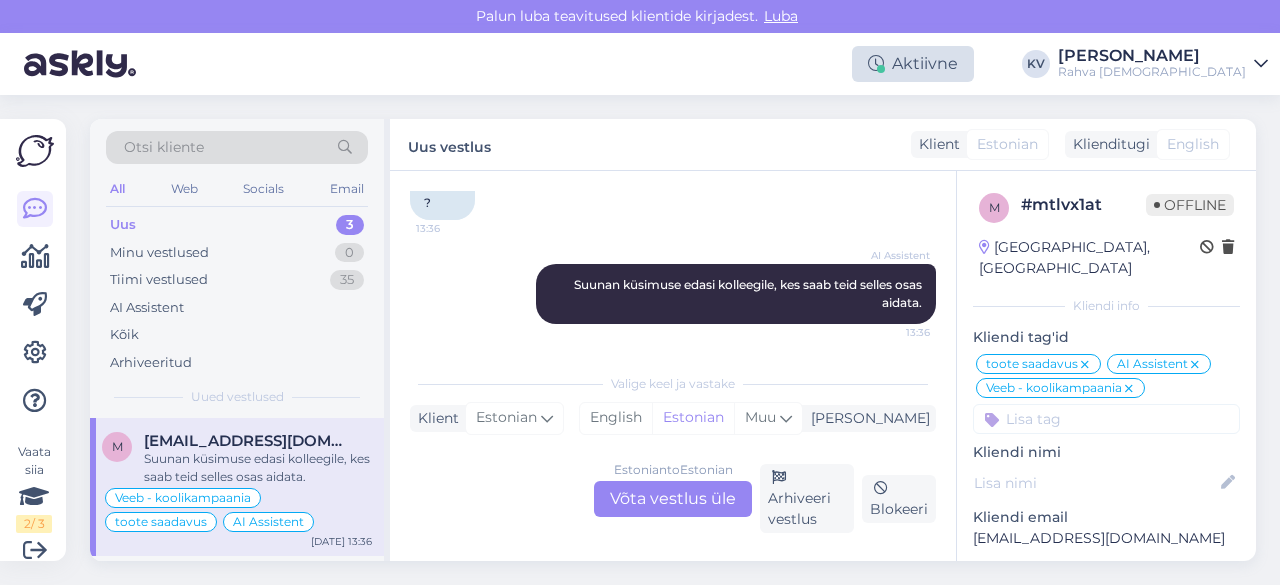 click on "Aktiivne" at bounding box center (913, 64) 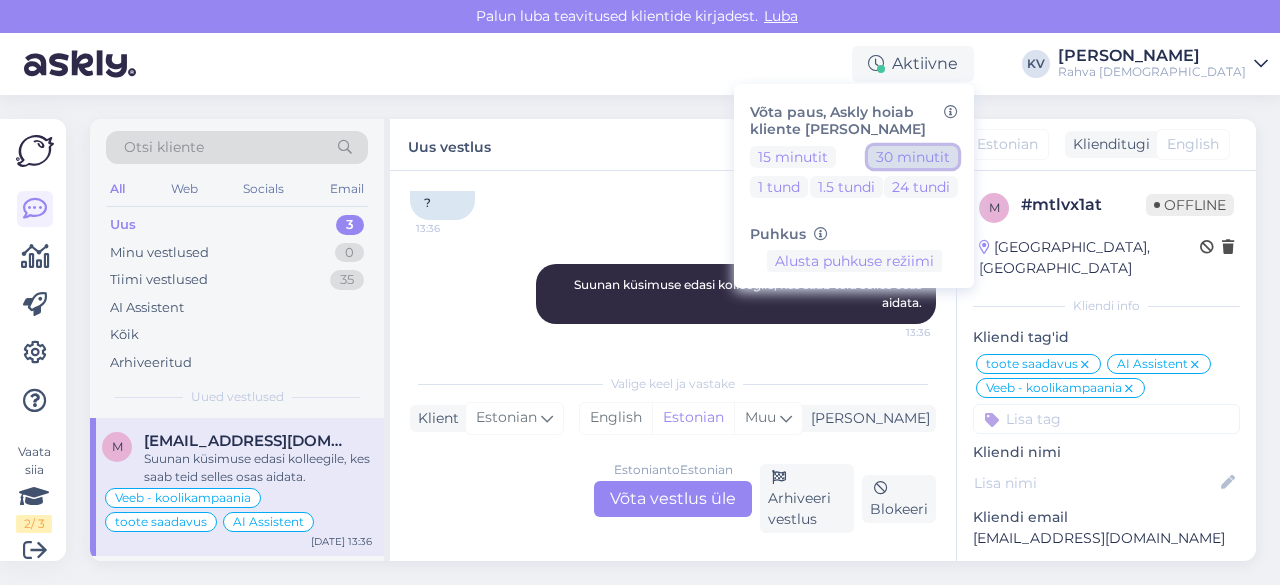 click on "30 minutit" at bounding box center (913, 157) 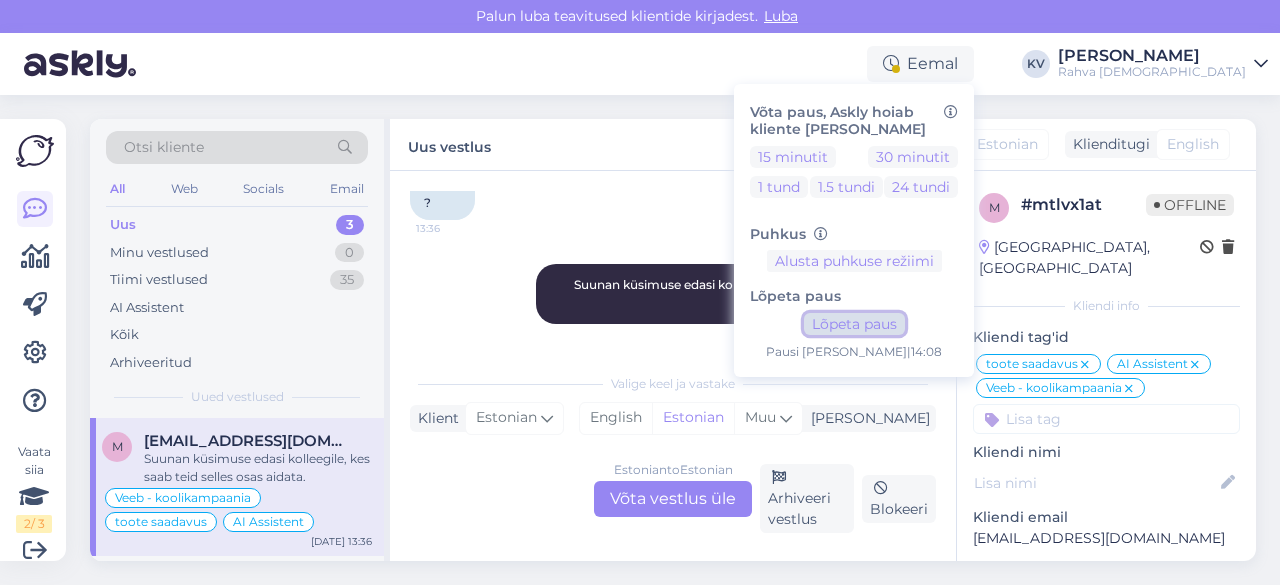 click on "Lõpeta paus" at bounding box center [854, 324] 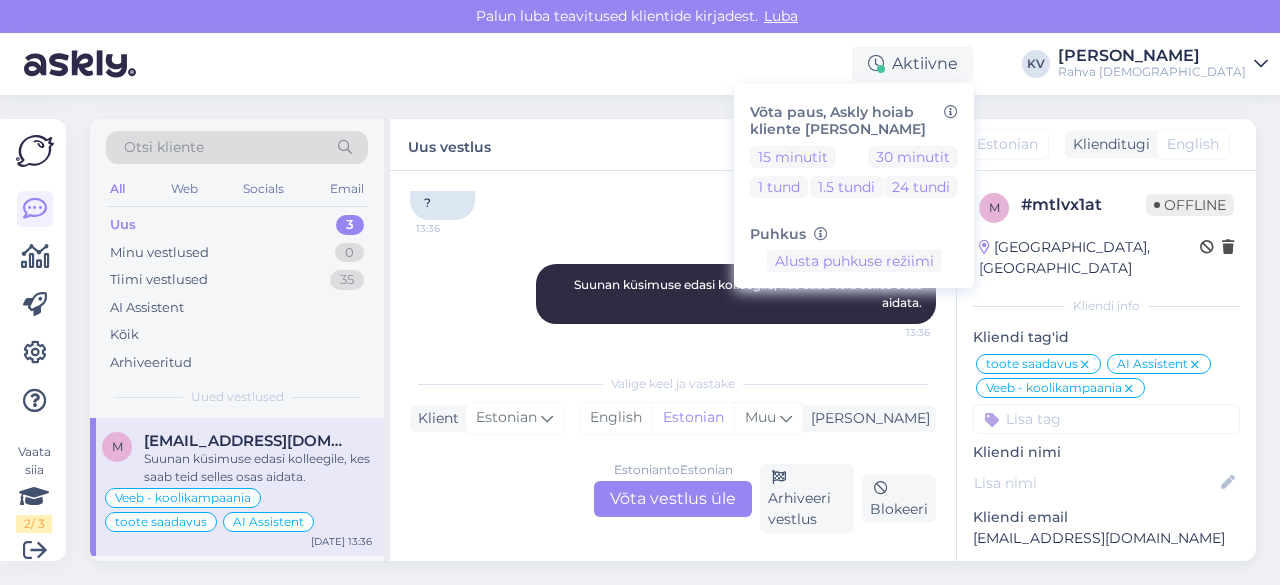 click on "Aktiivne Võta paus, Askly hoiab kliente [PERSON_NAME] 15 minutit 30 minutit 1 tund 1.5 tundi 24 tundi Puhkus Alusta puhkuse režiimi KV [PERSON_NAME] Rahva Raamat" at bounding box center [640, 64] 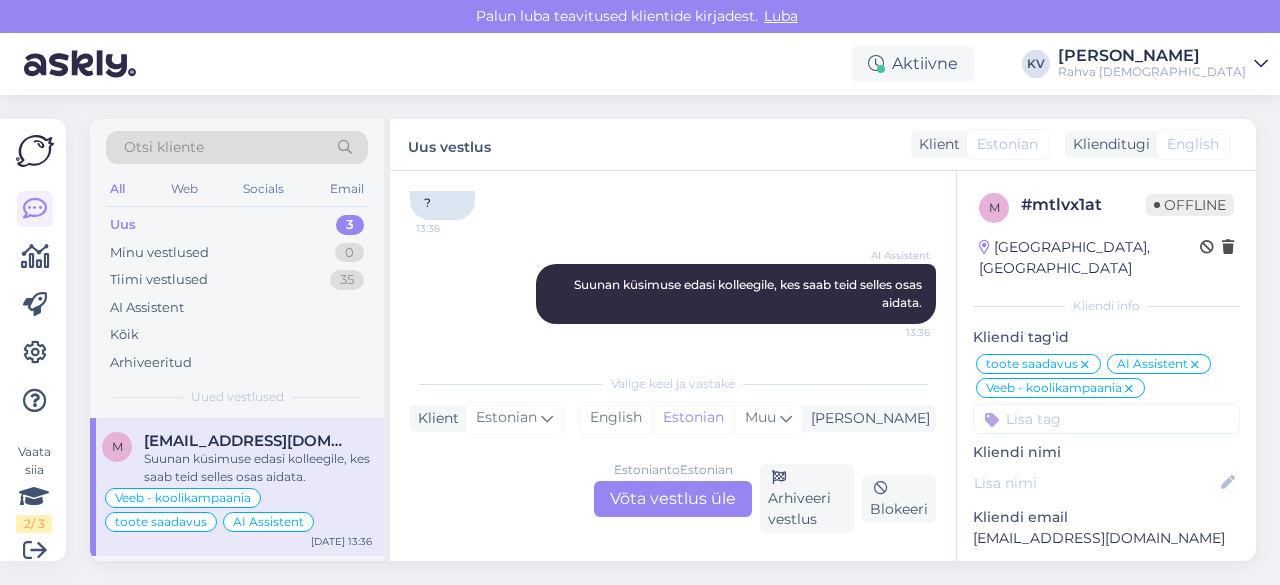 click at bounding box center (1261, 64) 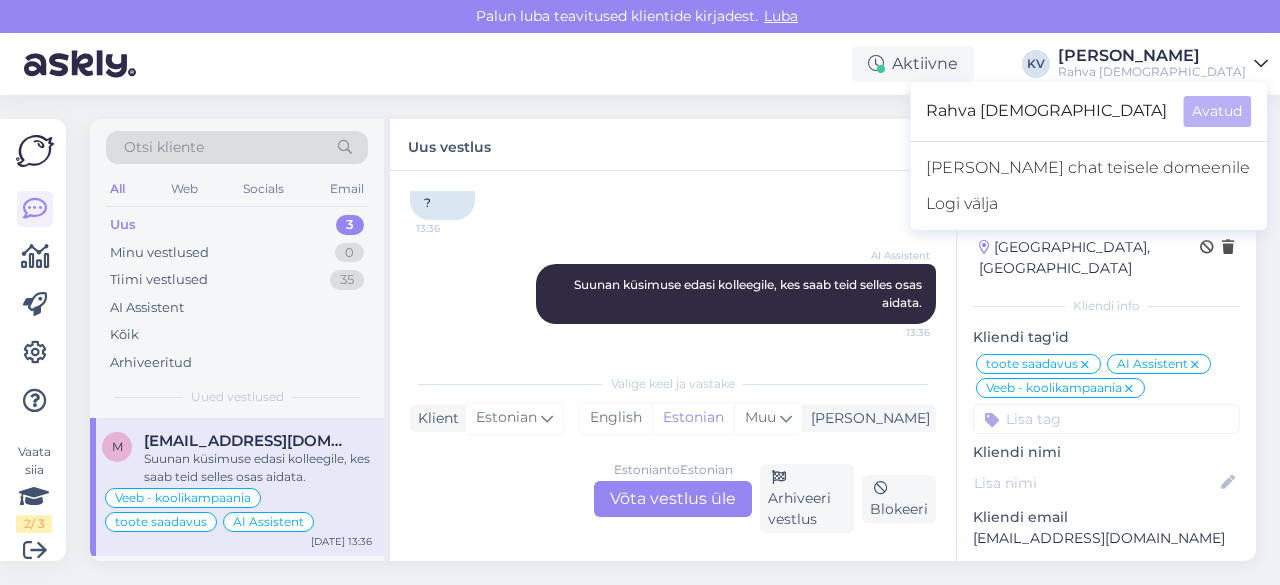 click on "Otsi kliente All Web Socials  Email Uus 3 Minu vestlused 0 Tiimi vestlused 35 AI Assistent Kõik Arhiveeritud Uued vestlused m [EMAIL_ADDRESS][DOMAIN_NAME] Suunan küsimuse edasi kolleegile, kes saab teid selles osas aidata. Veeb - koolikampaania toote saadavus AI Assistent [DATE] 13:36  g [EMAIL_ADDRESS][DOMAIN_NAME] I will forward this question to my colleague, who is responsible for this. The reply will be here during our working hours. [DATE] 11:53  m [EMAIL_ADDRESS][DOMAIN_NAME] Hello, I am routing this question to the colleague who is responsible for this topic. The reply might take a bit. But it’ll be saved here for you to read later. [DATE] 12:53  Uus vestlus Klient Estonian Klienditugi English es Chinese Estonian Japanese Portuguese Vestlus algas [DATE] Tere,millla tulevad müüki 2025/2026 päevikud ja muu koolikraam ? 9:24  Hello, when will the 2025/2026 diaries and other school supplies go on sale? AI Assistent Nähtud ✓ 9:24  [PERSON_NAME] Tänasest [PERSON_NAME] koolikampaania. Pakkumised on leitavad siin  10:21  ? ?" at bounding box center (679, 340) 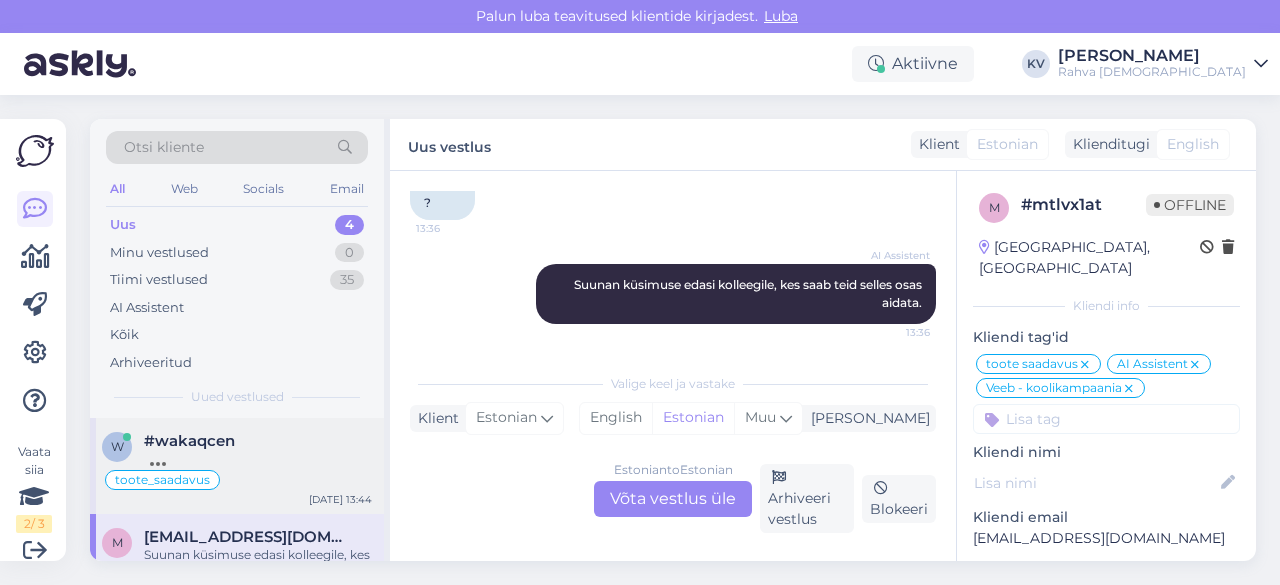 click on "#wakaqcen" at bounding box center [258, 441] 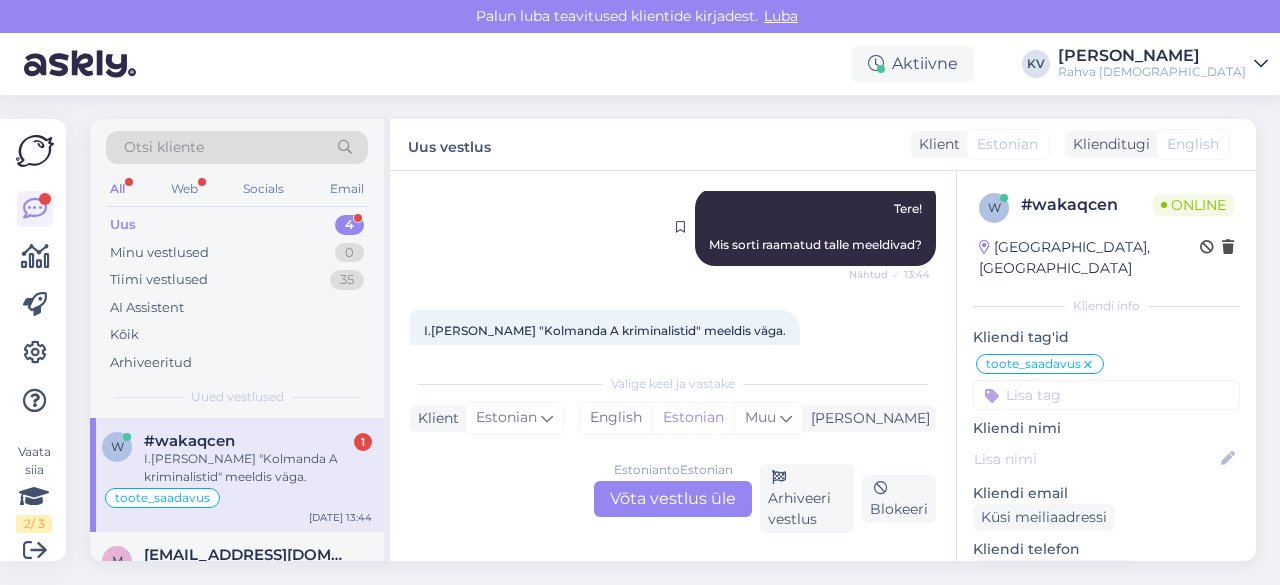 scroll, scrollTop: 1401, scrollLeft: 0, axis: vertical 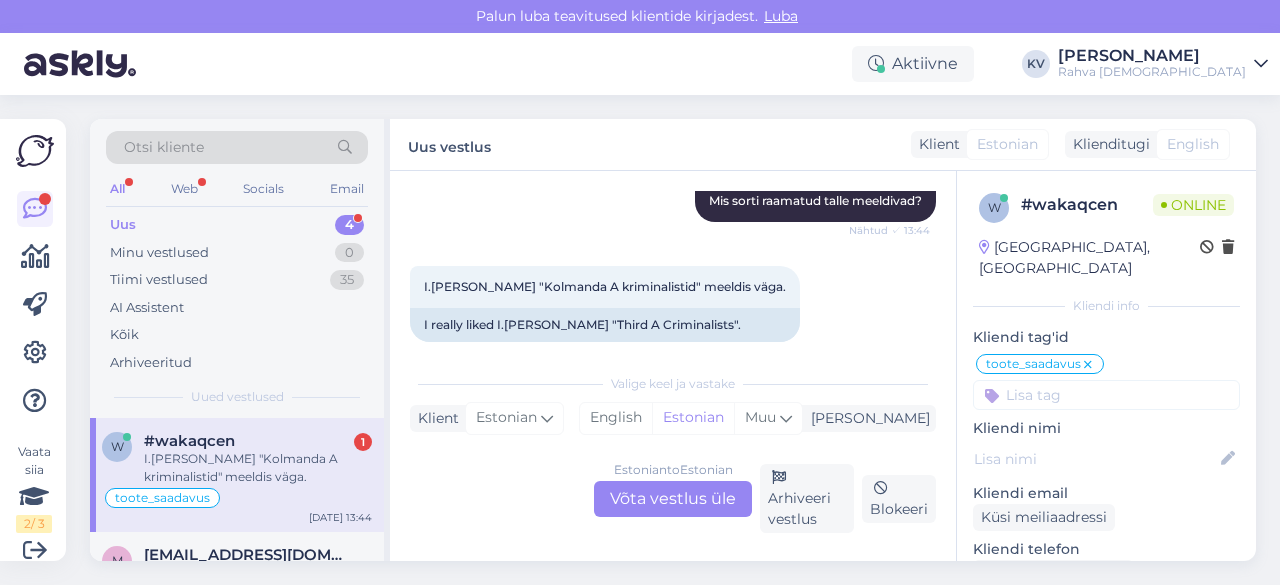 click on "Estonian  to  Estonian Võta vestlus üle" at bounding box center [673, 499] 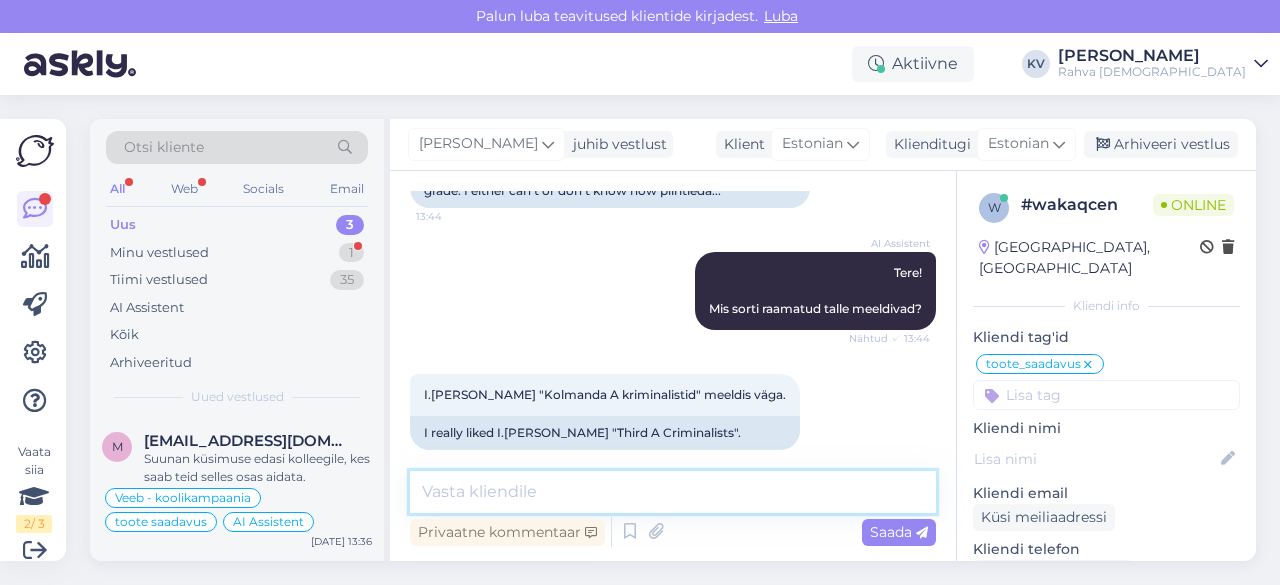 click at bounding box center (673, 492) 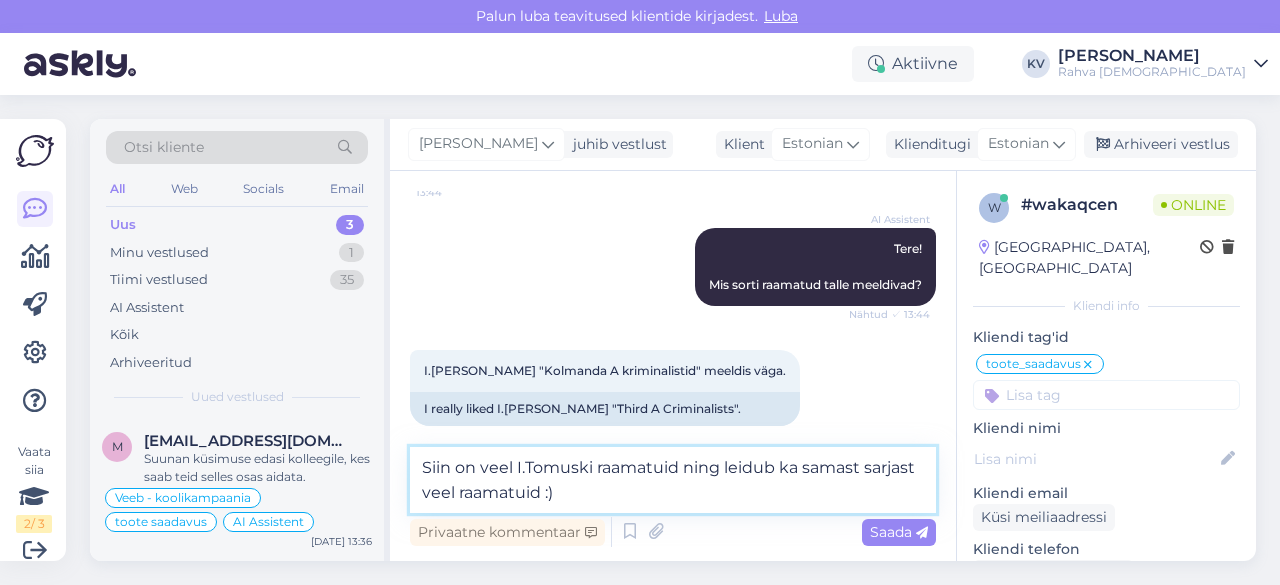 scroll, scrollTop: 1342, scrollLeft: 0, axis: vertical 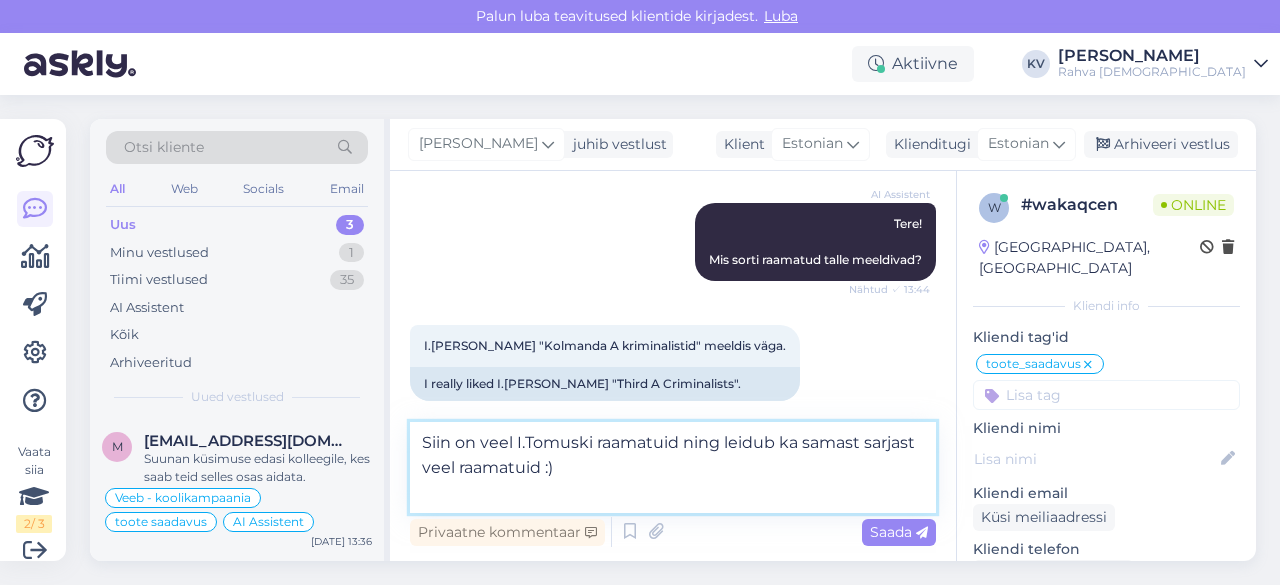 paste on "[URL][DOMAIN_NAME]" 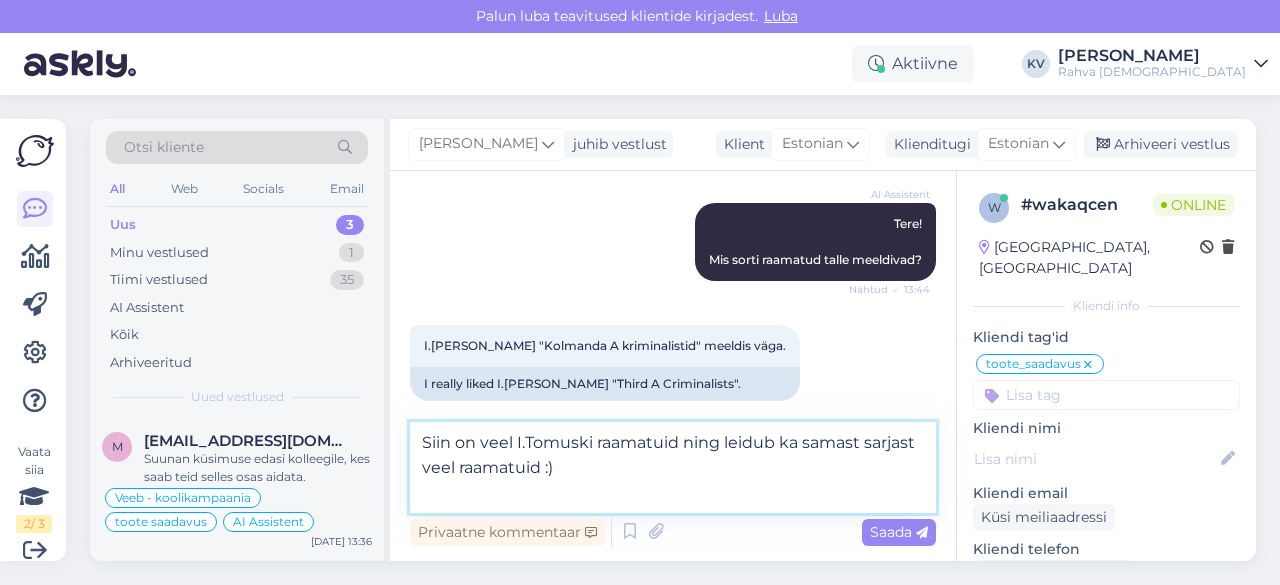 type on "Siin on veel I.Tomuski raamatuid ning leidub ka samast sarjast veel raamatuid :)
[URL][DOMAIN_NAME]" 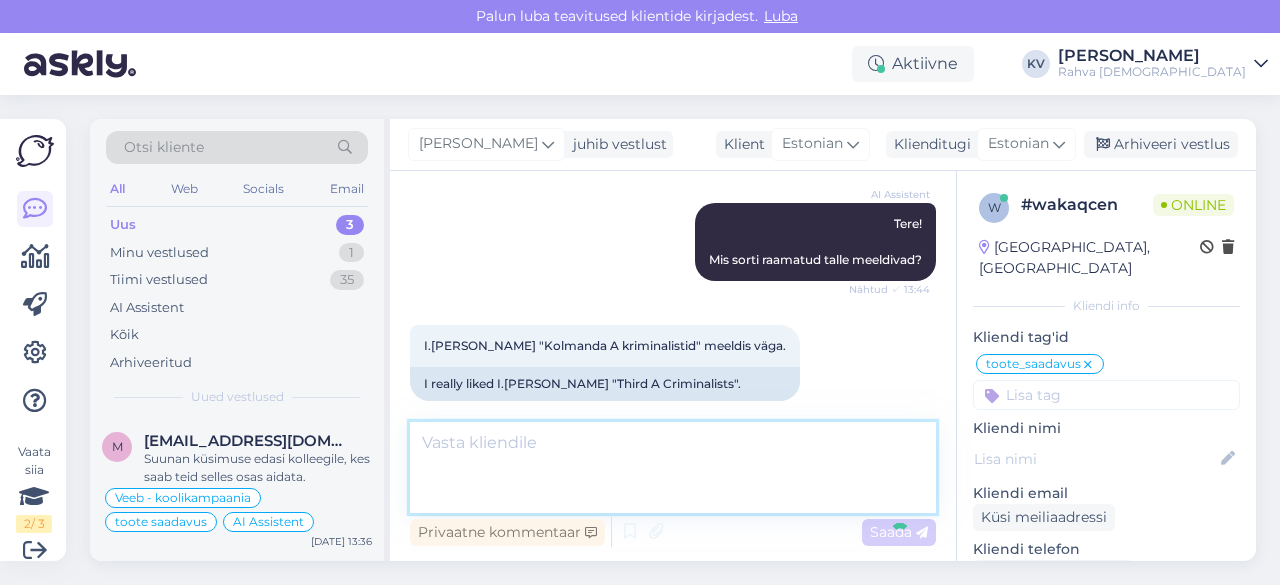 scroll, scrollTop: 1415, scrollLeft: 0, axis: vertical 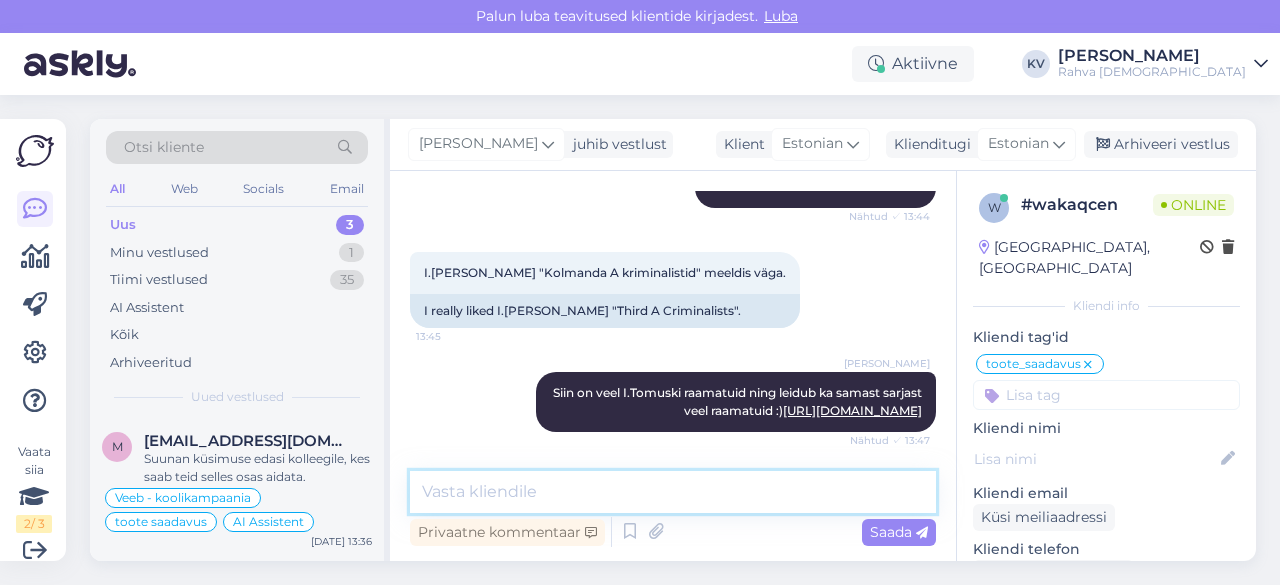 click at bounding box center [673, 492] 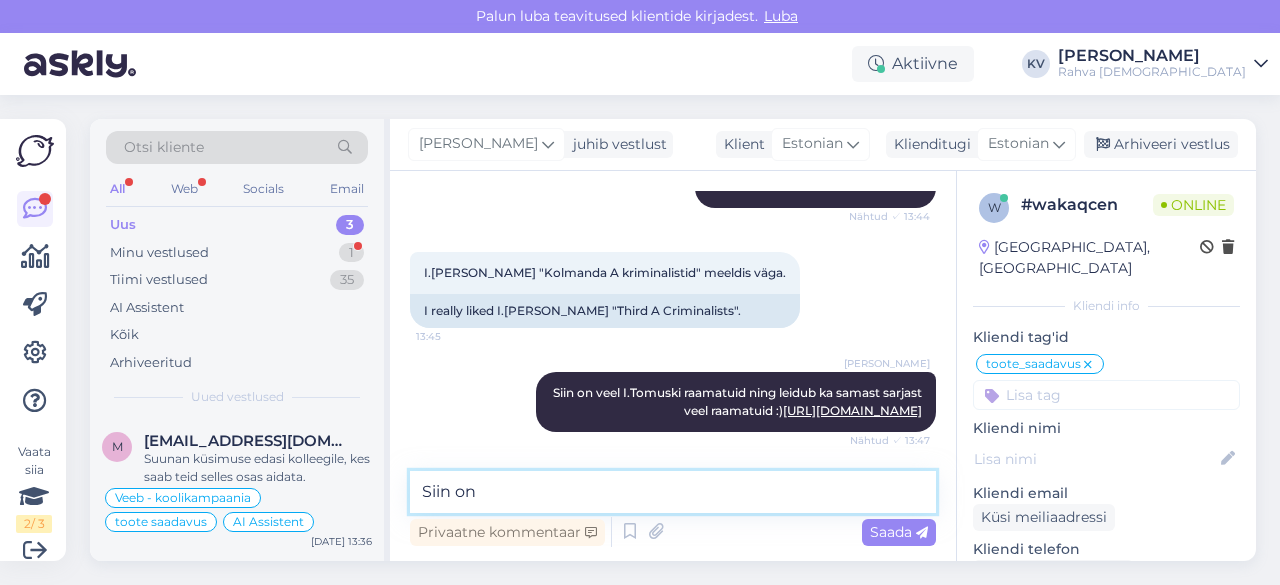 scroll, scrollTop: 1501, scrollLeft: 0, axis: vertical 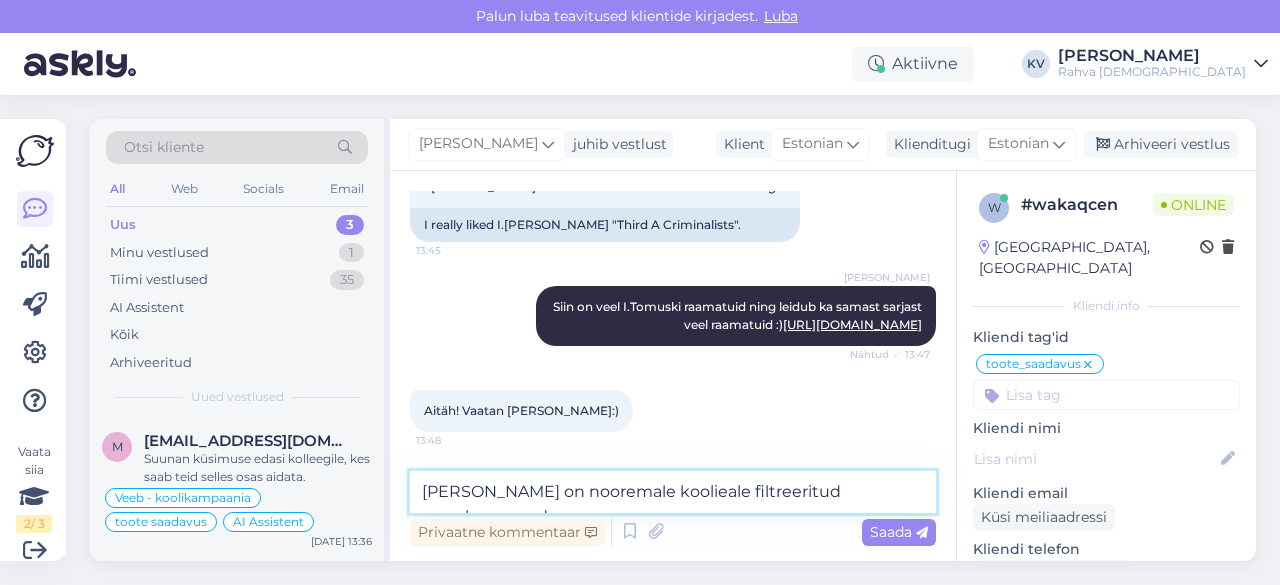 paste on "[URL][DOMAIN_NAME]" 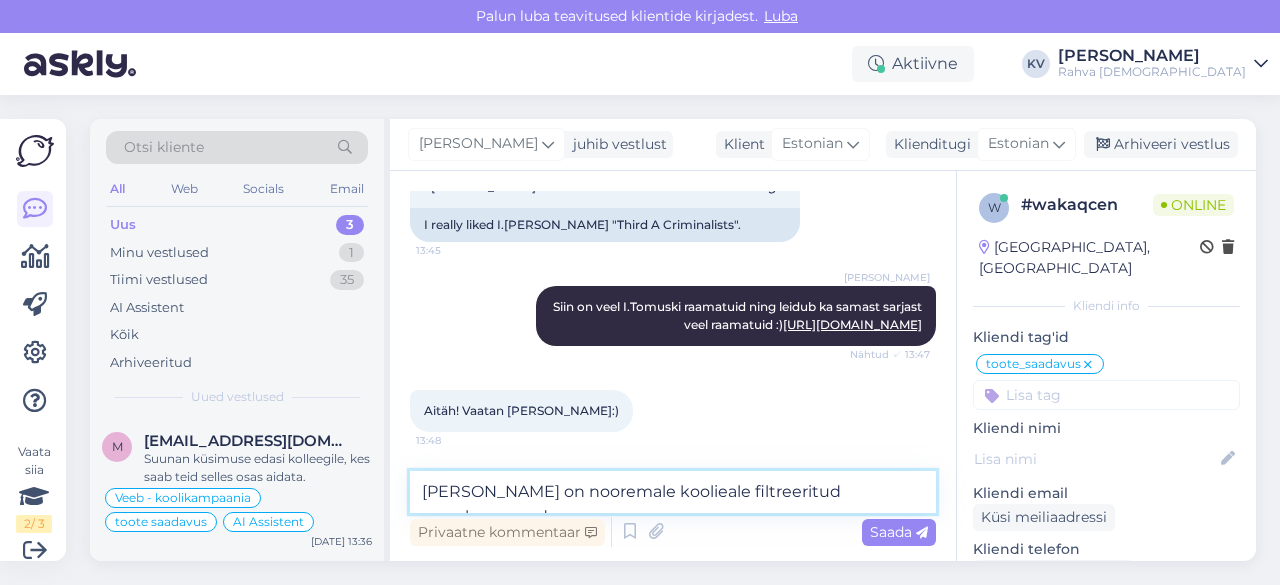 type on "[PERSON_NAME] on nooremale koolieale filtreeritud populaarsemad ees [URL][DOMAIN_NAME]" 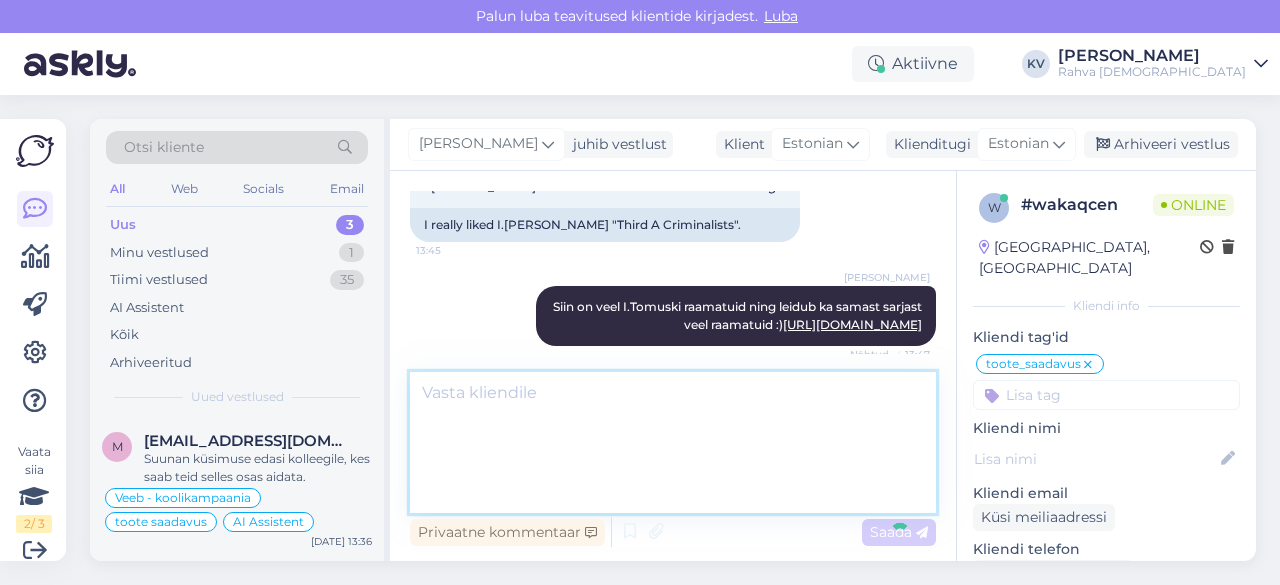 scroll, scrollTop: 1659, scrollLeft: 0, axis: vertical 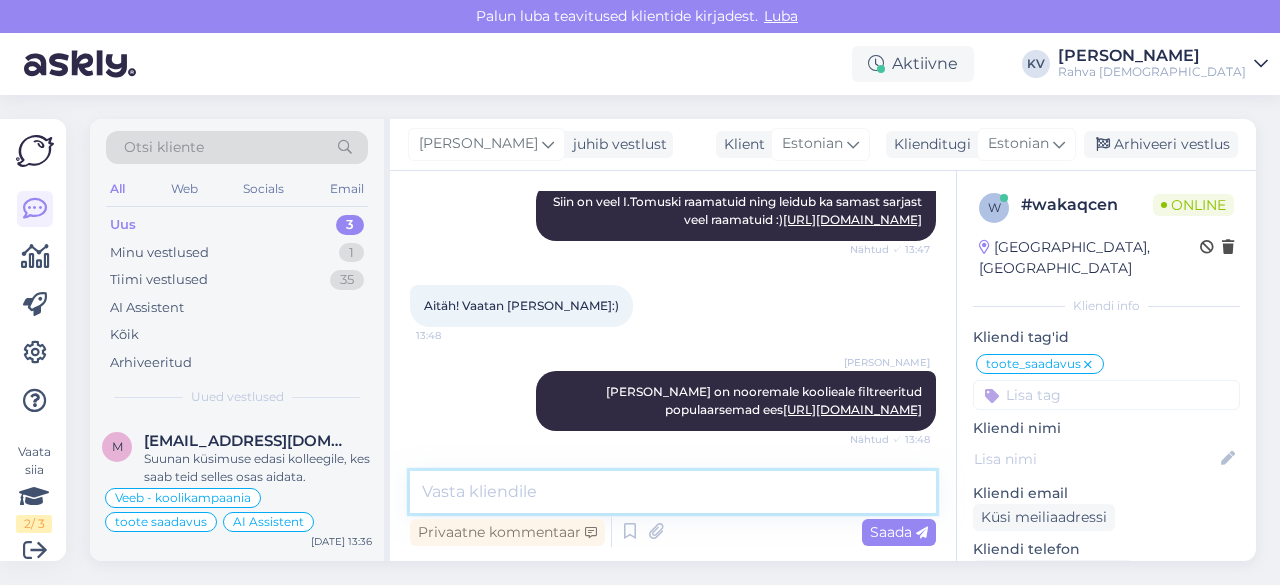 click at bounding box center [673, 492] 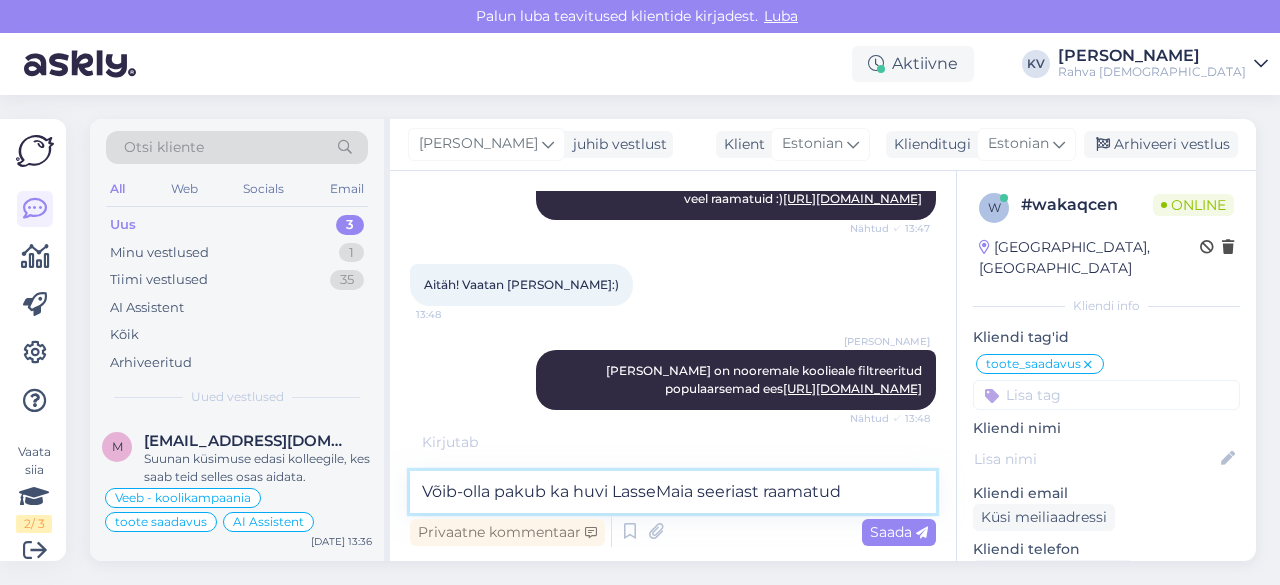 scroll, scrollTop: 1704, scrollLeft: 0, axis: vertical 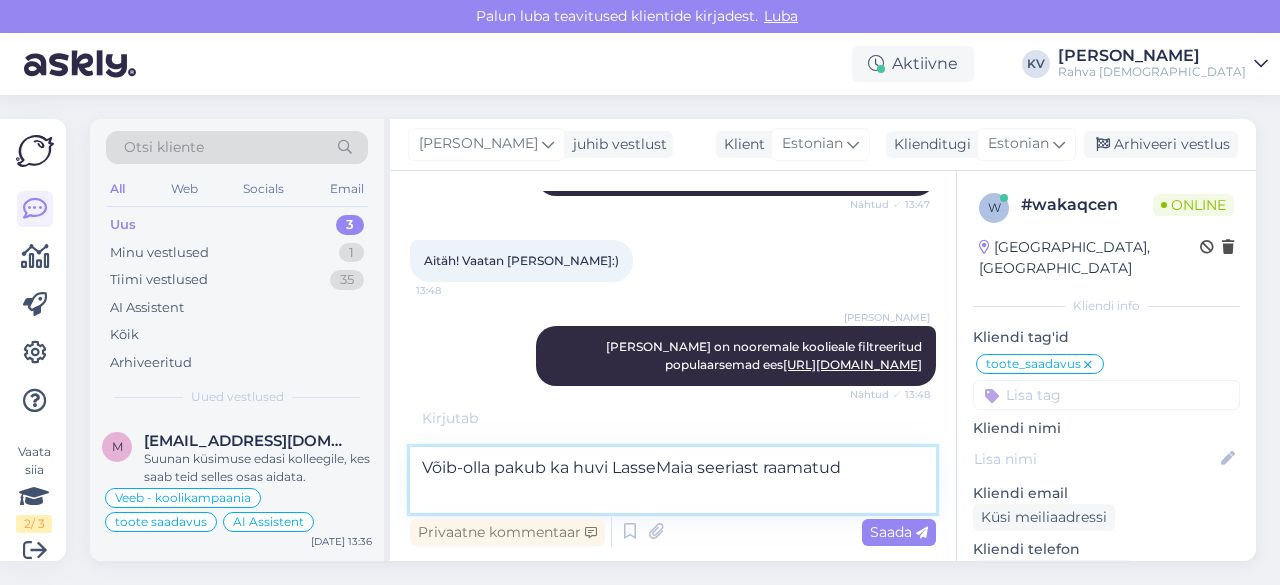 paste on "[URL][DOMAIN_NAME]" 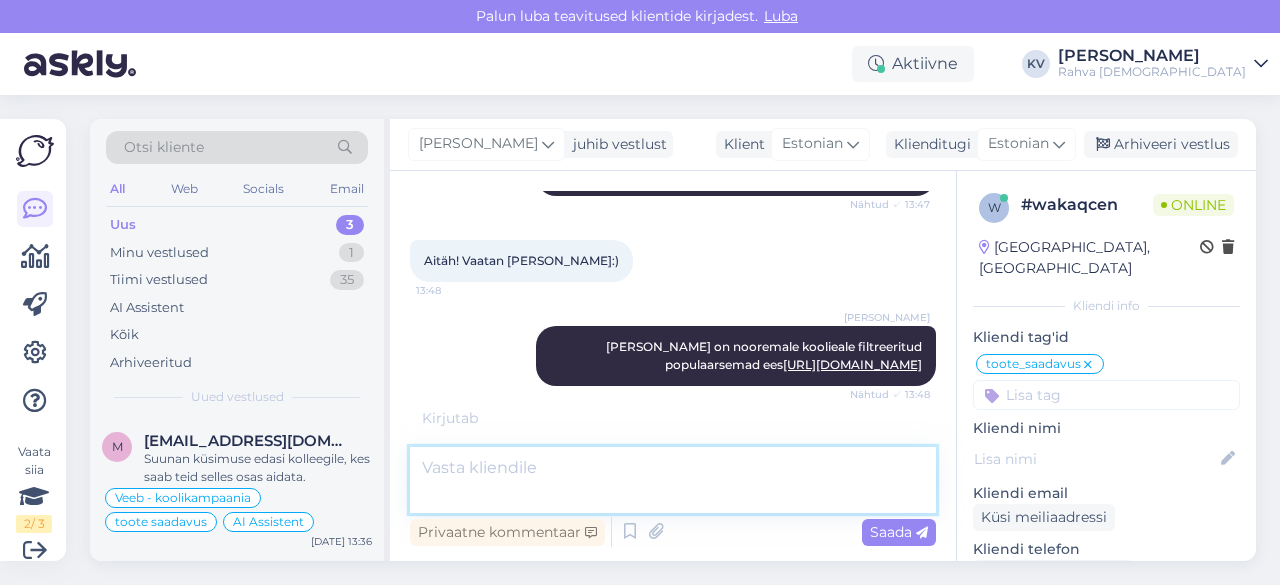 scroll, scrollTop: 1763, scrollLeft: 0, axis: vertical 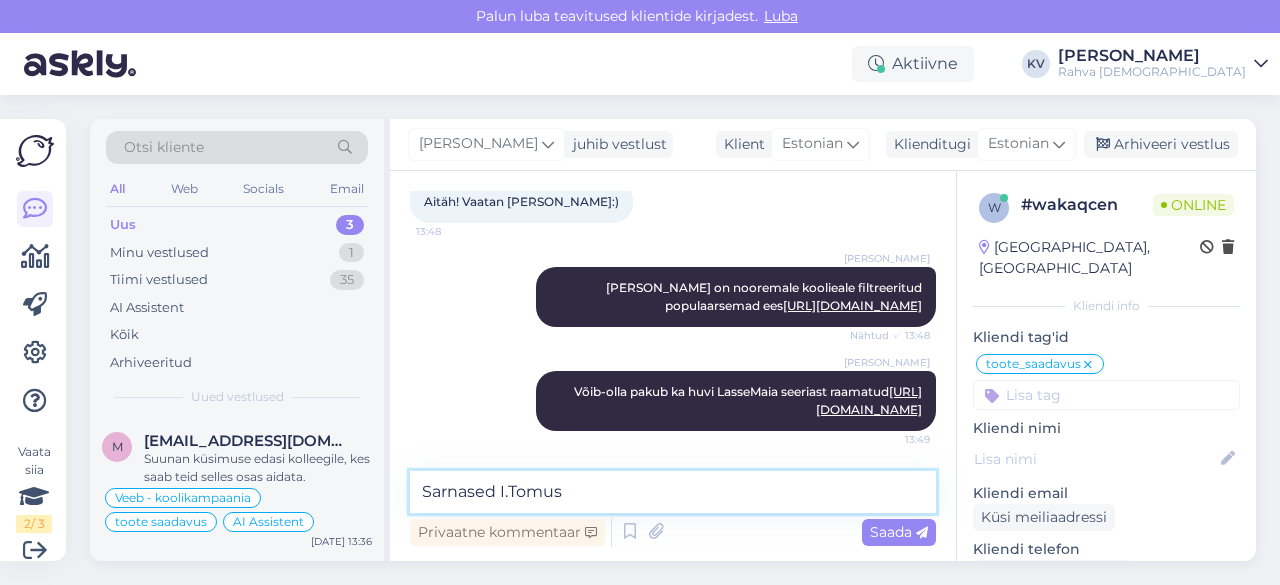 type on "Sarnased I.Tomusk" 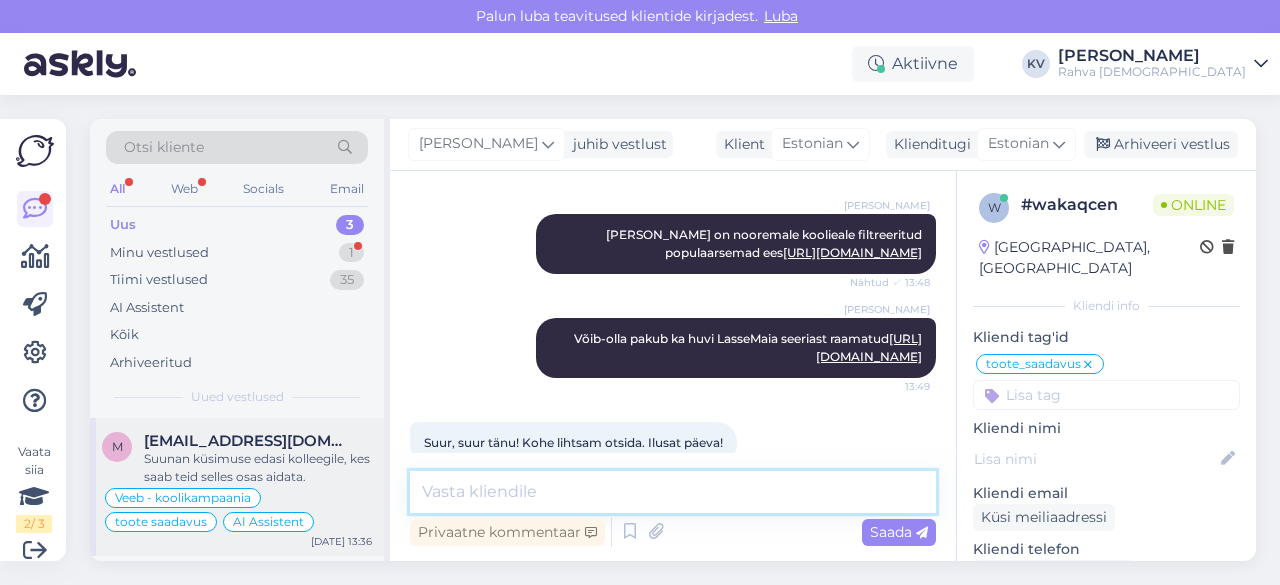scroll, scrollTop: 1849, scrollLeft: 0, axis: vertical 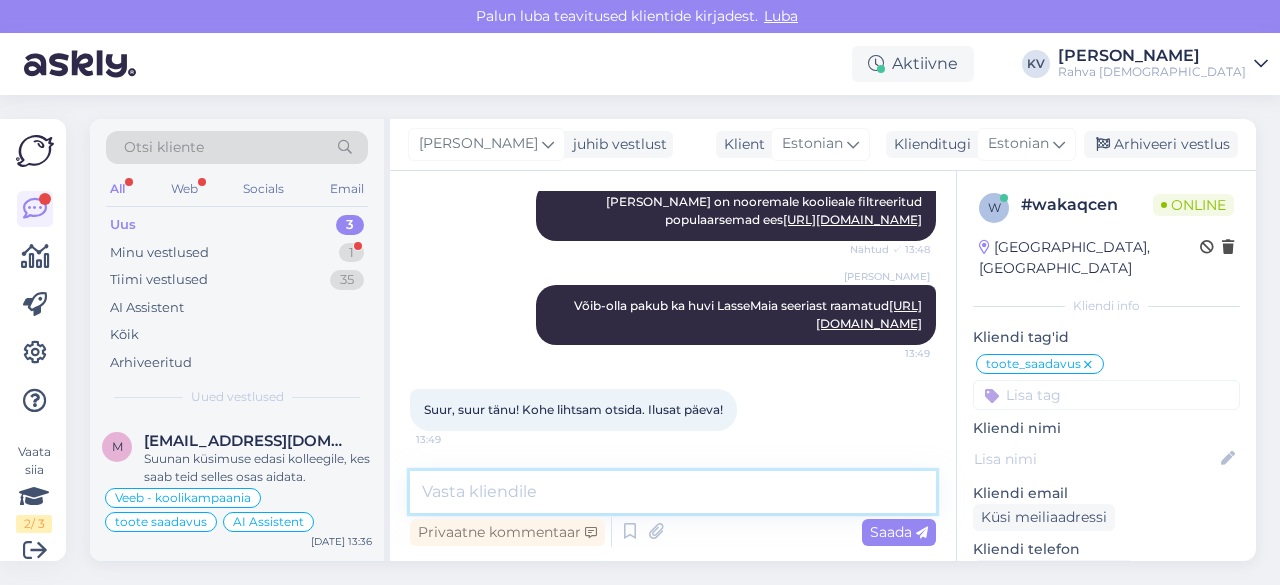 click at bounding box center [673, 492] 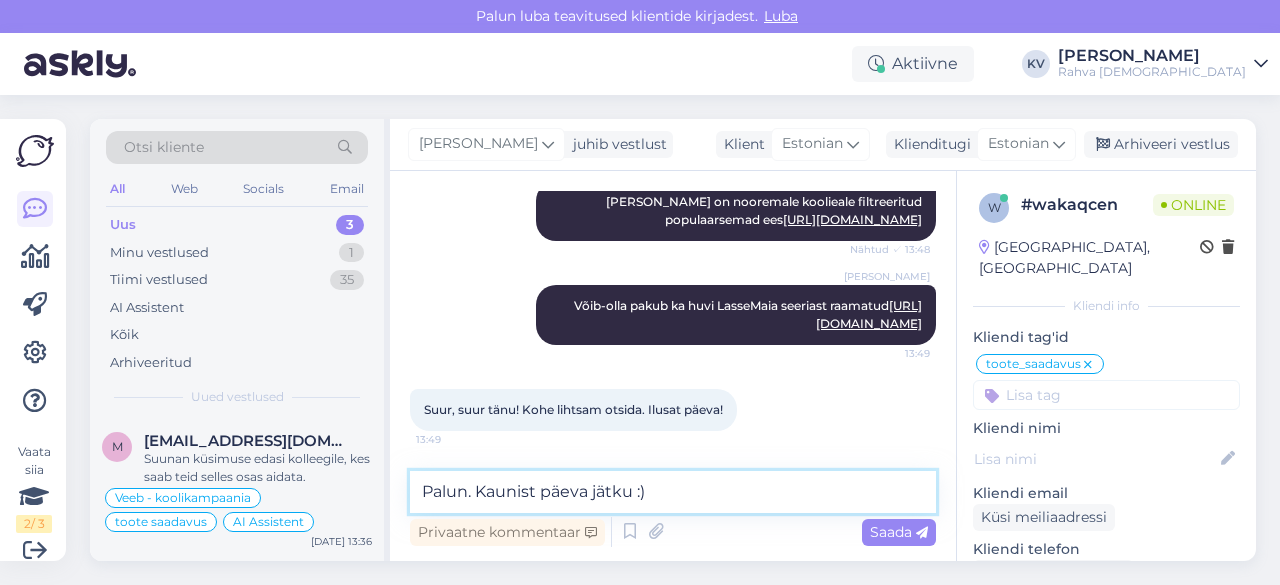 type on "Palun. Kaunist päeva jätku :)" 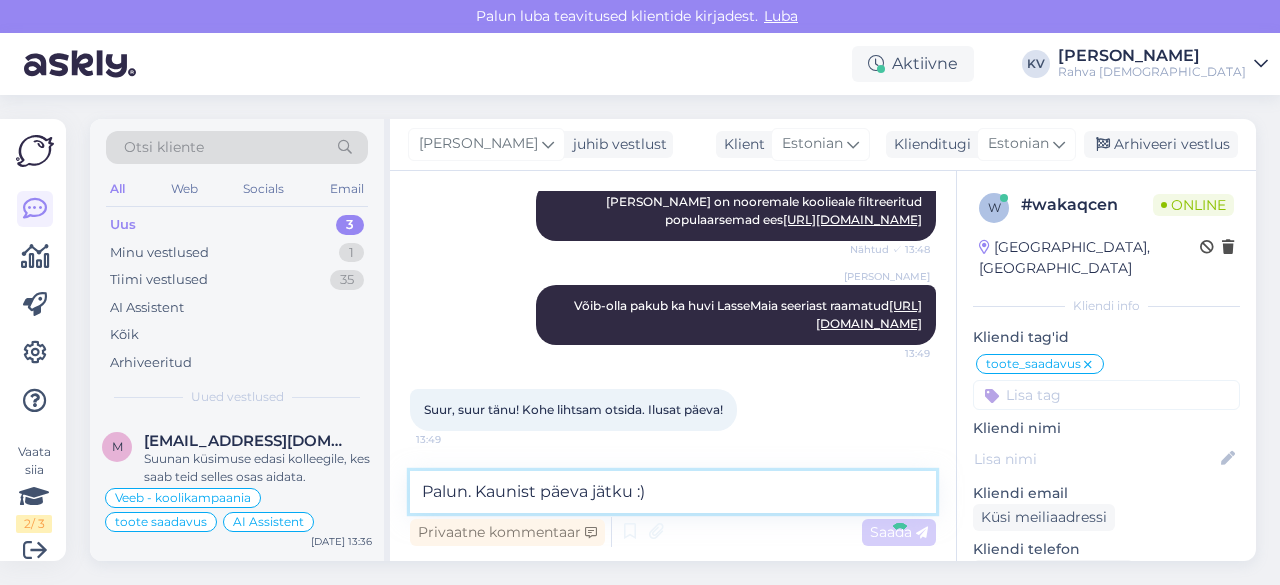 type 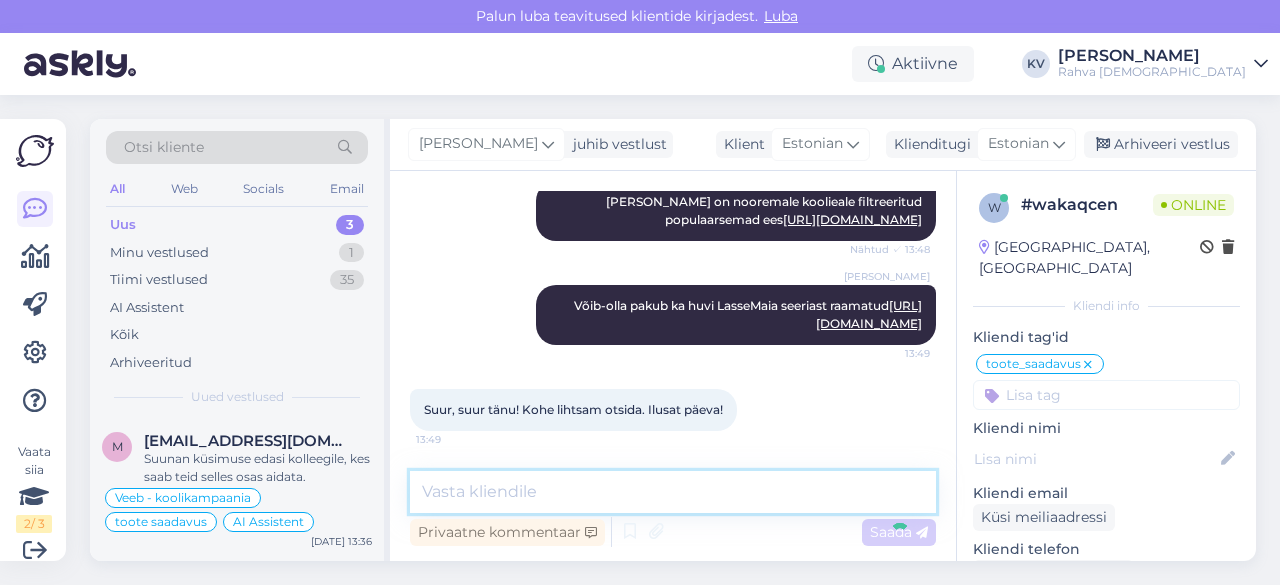 scroll, scrollTop: 1935, scrollLeft: 0, axis: vertical 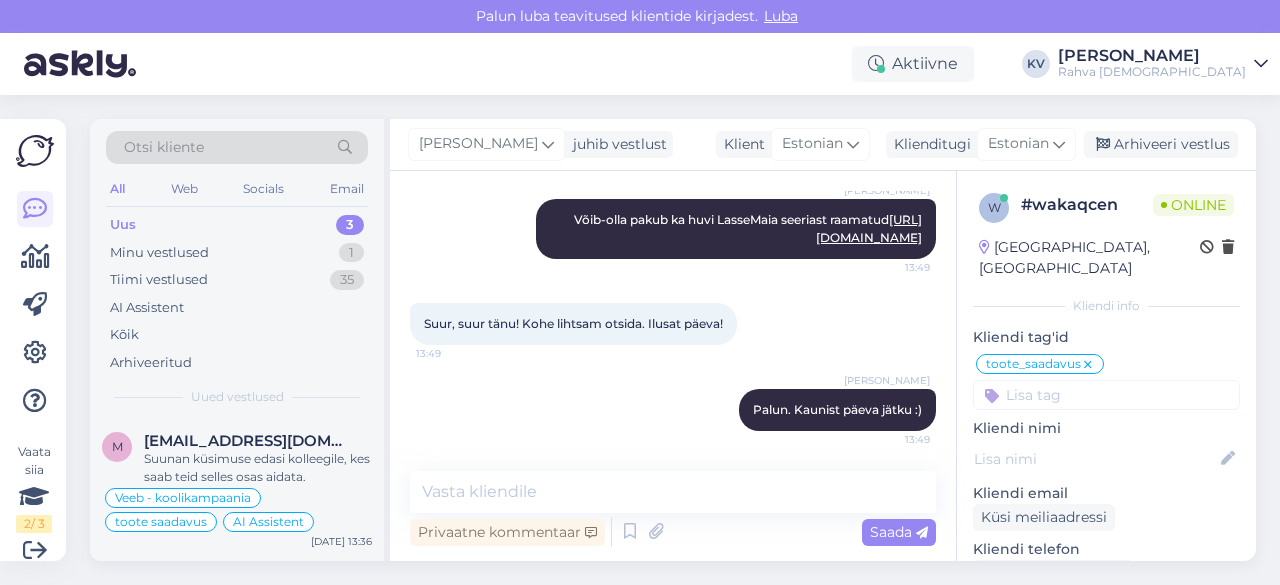 click at bounding box center [1106, 395] 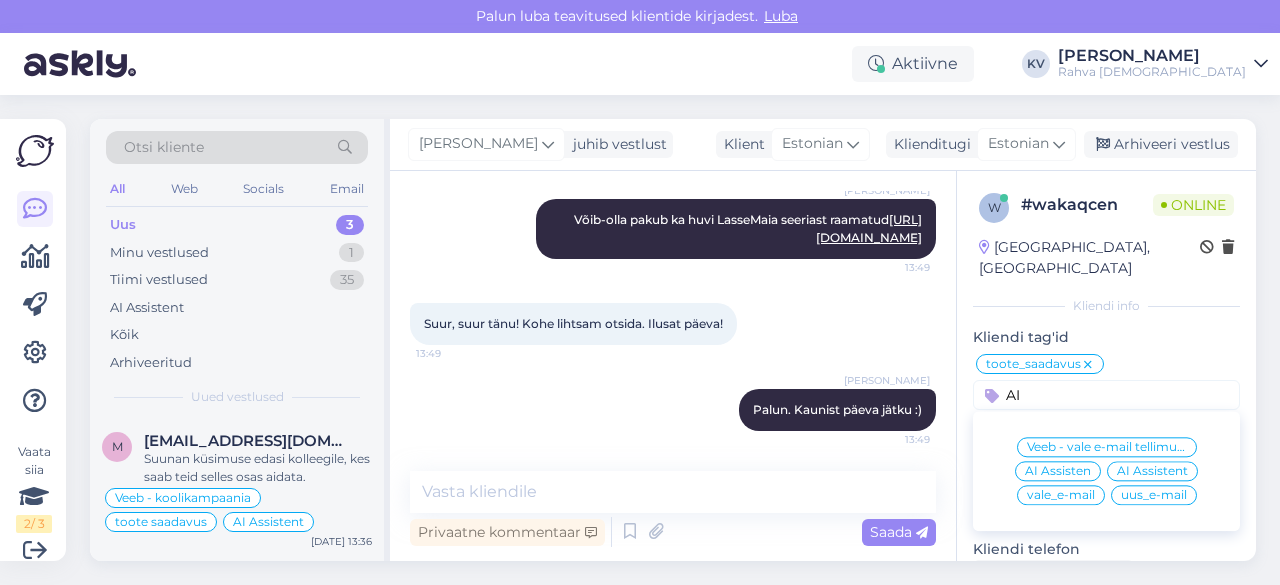 type on "AI" 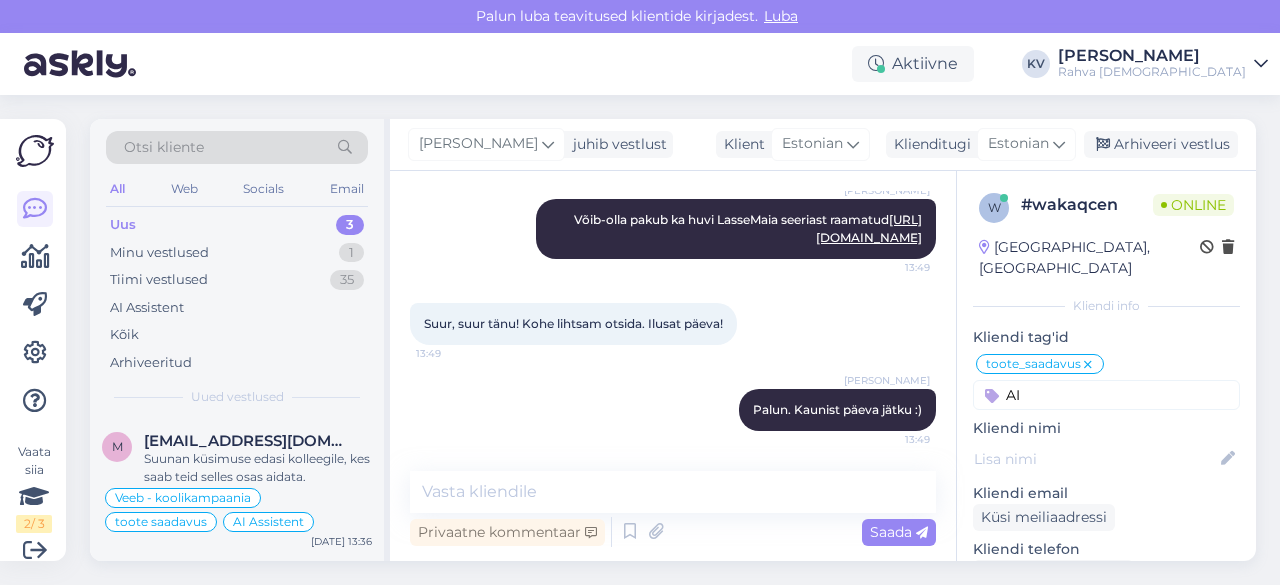 type 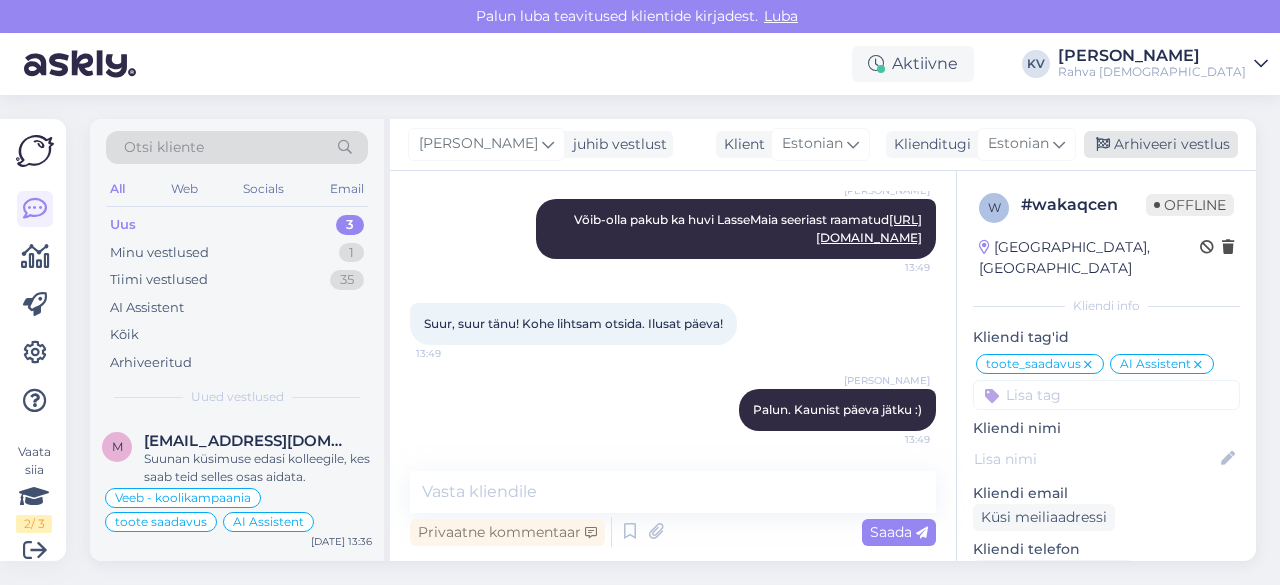click on "Arhiveeri vestlus" at bounding box center [1161, 144] 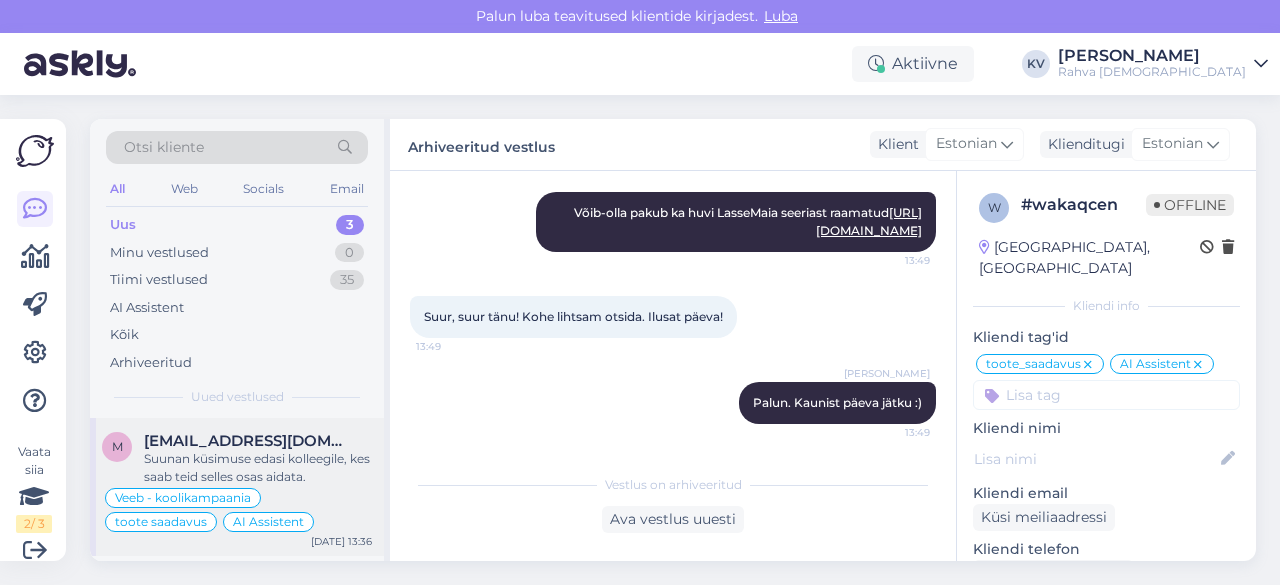 click on "[EMAIL_ADDRESS][DOMAIN_NAME]" at bounding box center (258, 441) 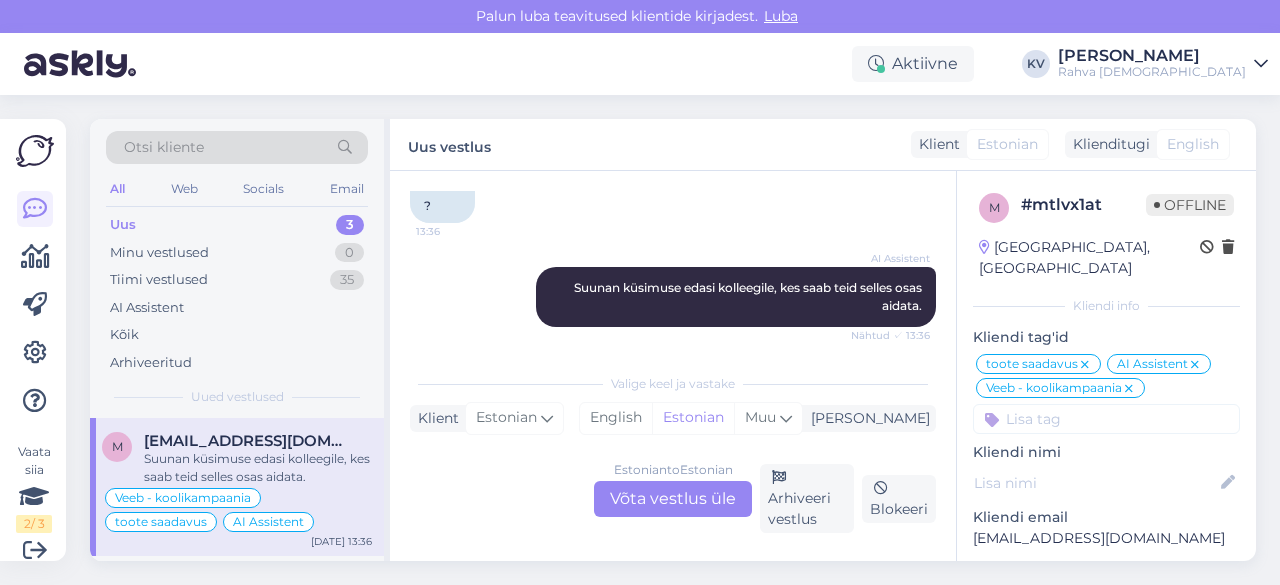 scroll, scrollTop: 1227, scrollLeft: 0, axis: vertical 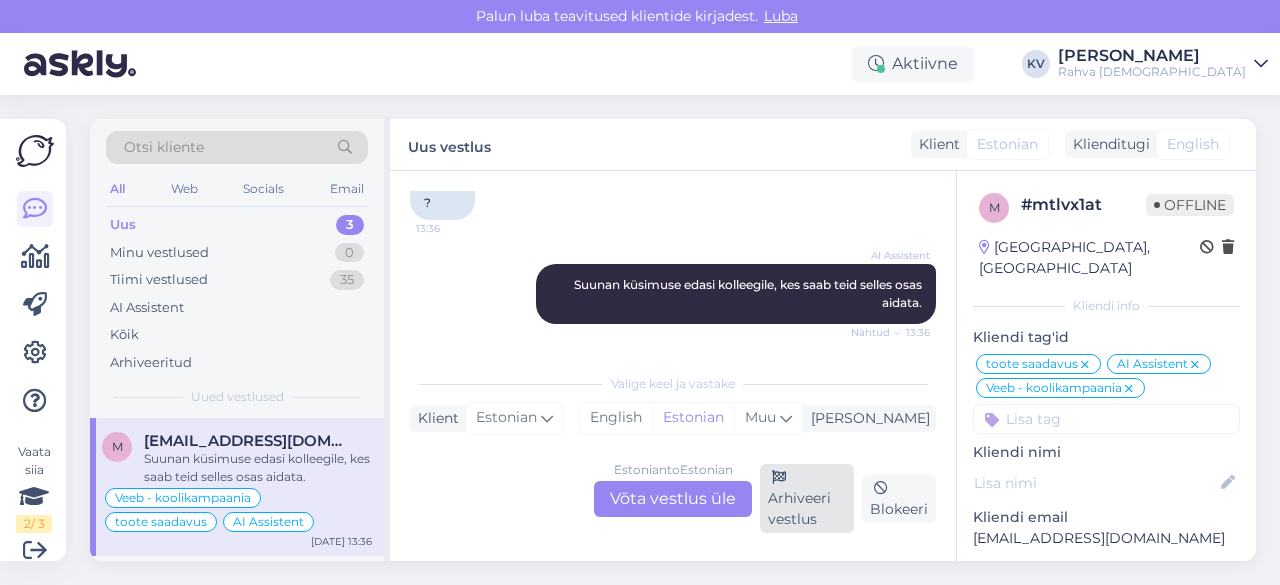 click on "Arhiveeri vestlus" at bounding box center [807, 498] 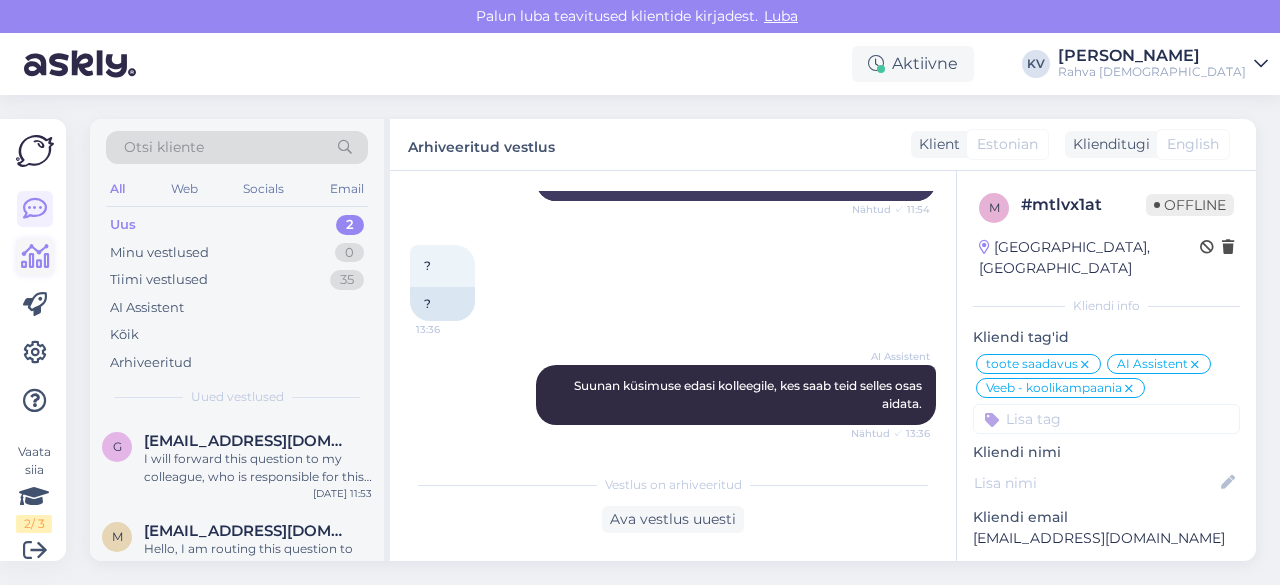 click at bounding box center [35, 257] 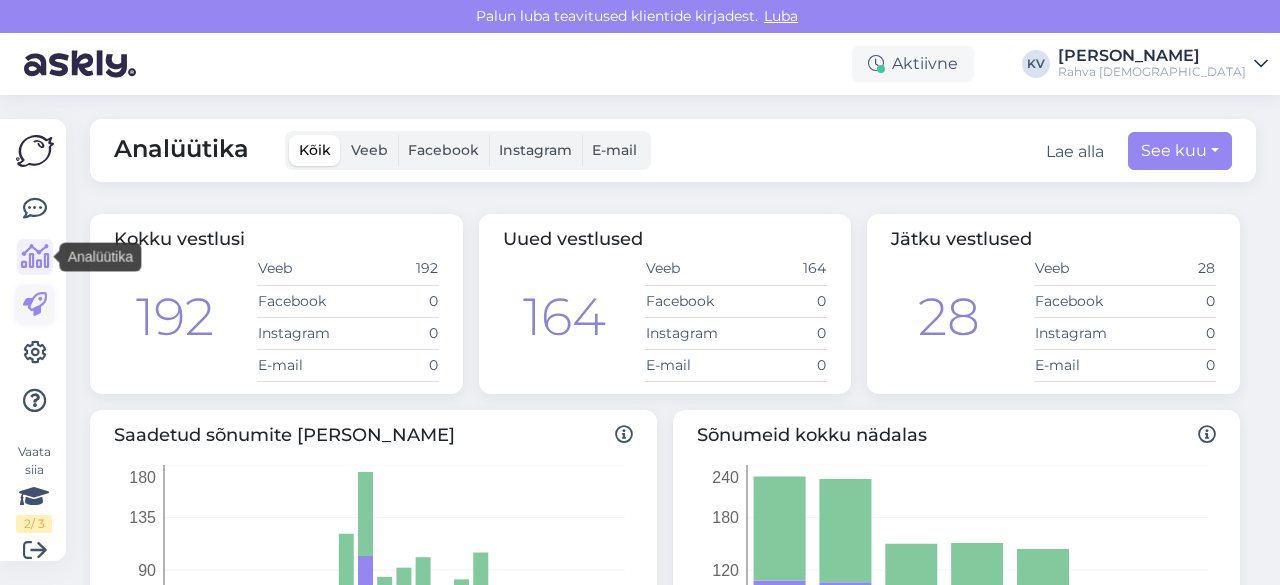 click at bounding box center (35, 305) 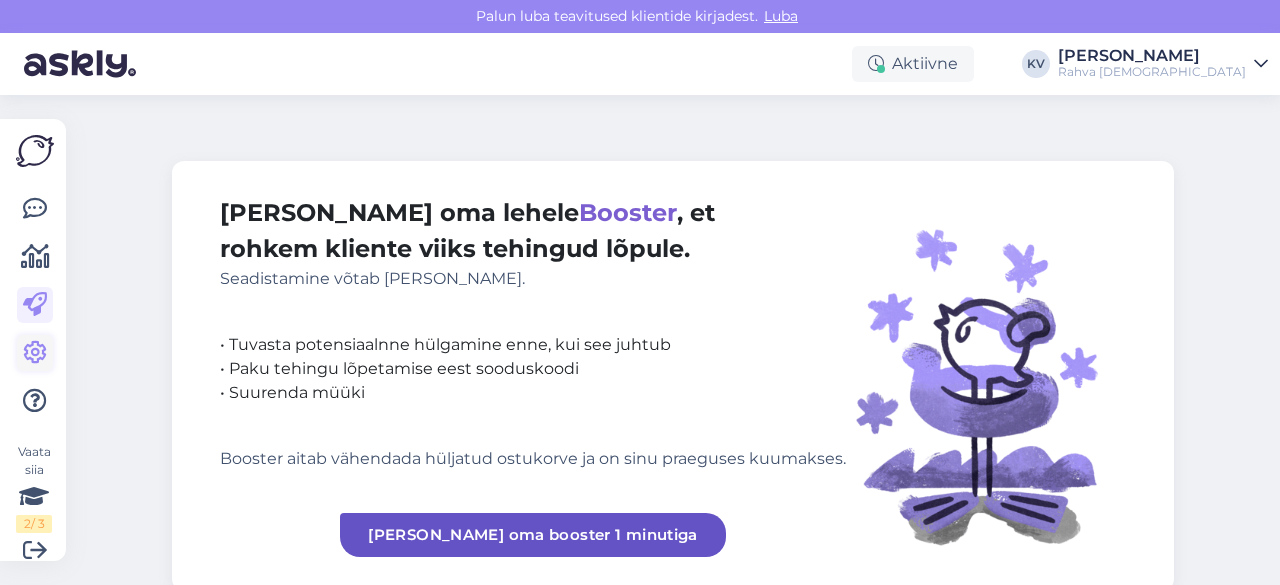 click at bounding box center [35, 353] 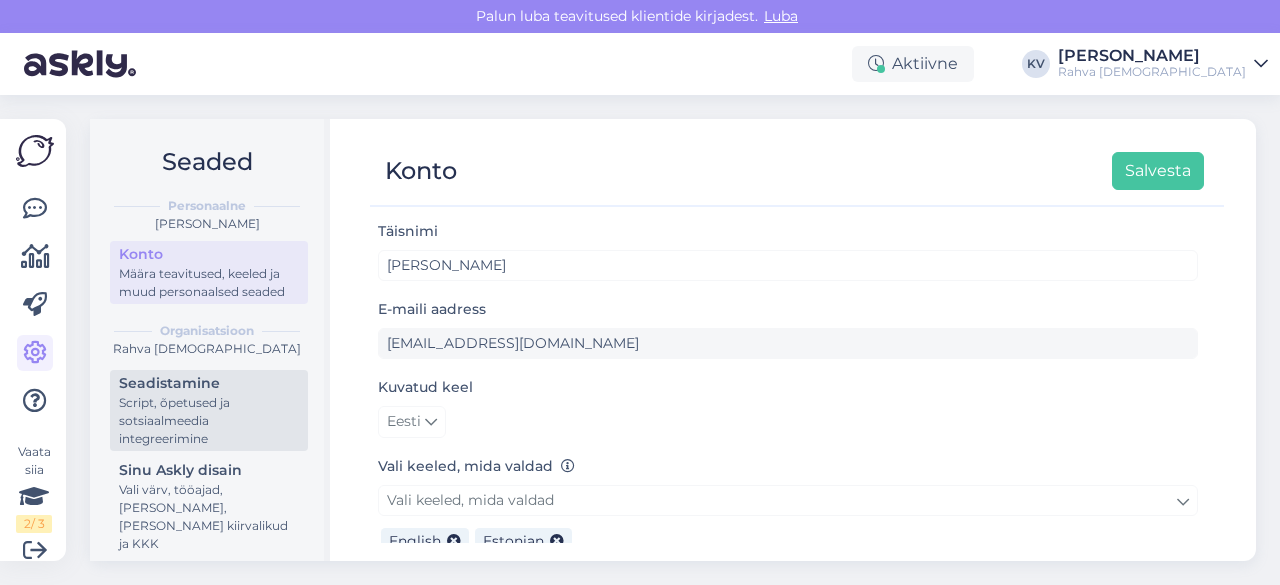 click on "Script, õpetused ja sotsiaalmeedia integreerimine" at bounding box center (209, 421) 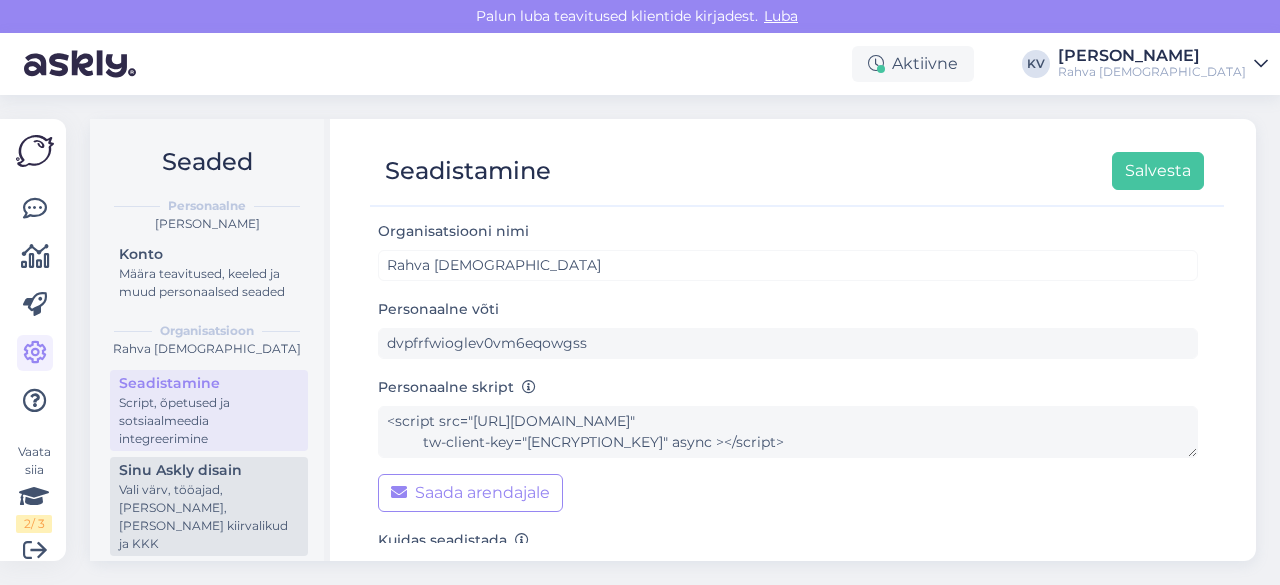 click on "Sinu Askly disain" at bounding box center [209, 470] 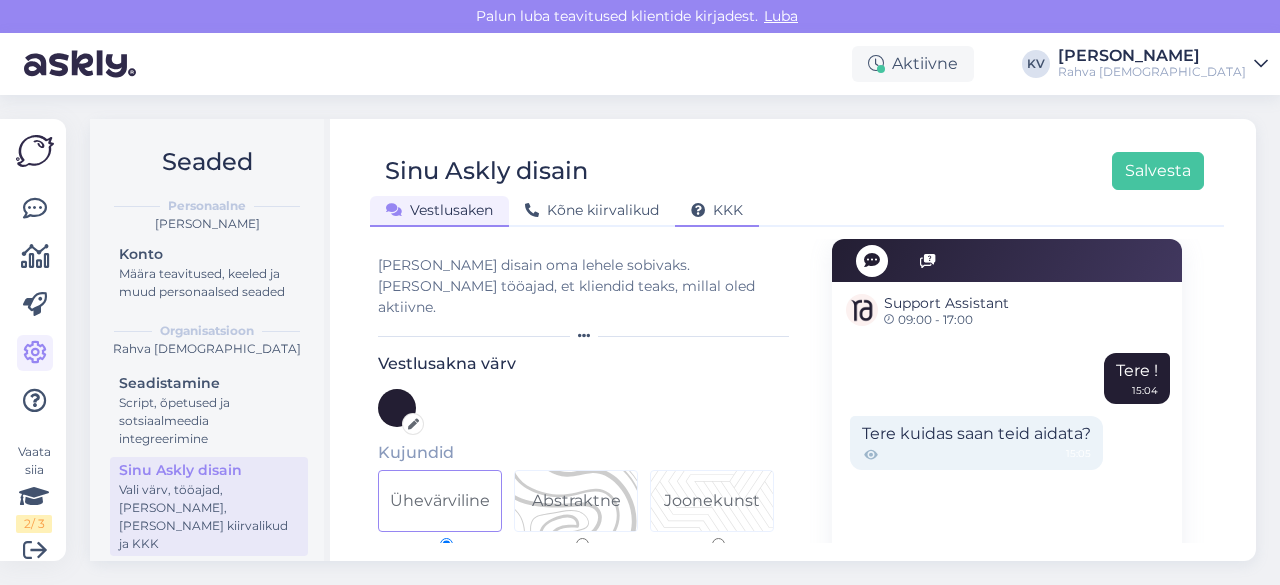 click on "KKK" at bounding box center [717, 210] 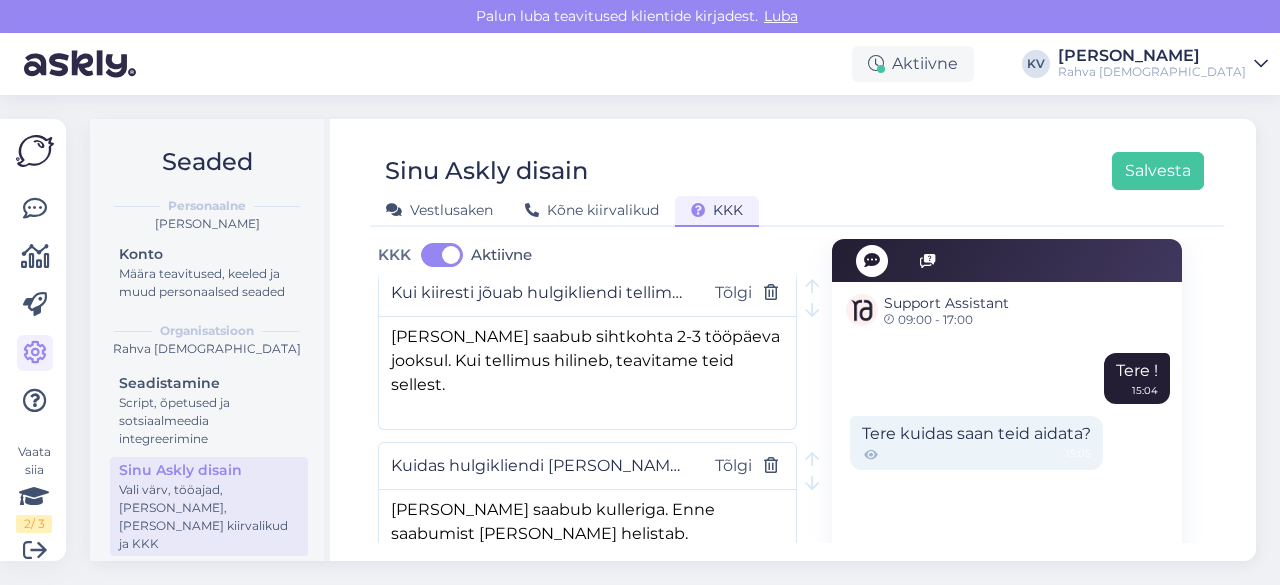 scroll, scrollTop: 8314, scrollLeft: 0, axis: vertical 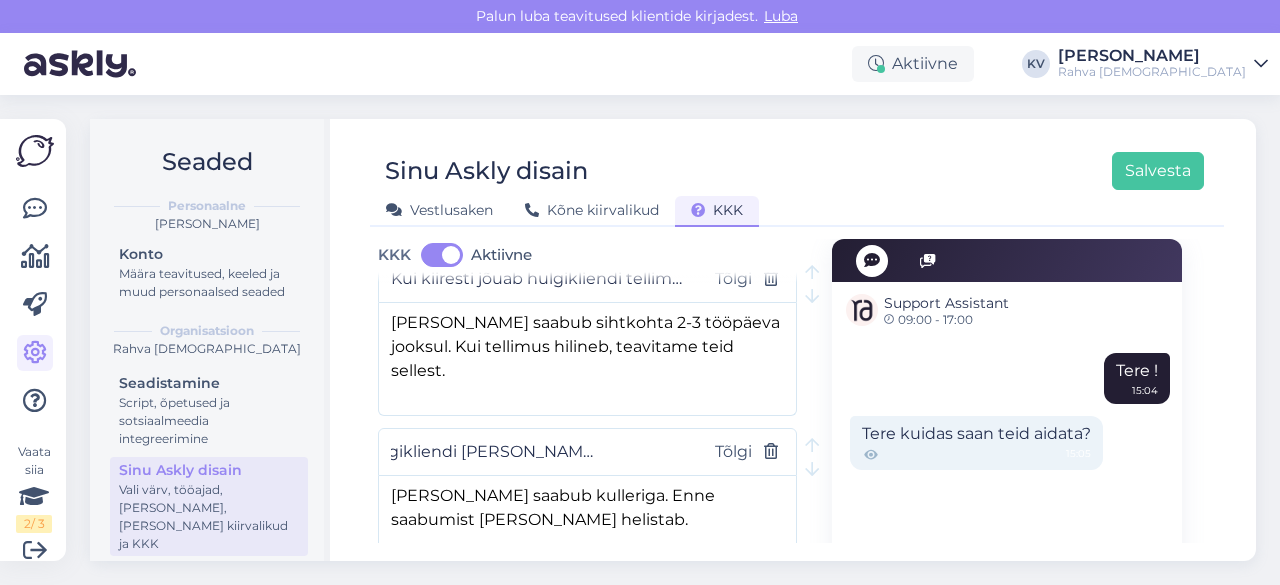 drag, startPoint x: 581, startPoint y: 392, endPoint x: 694, endPoint y: 393, distance: 113.004425 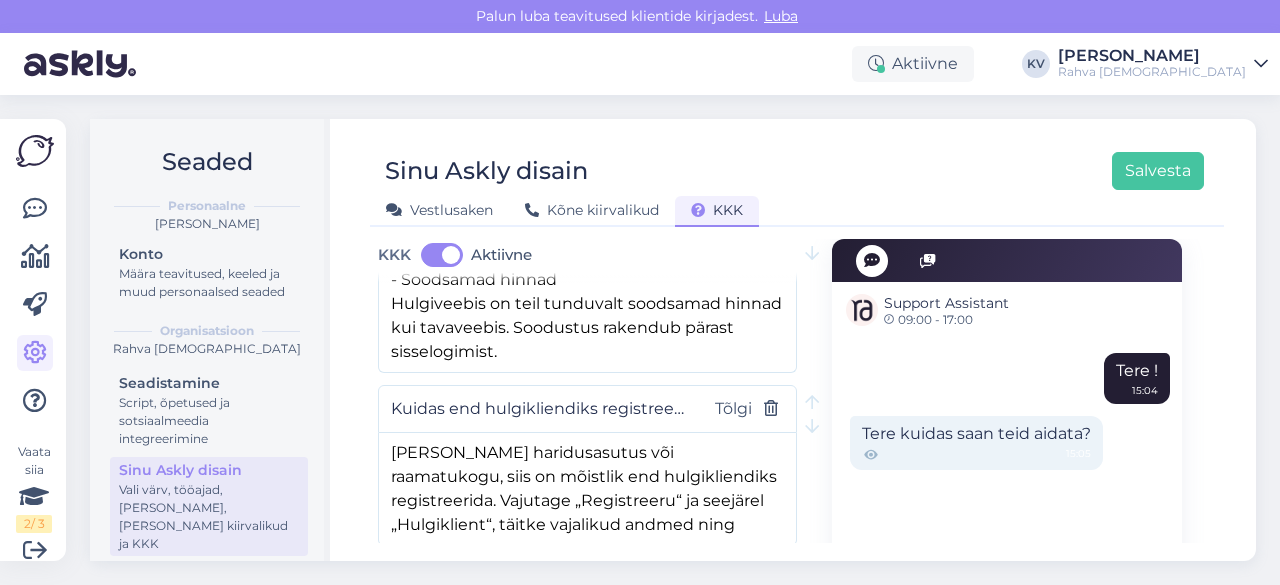 scroll, scrollTop: 6714, scrollLeft: 0, axis: vertical 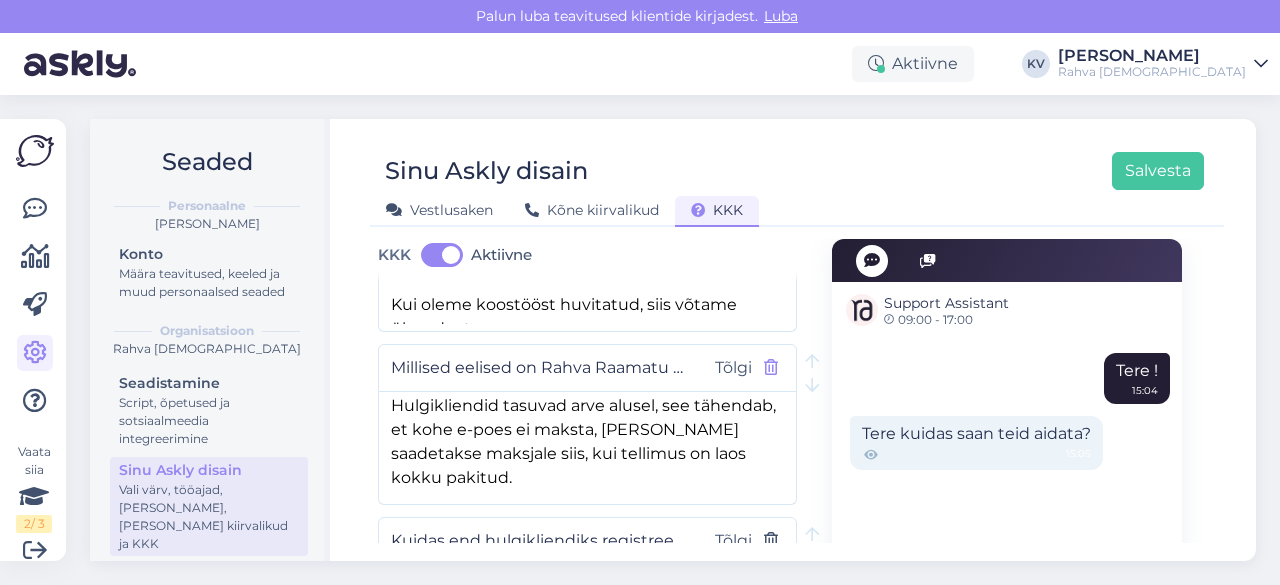 click at bounding box center [771, 368] 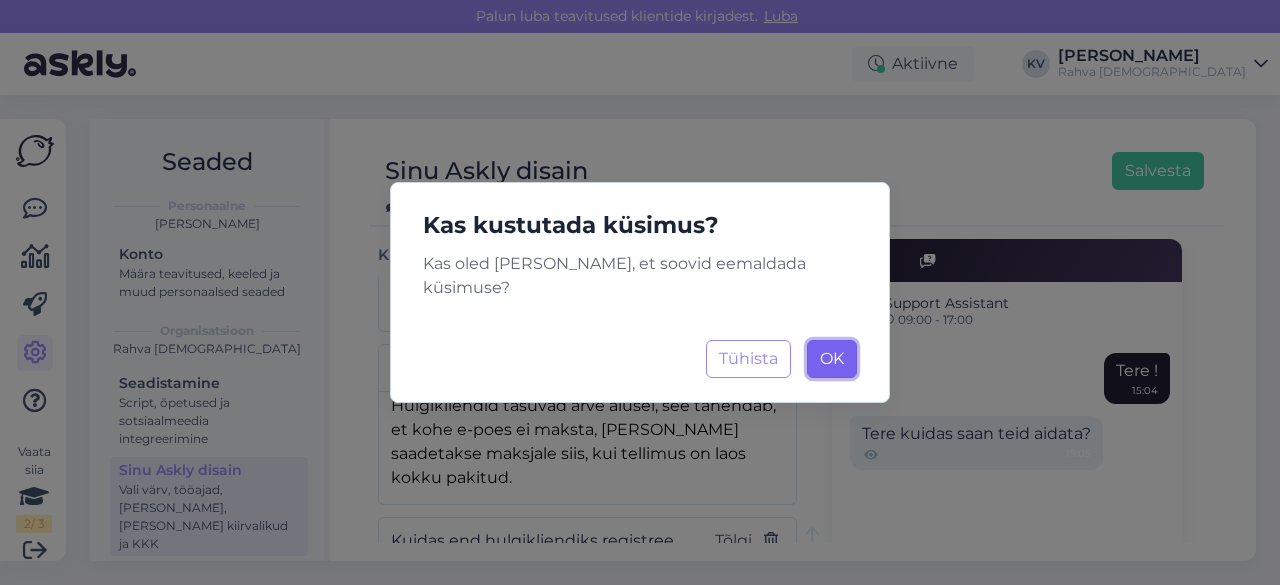 click on "OK" at bounding box center (832, 358) 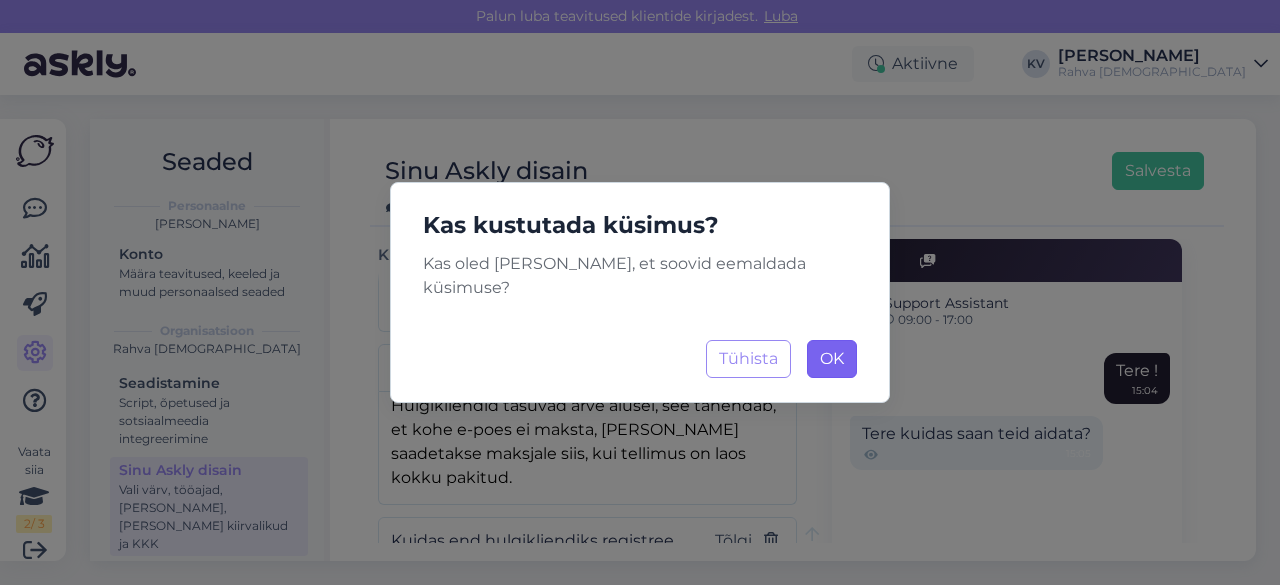 type on "Kuidas end hulgikliendiks registreerida?" 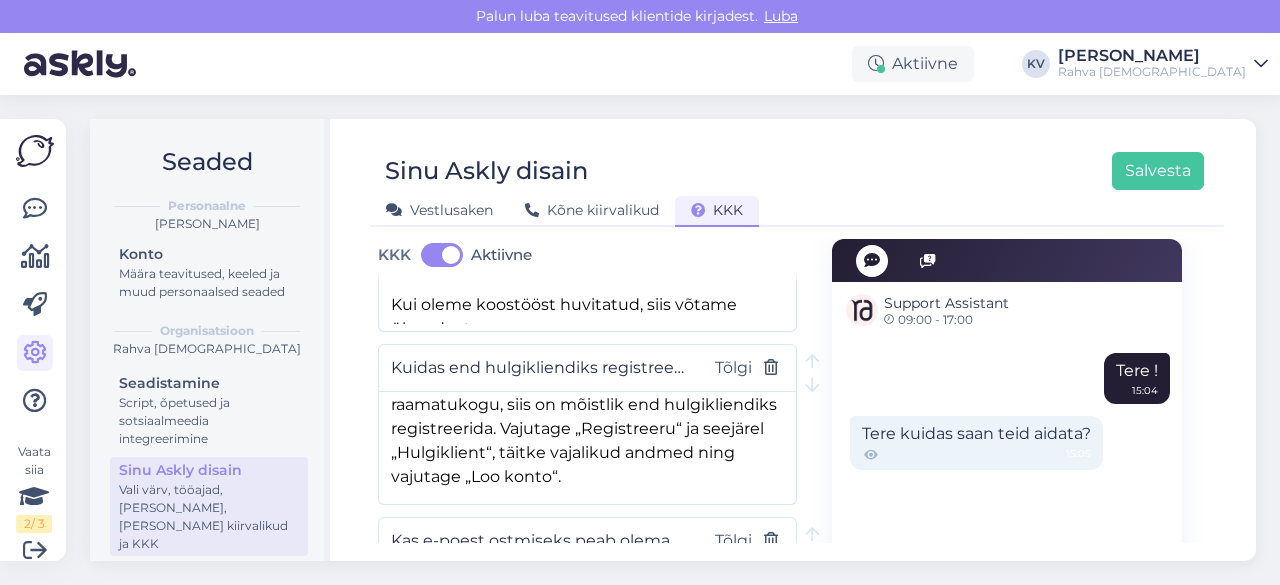 scroll, scrollTop: 78, scrollLeft: 0, axis: vertical 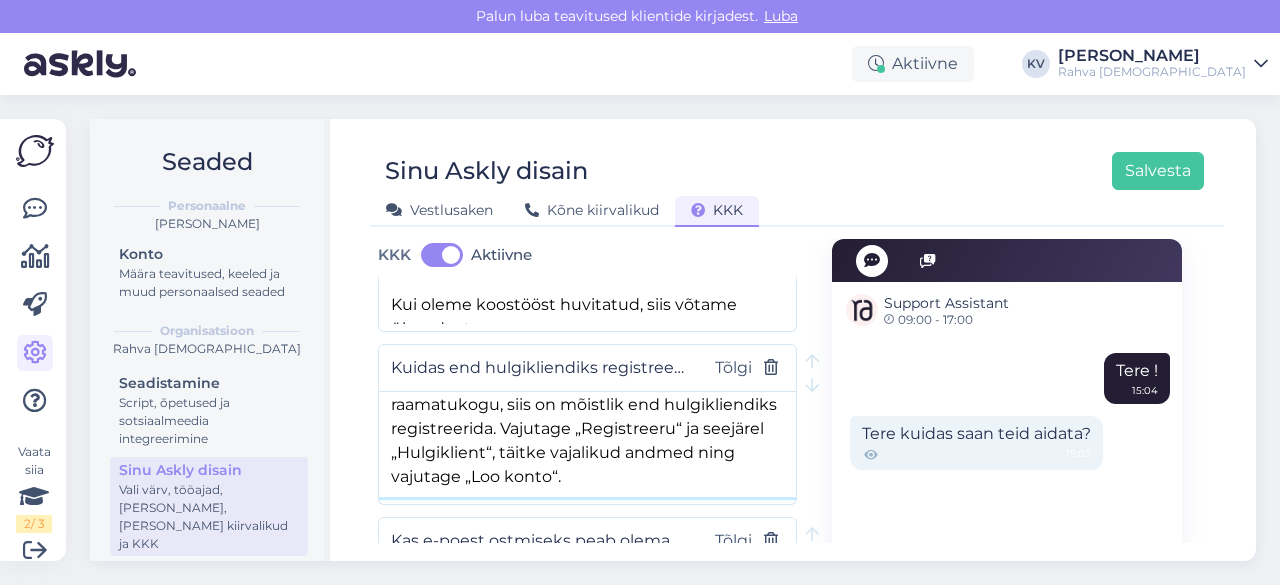 click on "[PERSON_NAME] haridusasutus või raamatukogu, siis on mõistlik end hulgikliendiks registreerida. Vajutage „Registreeru“ ja seejärel „Hulgiklient“, täitke vajalikud andmed ning vajutage „Loo konto“." at bounding box center (587, 444) 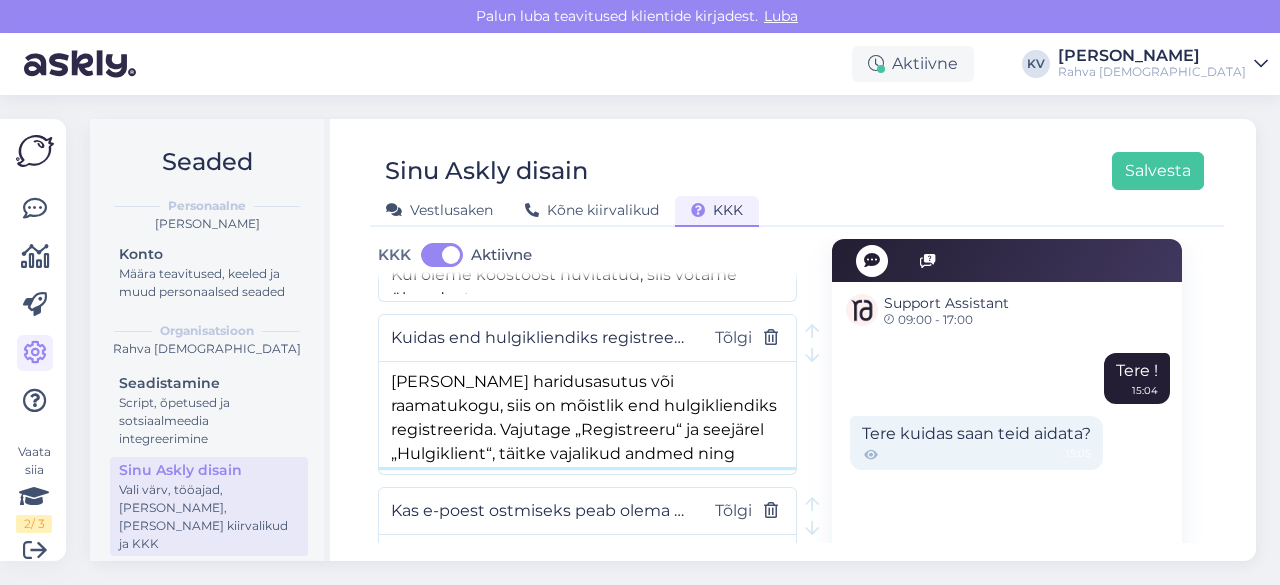 scroll, scrollTop: 6614, scrollLeft: 0, axis: vertical 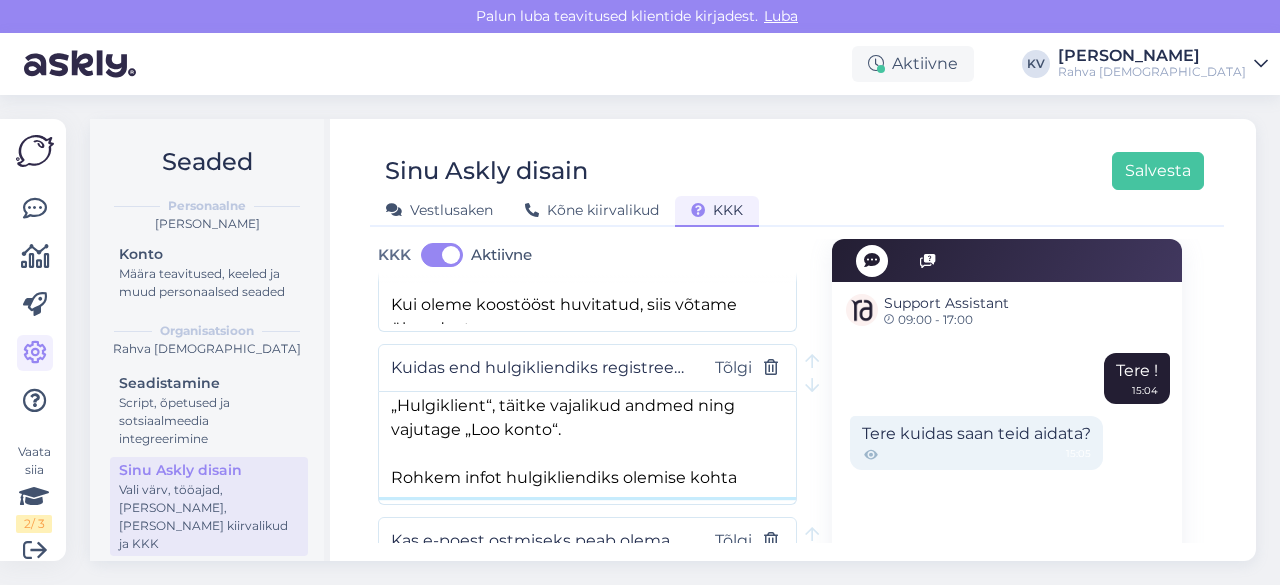 paste on "[URL][DOMAIN_NAME]" 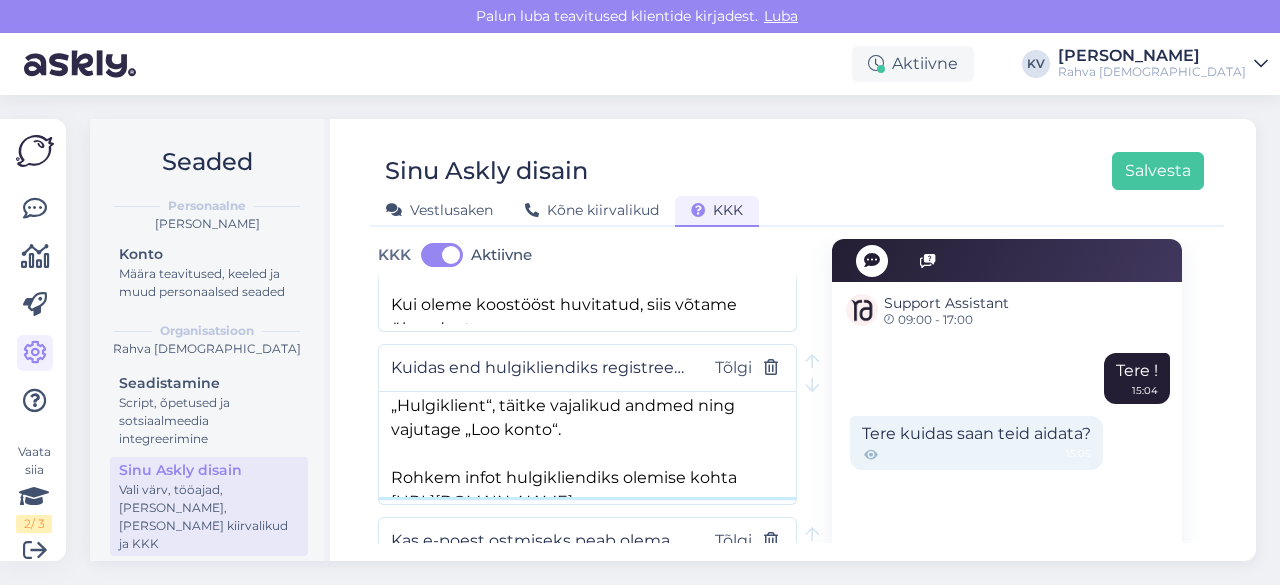 scroll, scrollTop: 92, scrollLeft: 0, axis: vertical 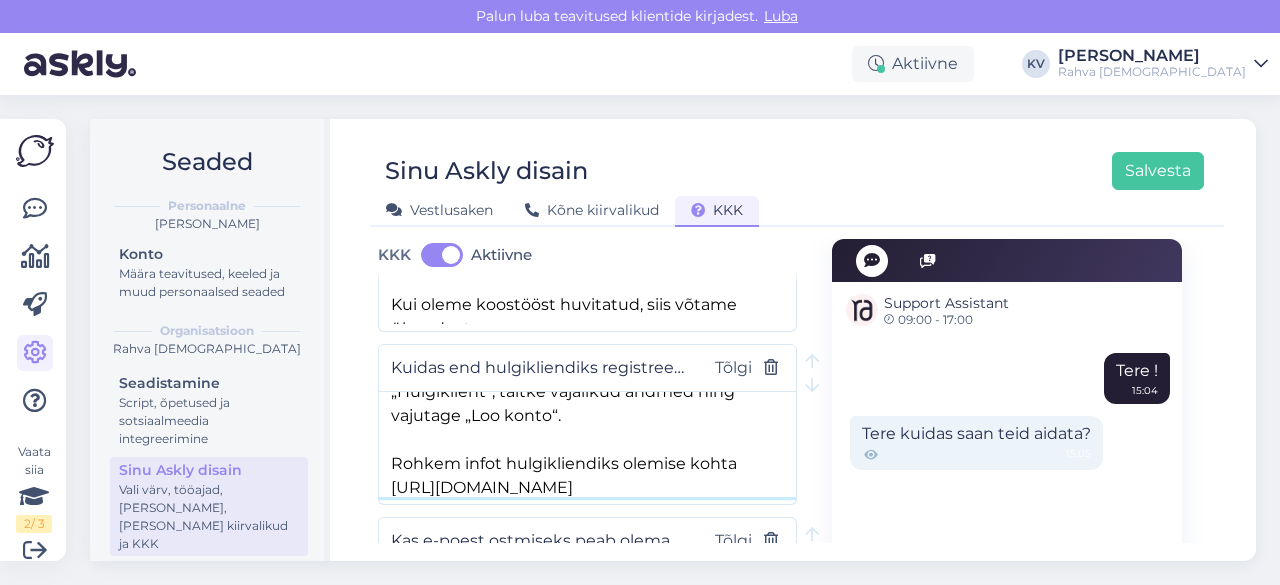 type on "[PERSON_NAME] haridusasutus või raamatukogu, siis on mõistlik end hulgikliendiks registreerida. Vajutage „Registreeru“ ja seejärel „Hulgiklient“, täitke vajalikud andmed ning vajutage „Loo konto“.
Rohkem infot hulgikliendiks olemise kohta [URL][DOMAIN_NAME]" 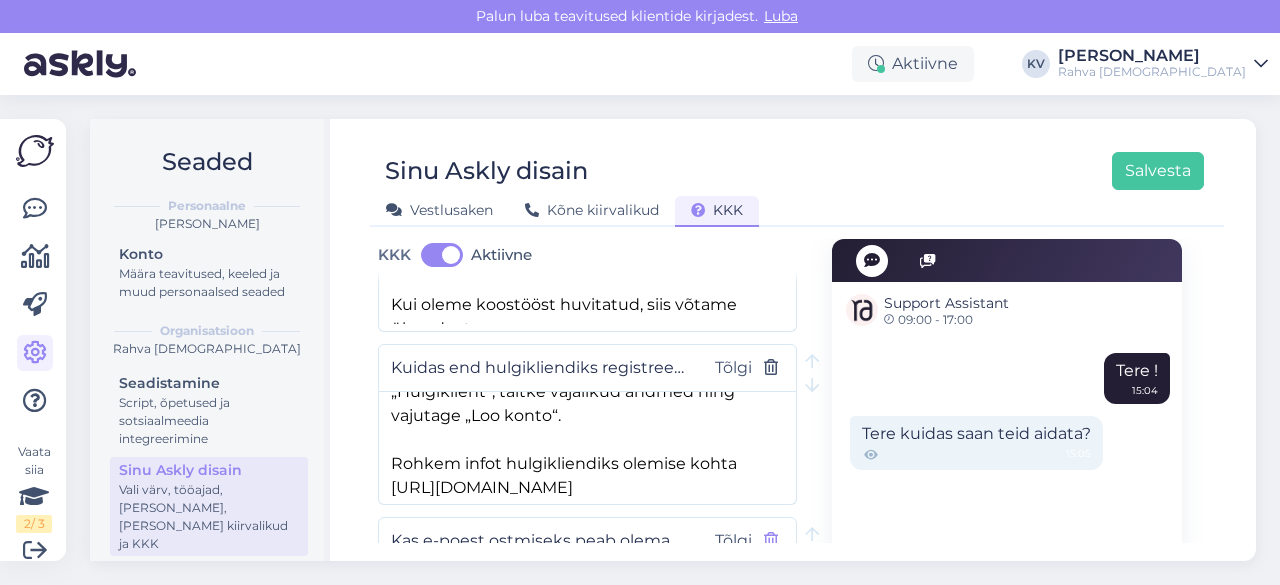 click at bounding box center (771, 541) 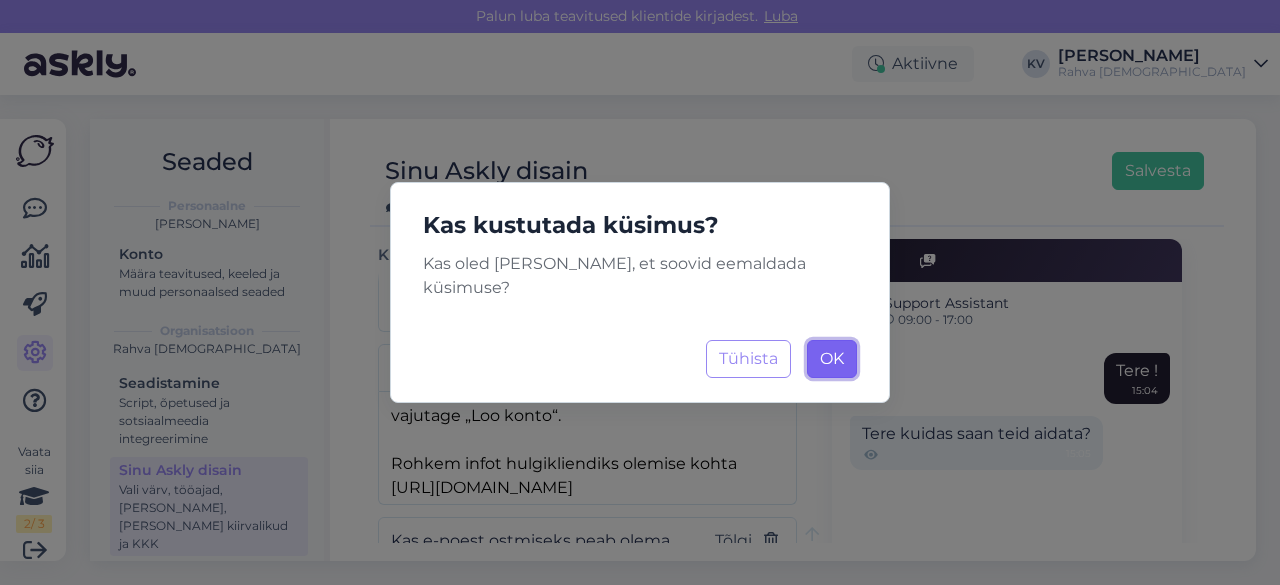 click on "OK Laadimine..." at bounding box center (832, 359) 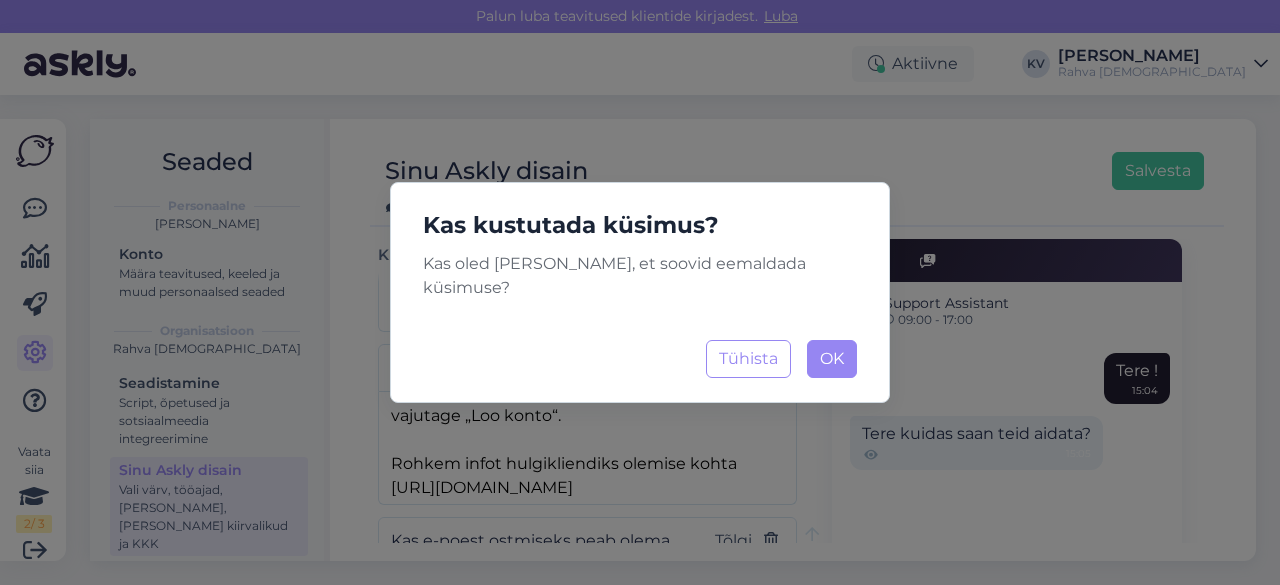 type on "[PERSON_NAME] unustanud enda hulgikliendikonto kasutajatunnuse ja parooli." 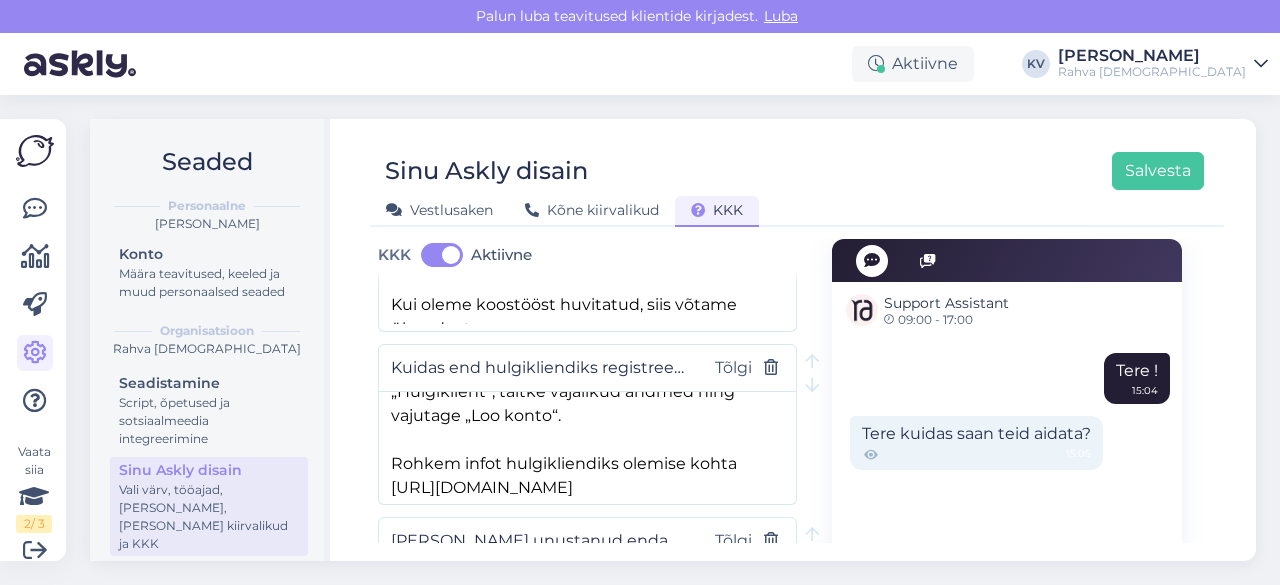 scroll, scrollTop: 6714, scrollLeft: 0, axis: vertical 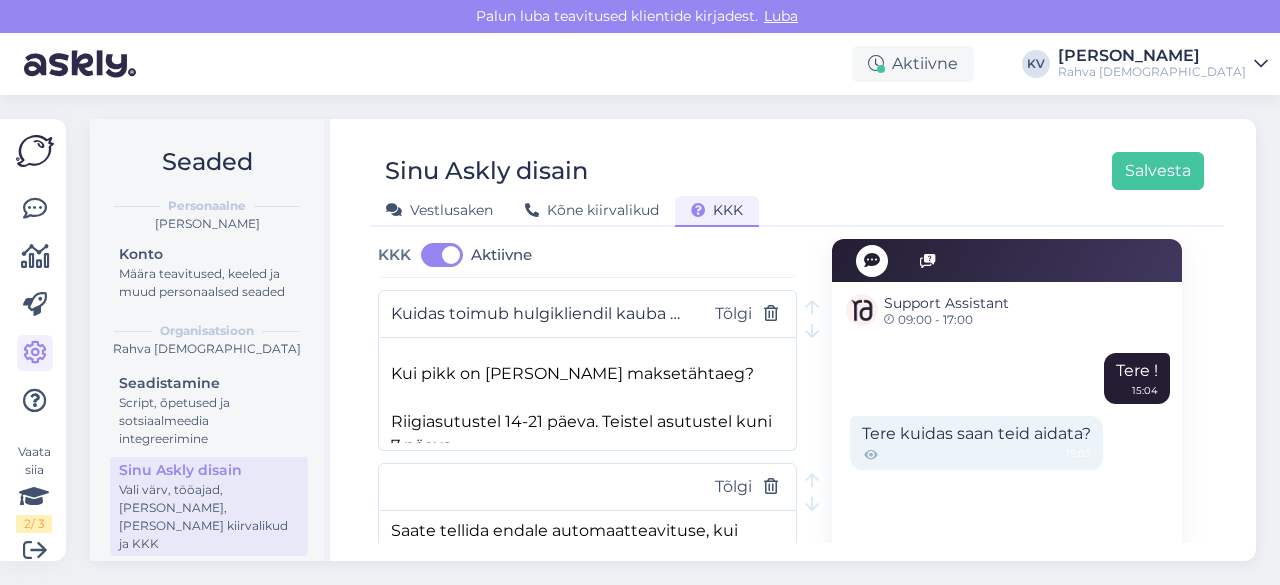 drag, startPoint x: 610, startPoint y: 440, endPoint x: 690, endPoint y: 441, distance: 80.00625 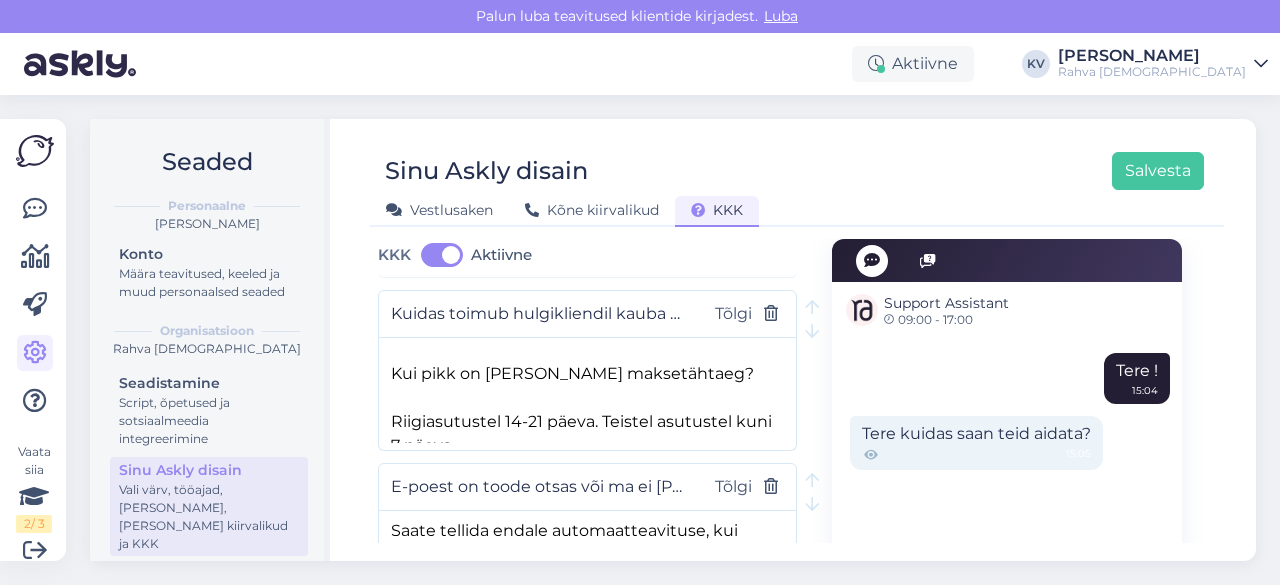 drag, startPoint x: 593, startPoint y: 429, endPoint x: 340, endPoint y: 432, distance: 253.01779 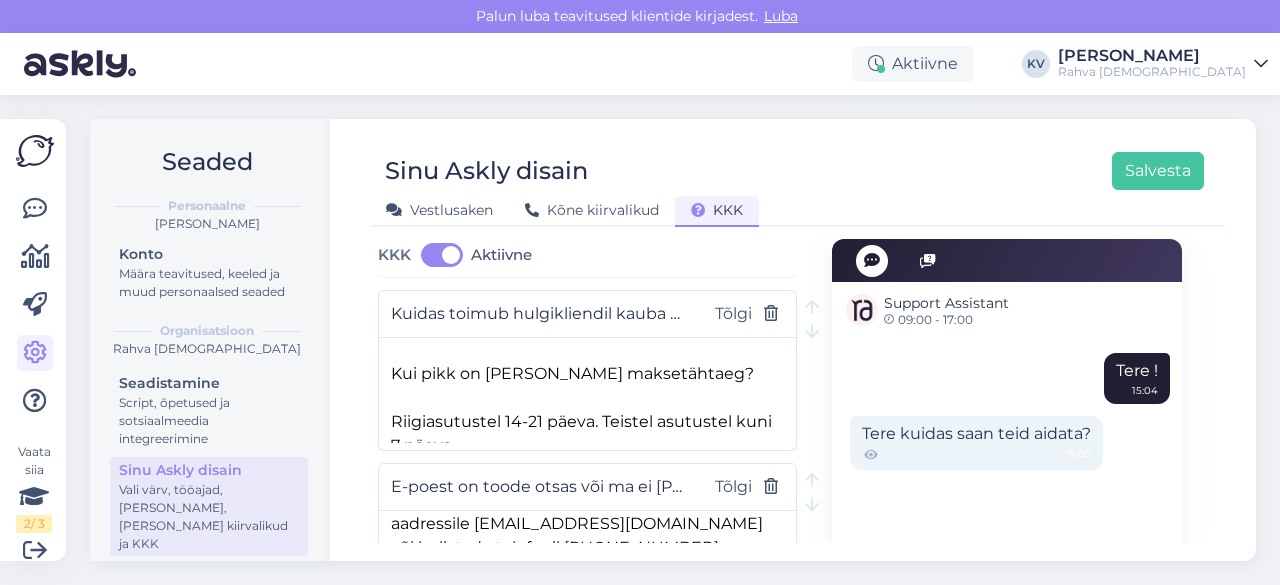 scroll, scrollTop: 102, scrollLeft: 0, axis: vertical 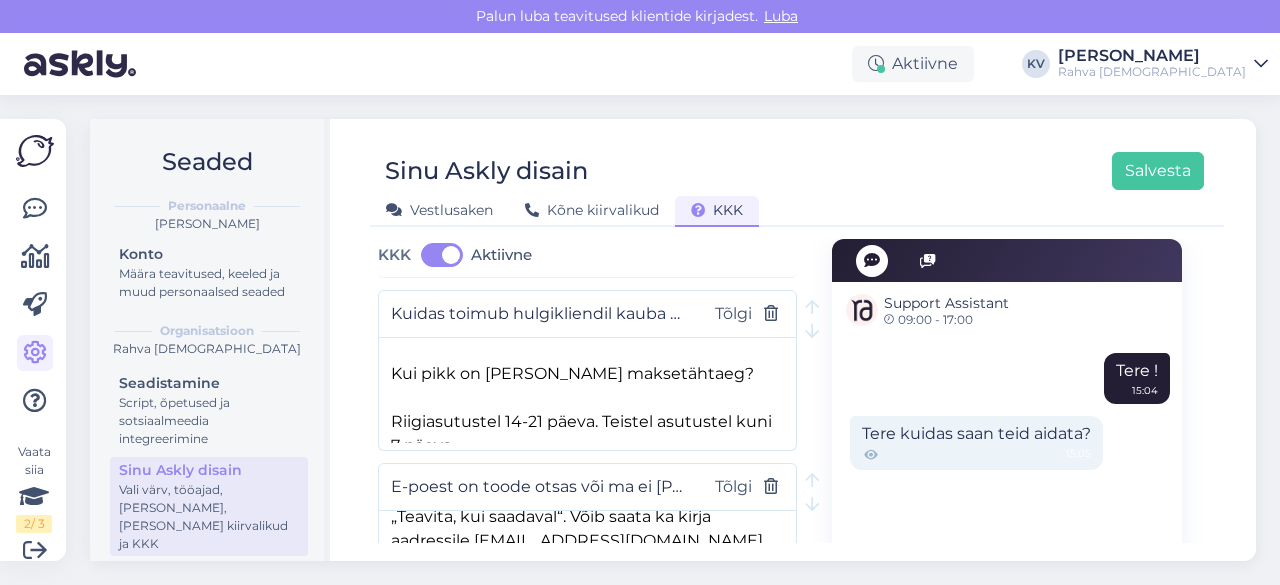 drag, startPoint x: 582, startPoint y: 467, endPoint x: 387, endPoint y: 493, distance: 196.7257 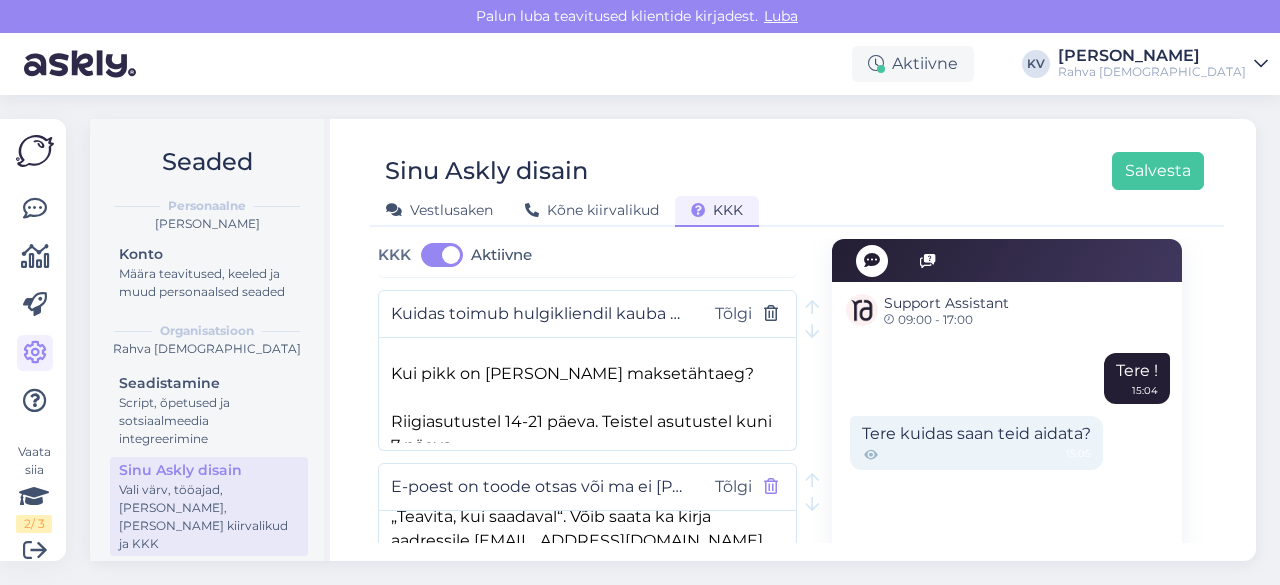 click at bounding box center [771, 487] 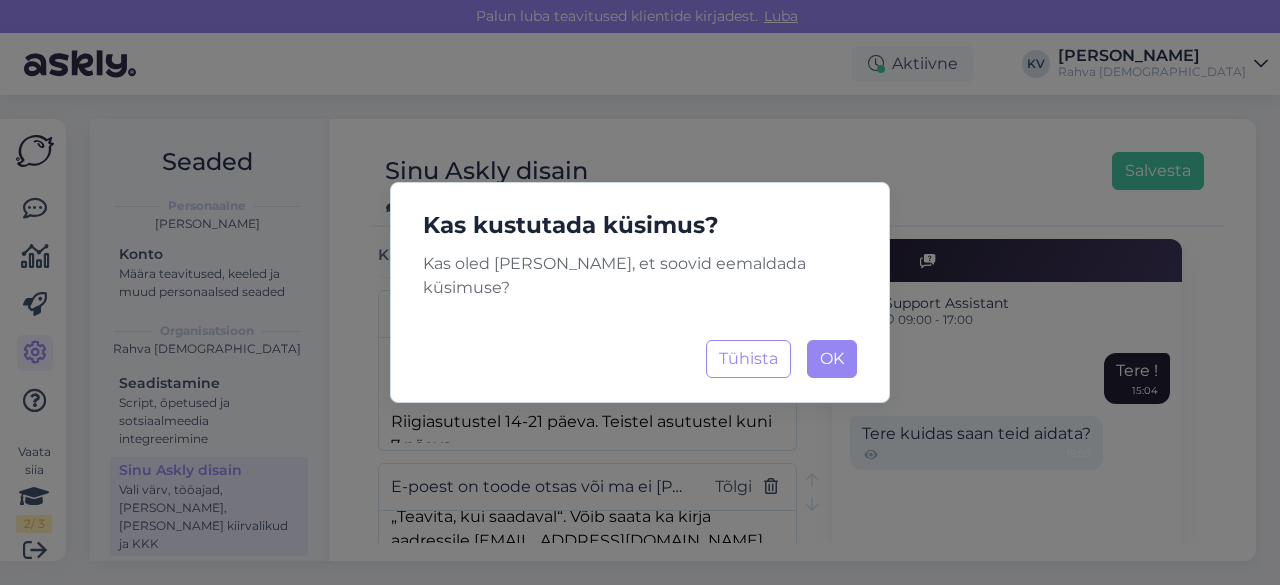 click on "Kas kustutada küsimus? Kas oled [PERSON_NAME], et soovid eemaldada küsimuse? Tühista OK Laadimine..." at bounding box center (640, 292) 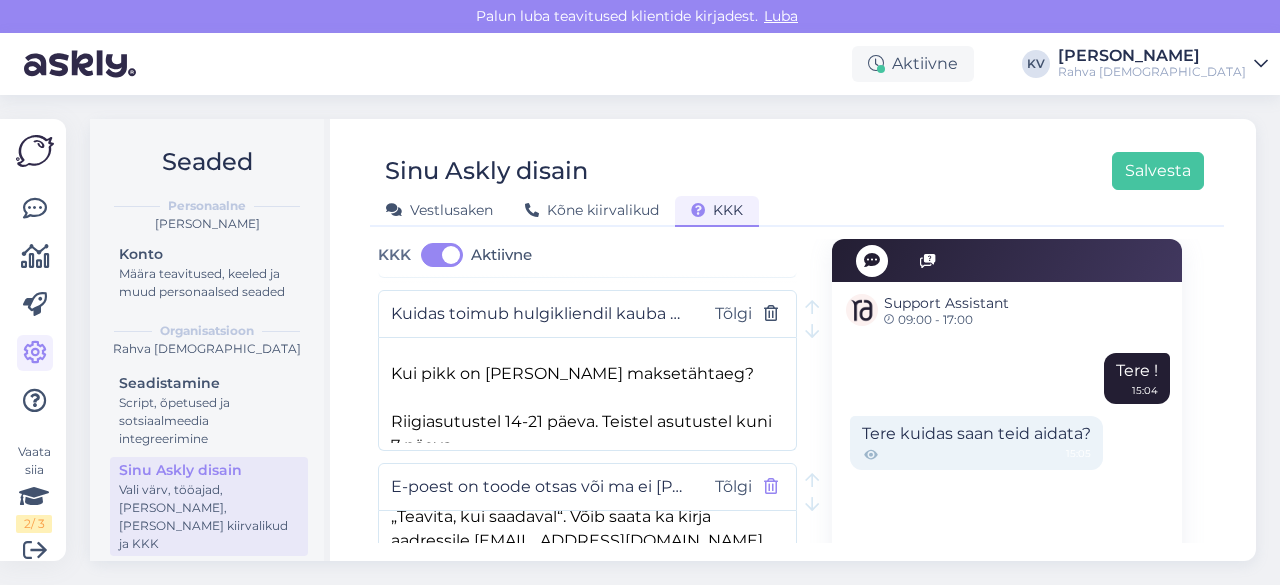 click at bounding box center (771, 487) 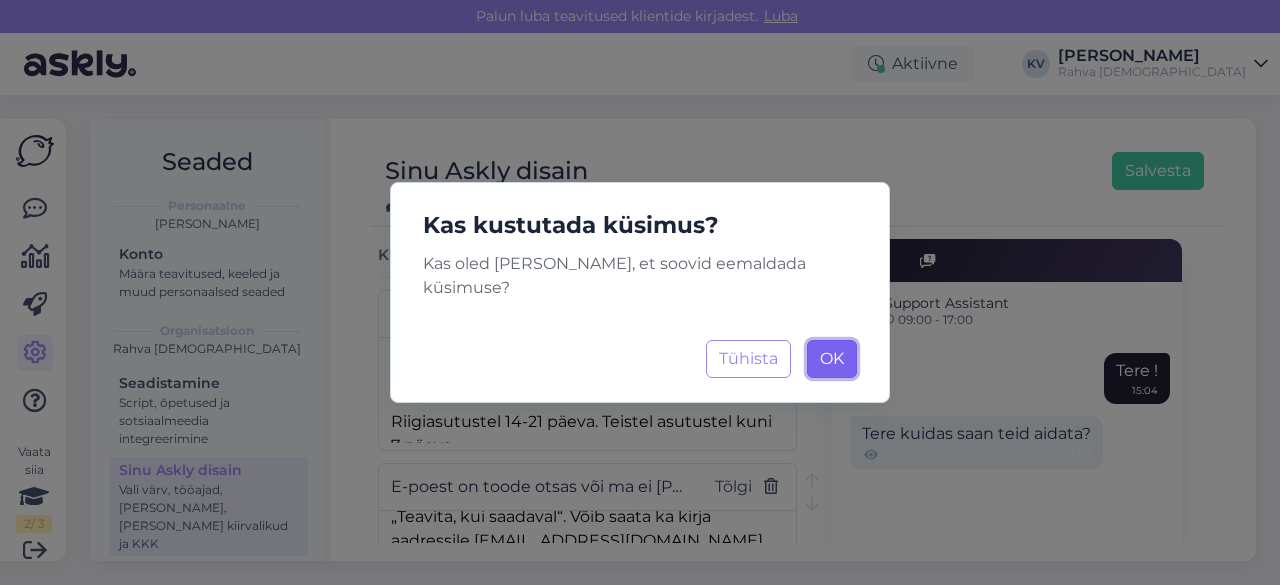 click on "OK Laadimine..." at bounding box center (832, 359) 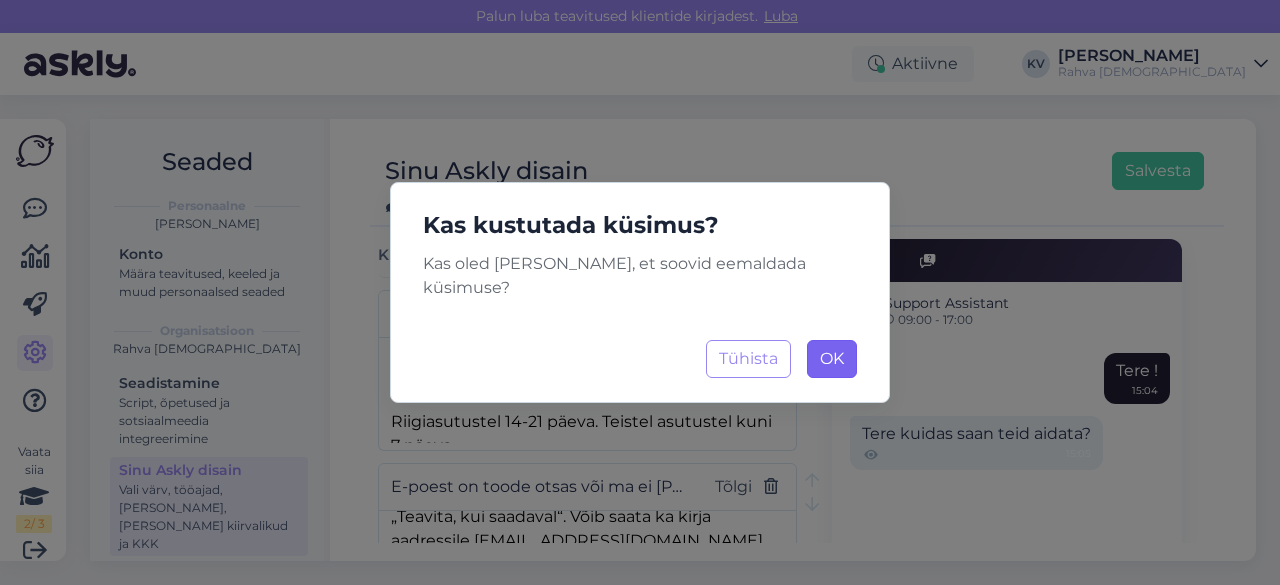 type on "Kui palju maksab hulgikliendile kohaletoimetamine?" 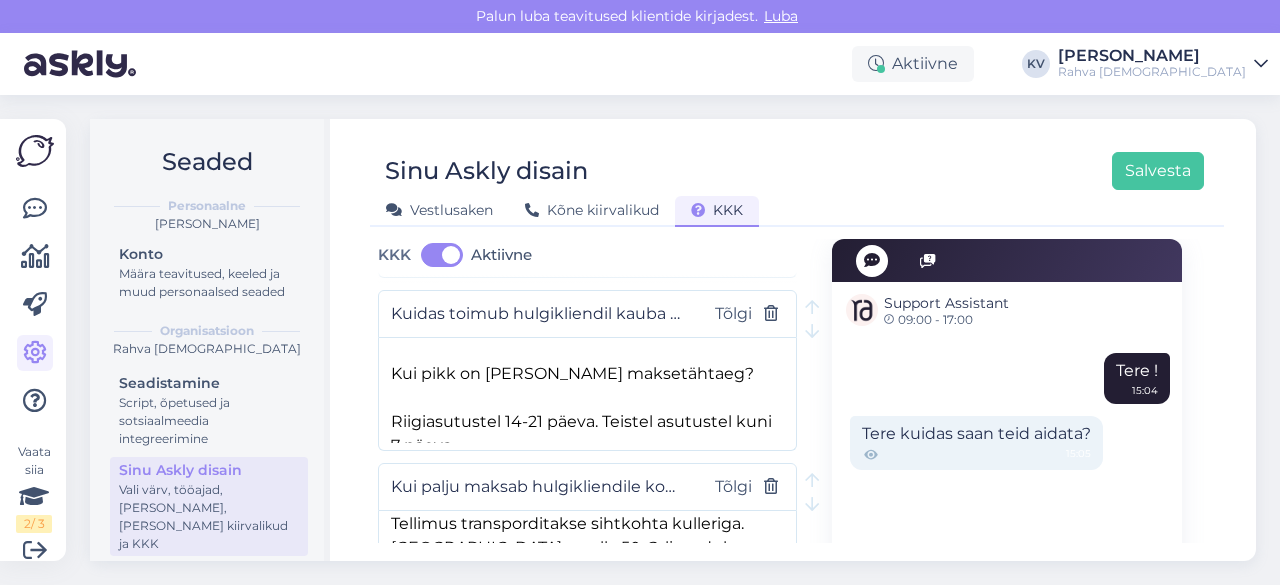 scroll, scrollTop: 6, scrollLeft: 0, axis: vertical 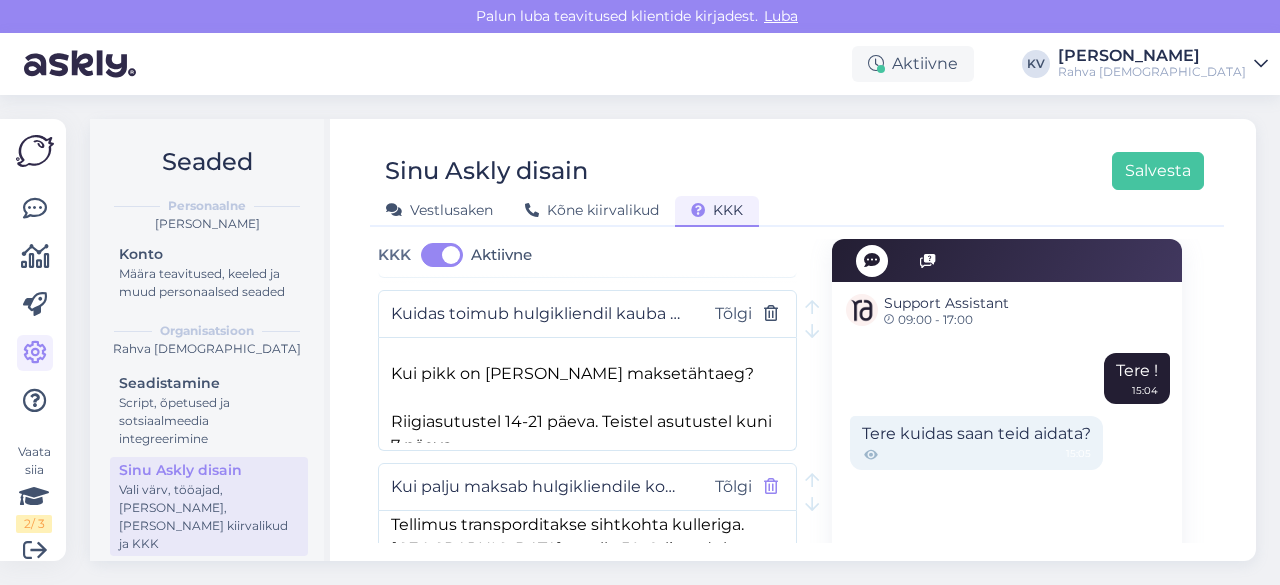 click at bounding box center [771, 487] 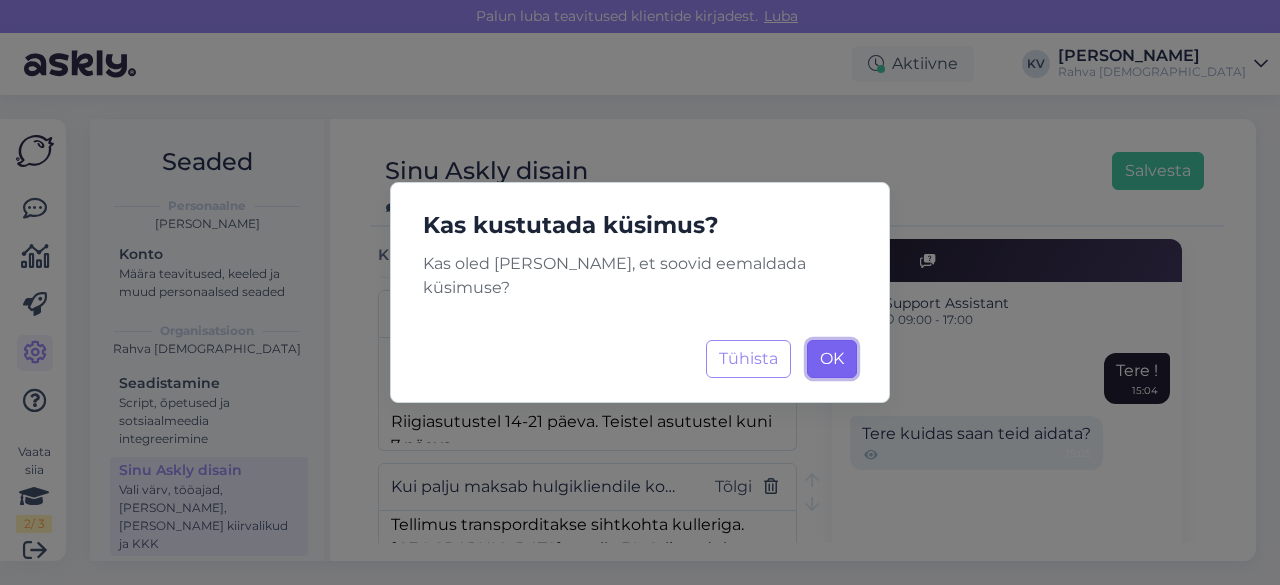 click on "OK Laadimine..." at bounding box center [832, 359] 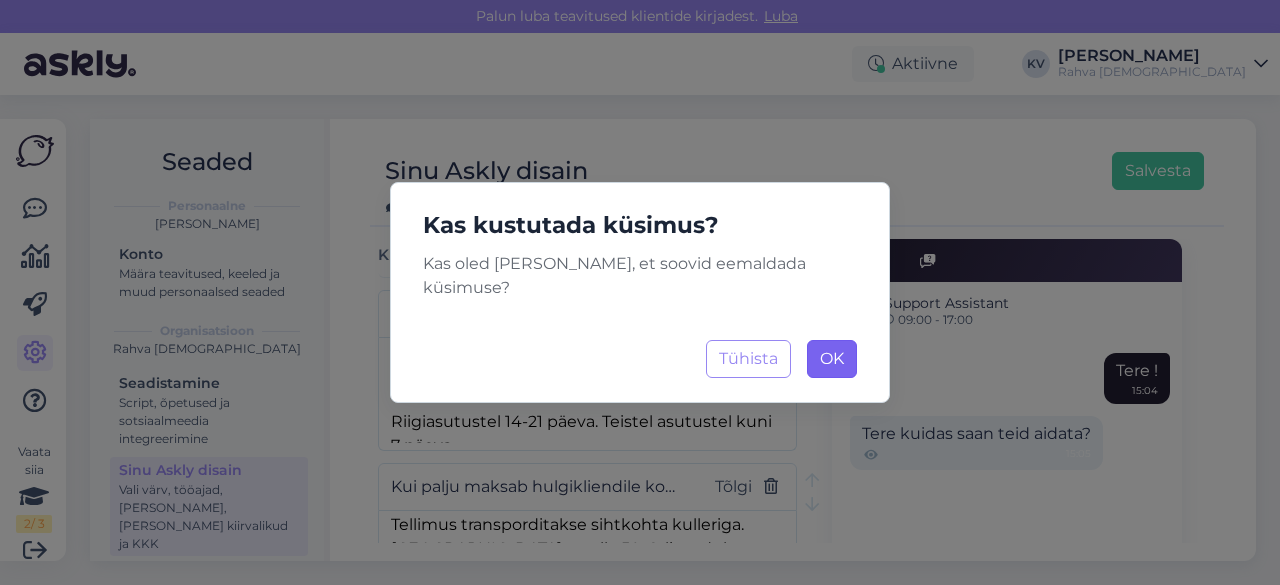 type on "Kui kiiresti jõuab hulgikliendi tellimus [PERSON_NAME]?" 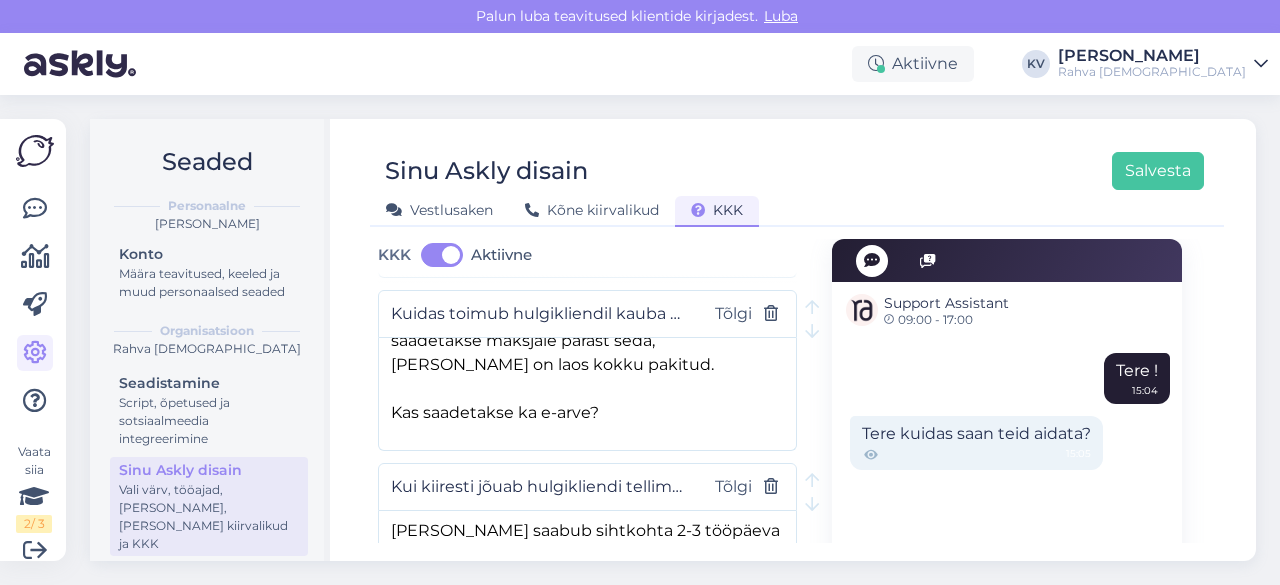 scroll, scrollTop: 0, scrollLeft: 0, axis: both 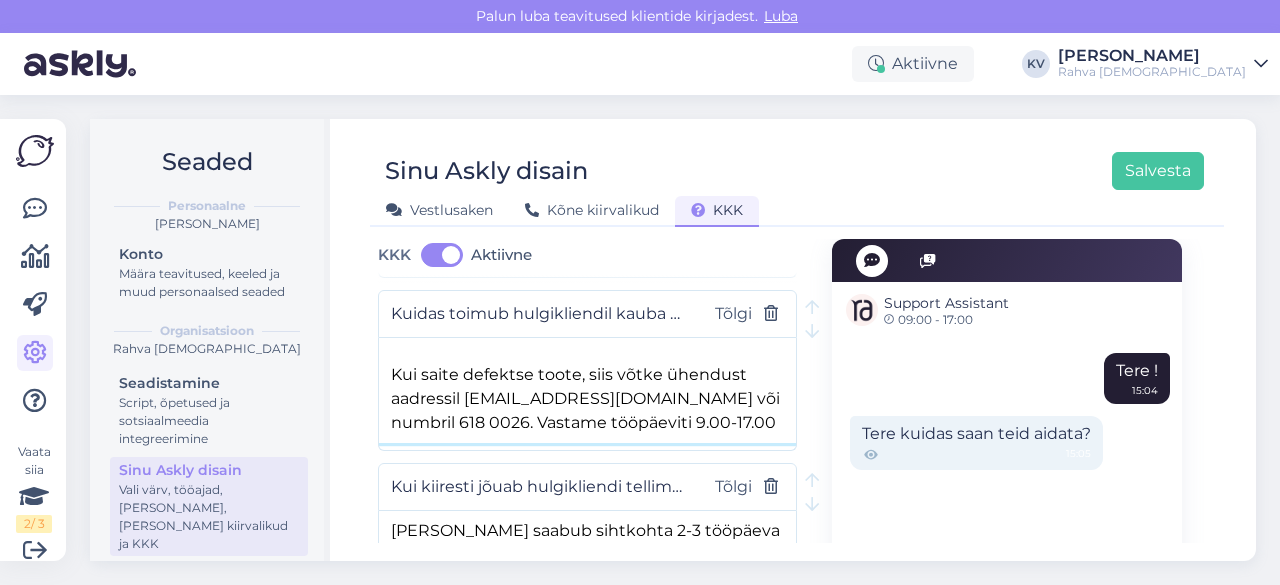 drag, startPoint x: 393, startPoint y: 440, endPoint x: 712, endPoint y: 365, distance: 327.69803 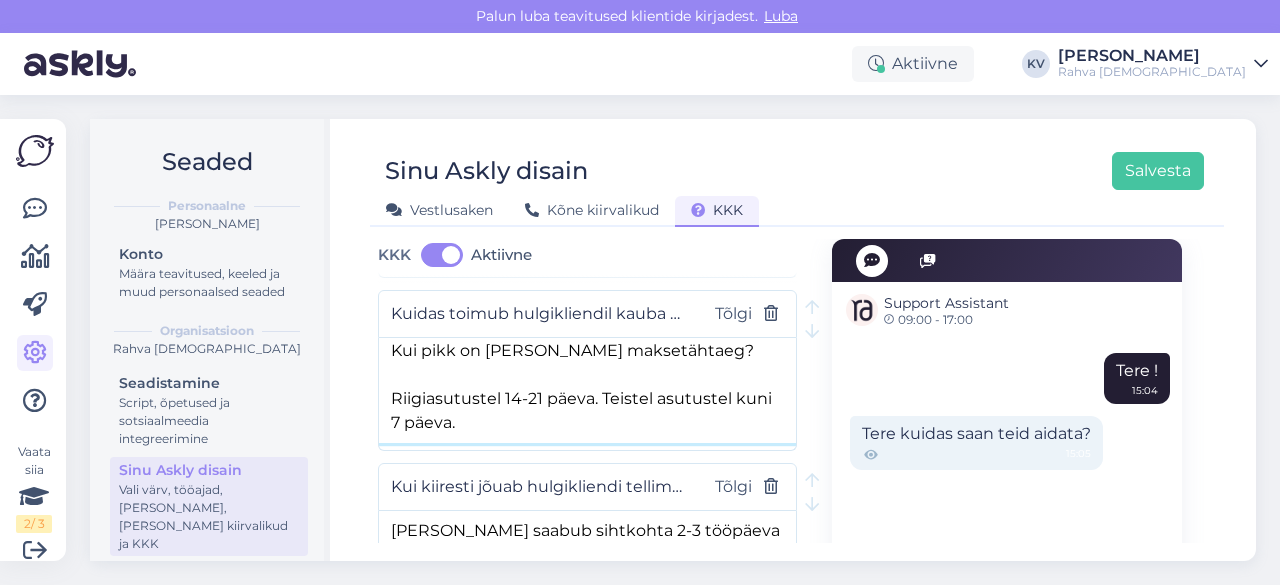 scroll, scrollTop: 222, scrollLeft: 0, axis: vertical 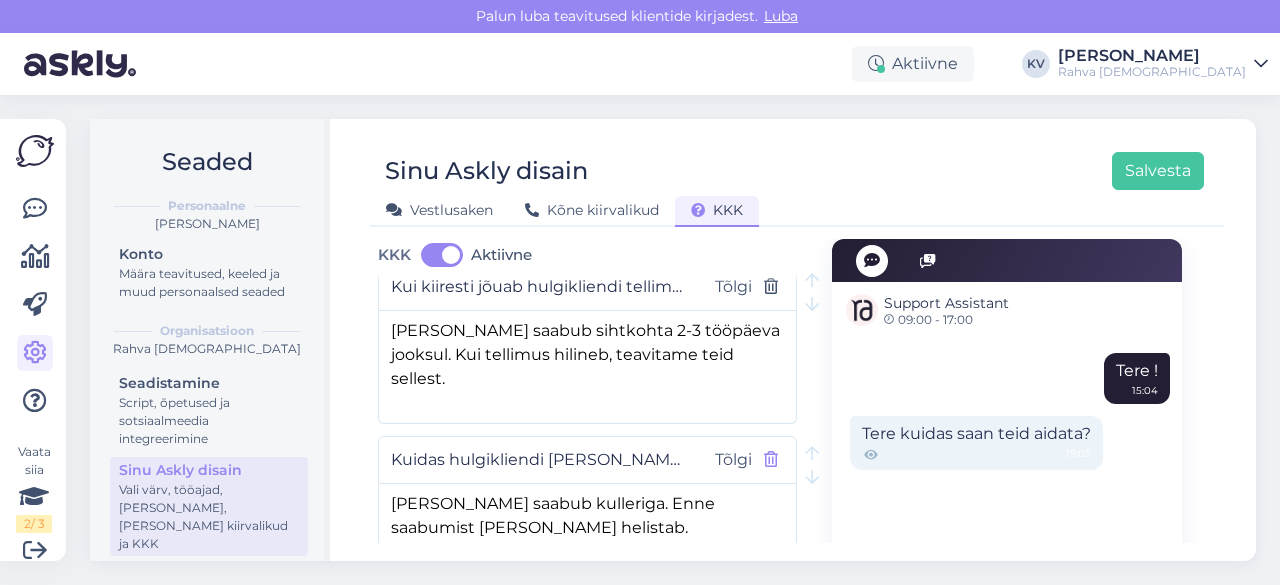 type on "Kauba eest saab tasuda ainult arvega, mis saadetakse maksjale pärast seda, [PERSON_NAME] on laos kokku pakitud.
Kas saadetakse ka e-arve?
Kui maksjal on e-arvete vastuvõtmise valmidus, siis saadetakse maksjale ka e-arve.
Kui pikk on [PERSON_NAME] maksetähtaeg?
Riigiasutustel 14-21 päeva. Teistel asutustel kuni 7 päeva." 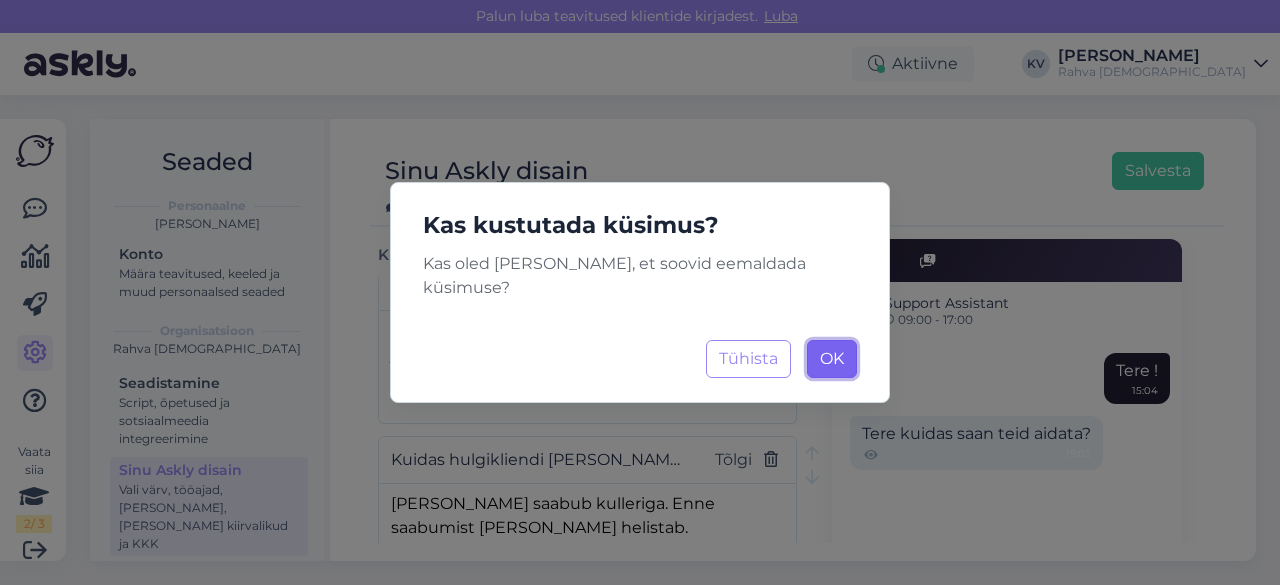 click on "OK Laadimine..." at bounding box center (832, 359) 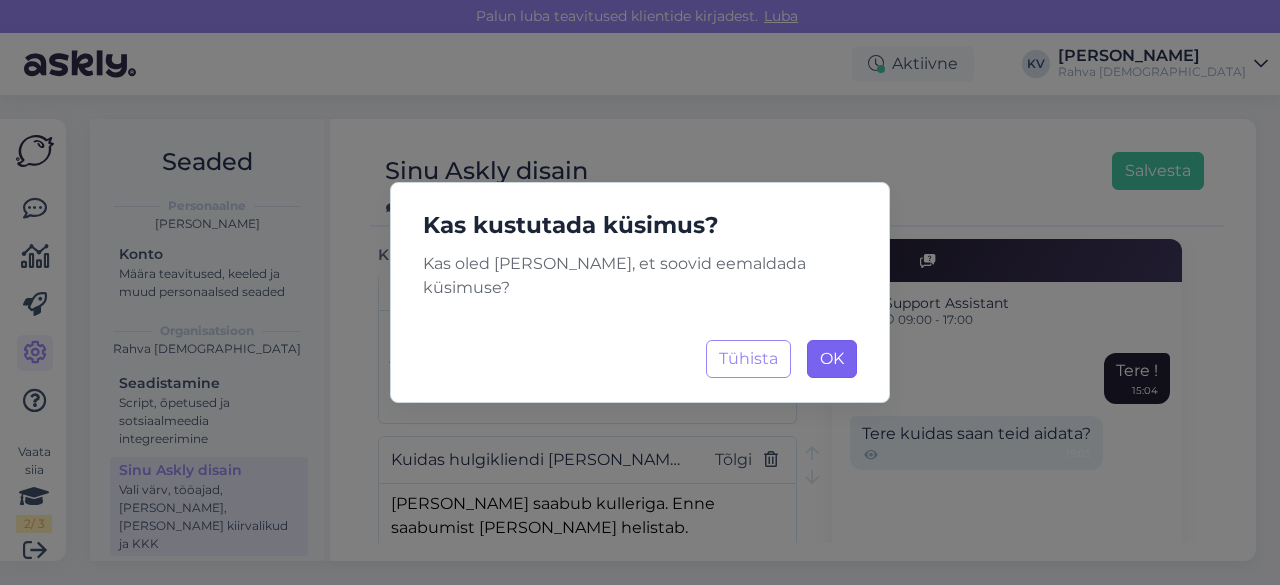 type on "Kas hulgiklient saab tellida ka pakiautomaati?" 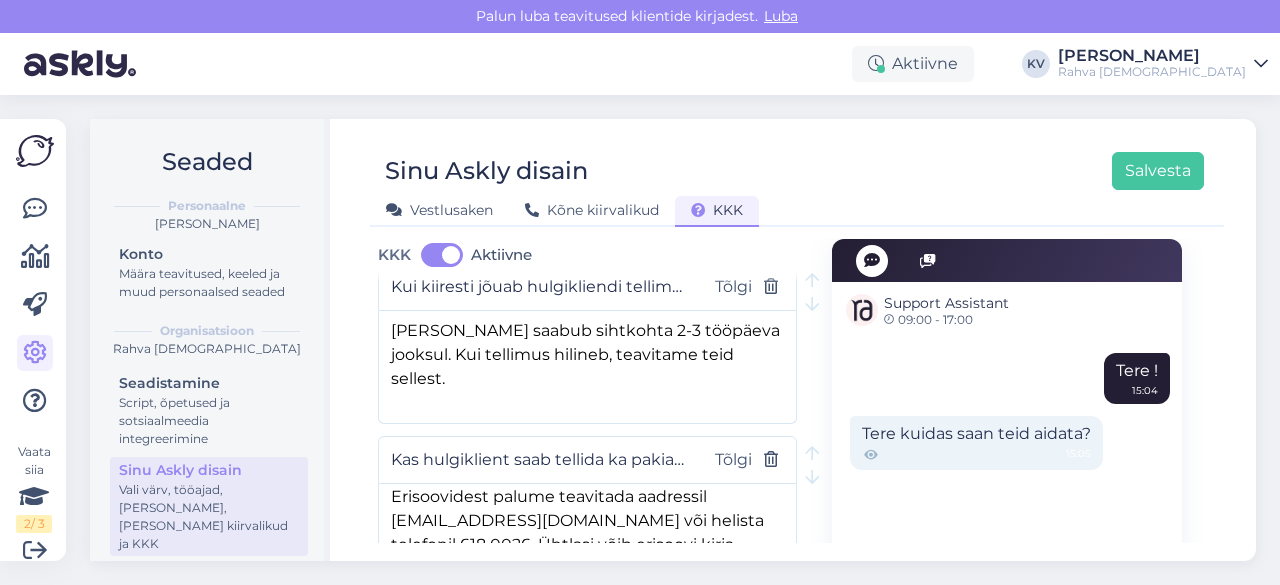 scroll, scrollTop: 54, scrollLeft: 0, axis: vertical 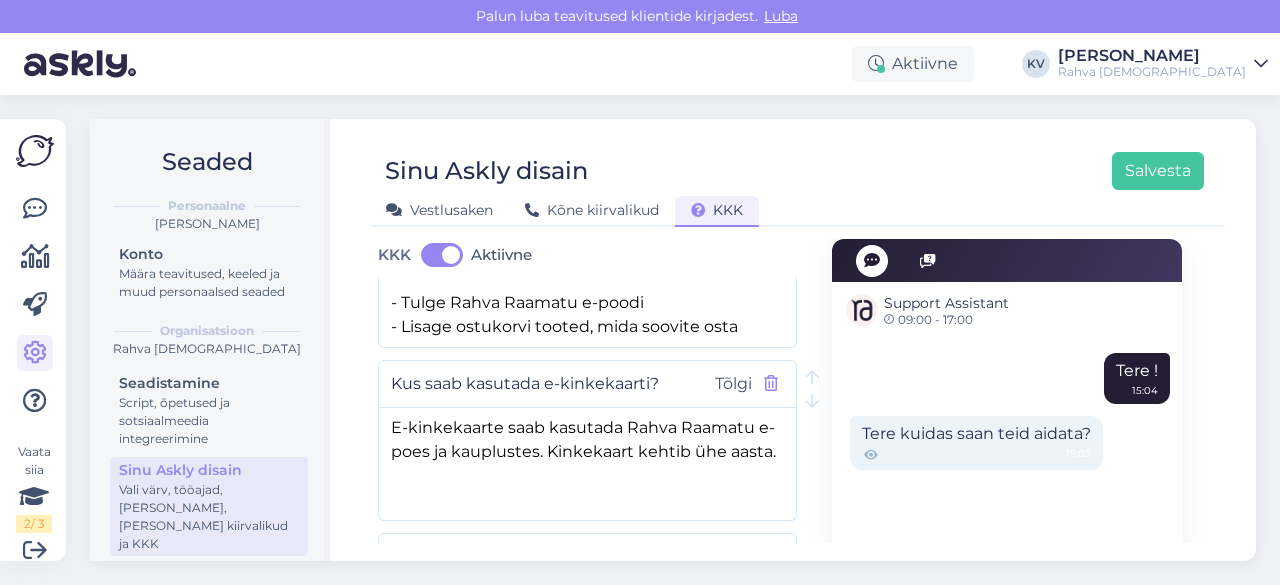 click at bounding box center [771, 384] 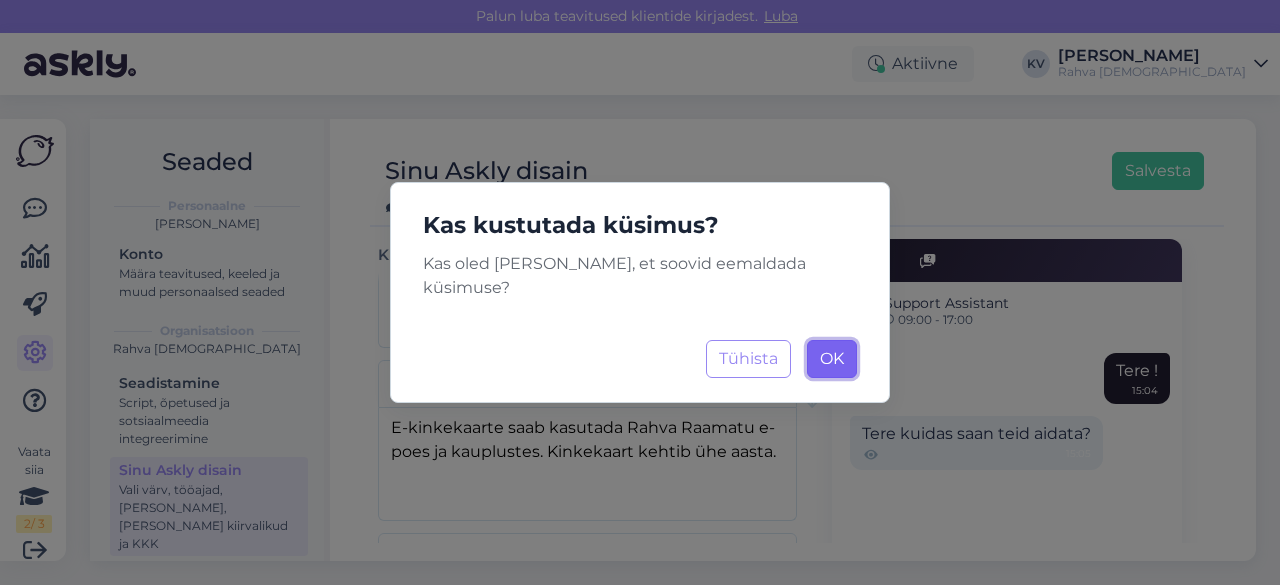 click on "OK" at bounding box center (832, 358) 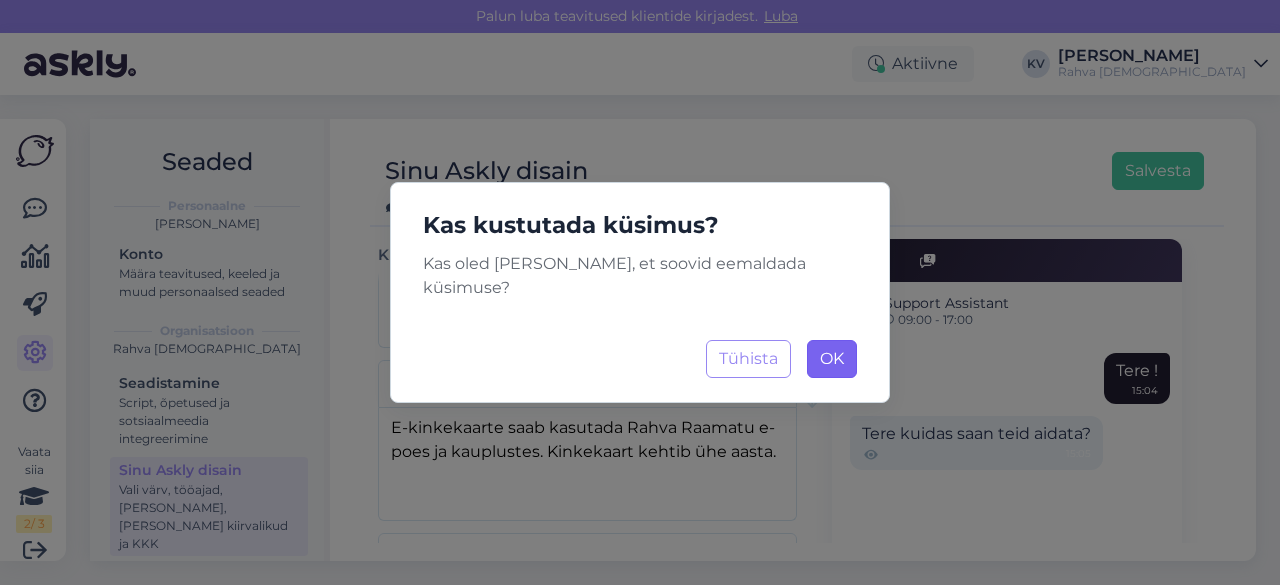 type on "Kuidas osta paberkinkekaarte?" 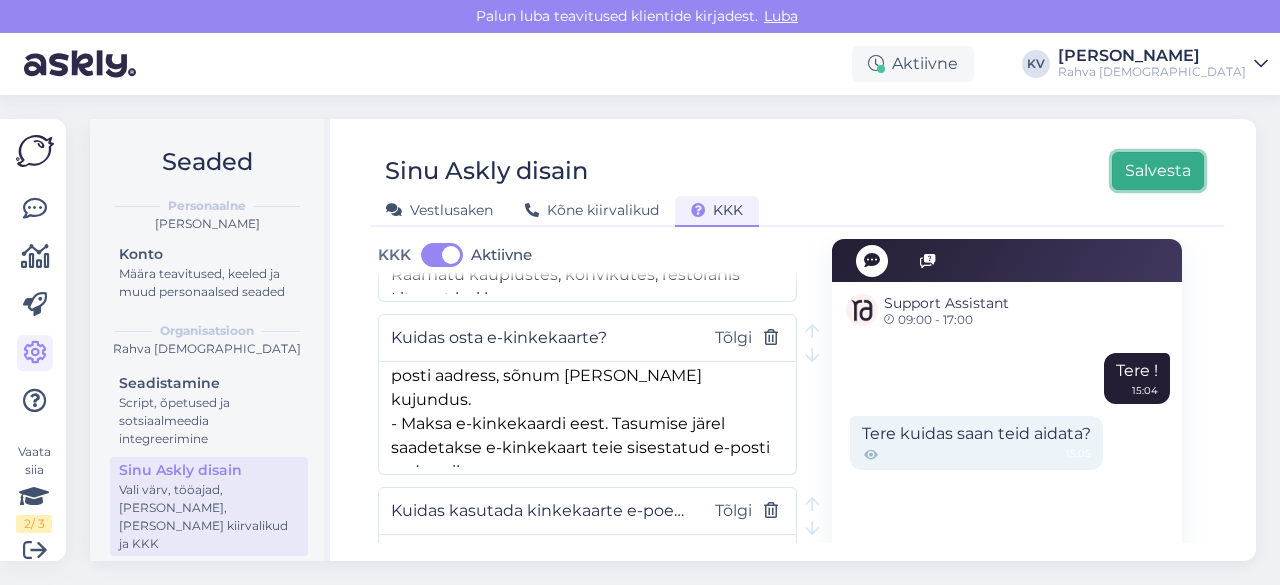 click on "Salvesta" at bounding box center (1158, 171) 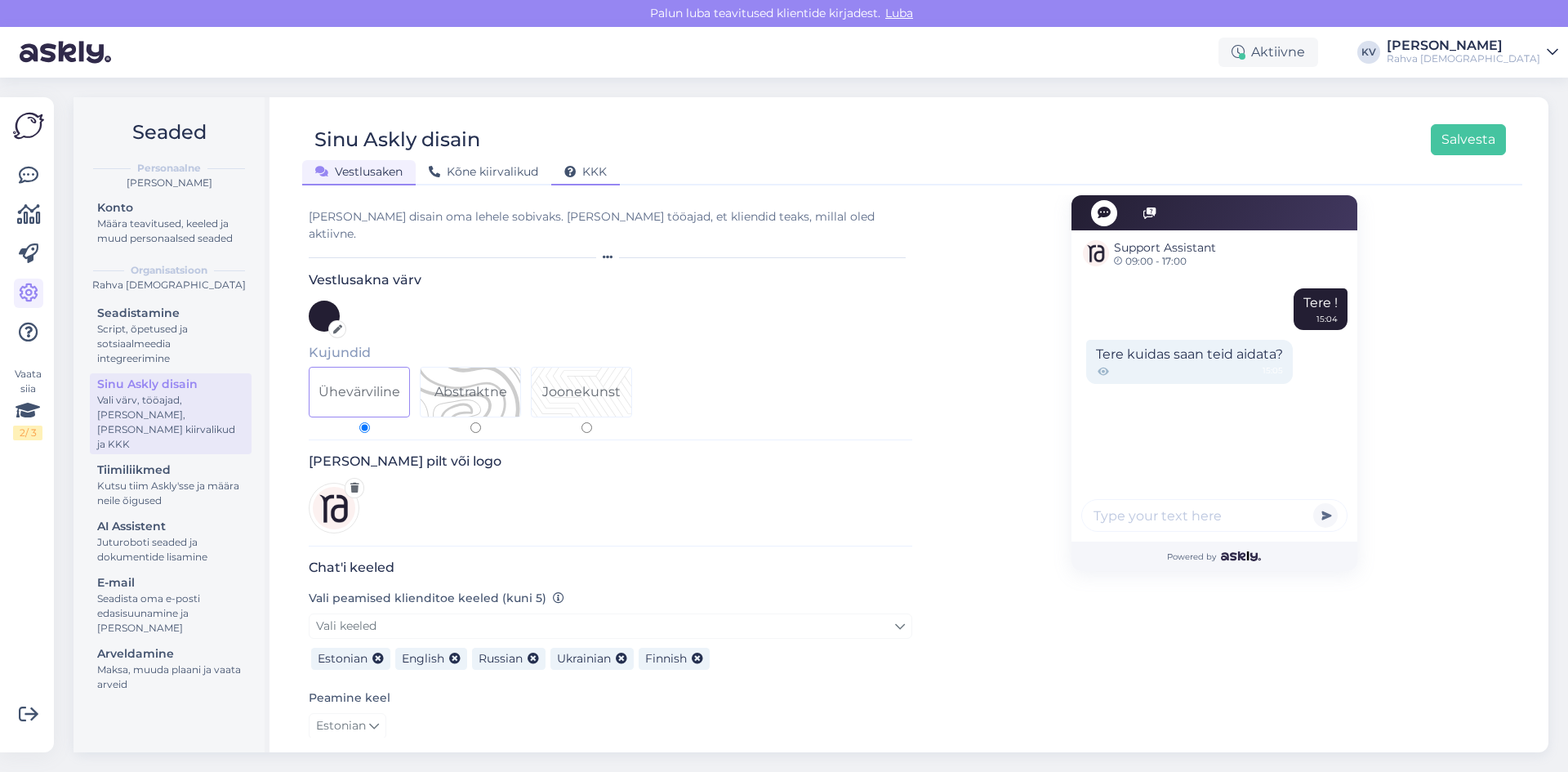 click on "KKK" at bounding box center [586, 172] 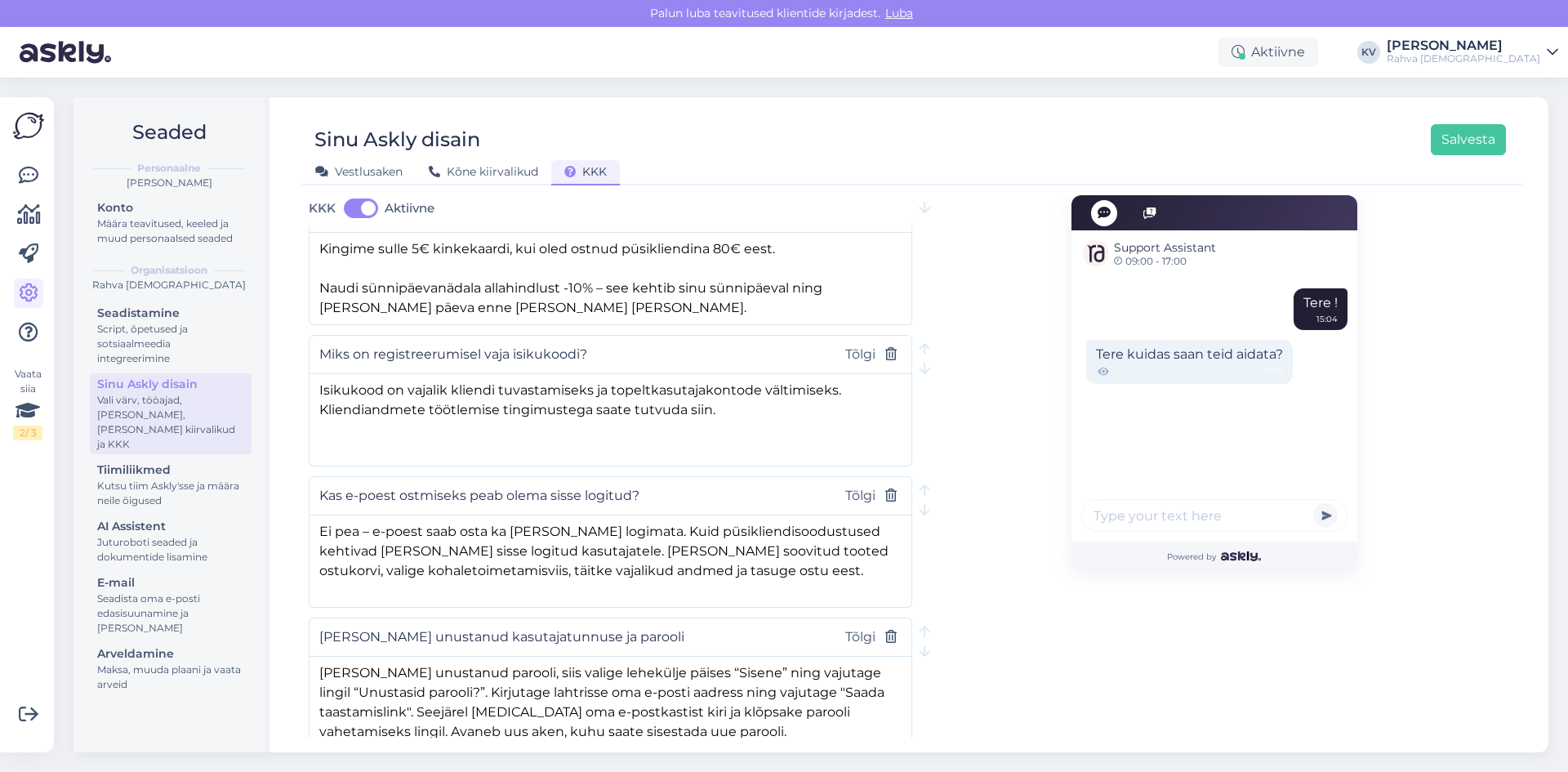 scroll, scrollTop: 245, scrollLeft: 0, axis: vertical 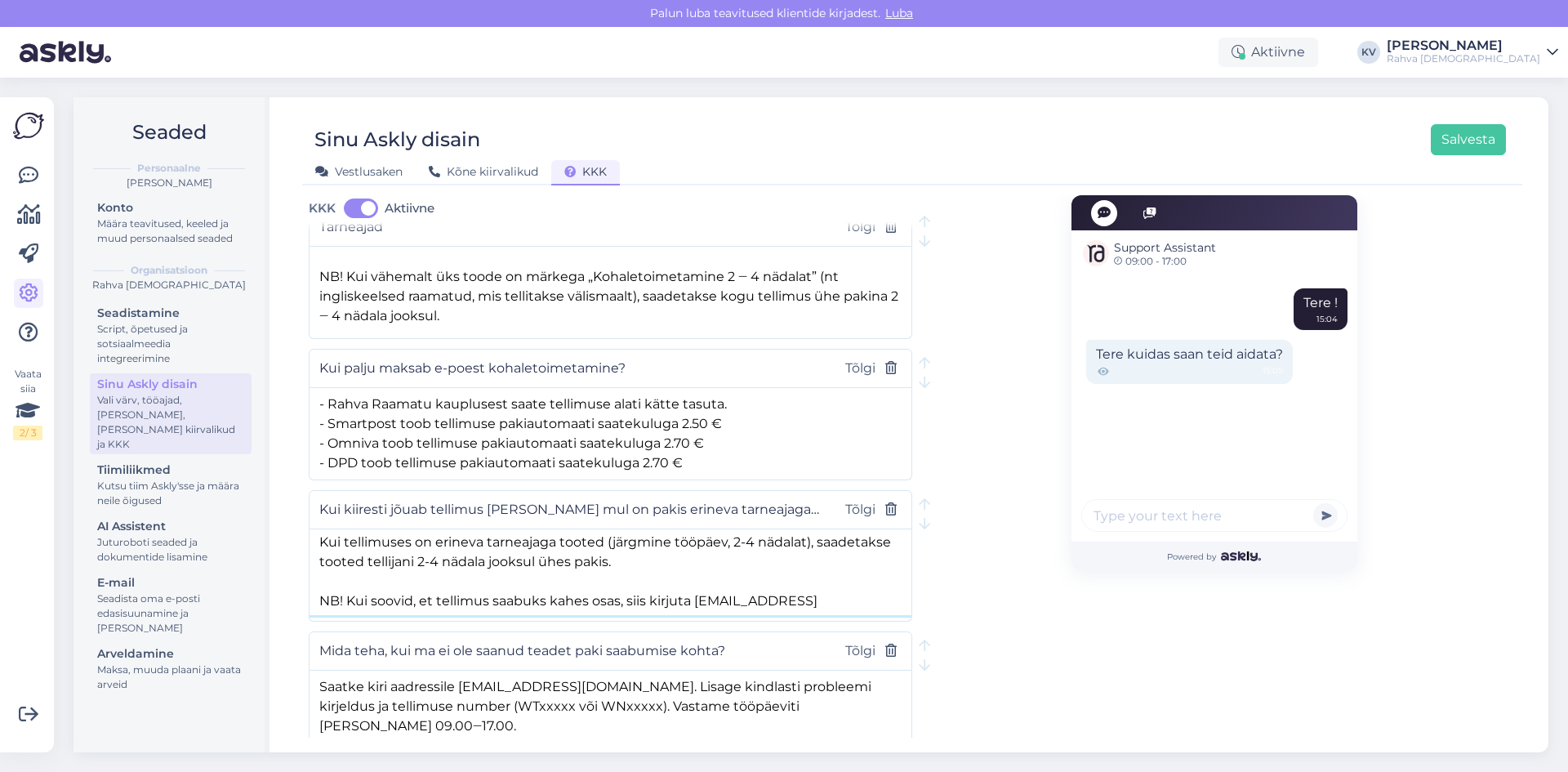 drag, startPoint x: 604, startPoint y: 524, endPoint x: 705, endPoint y: 544, distance: 102.96116 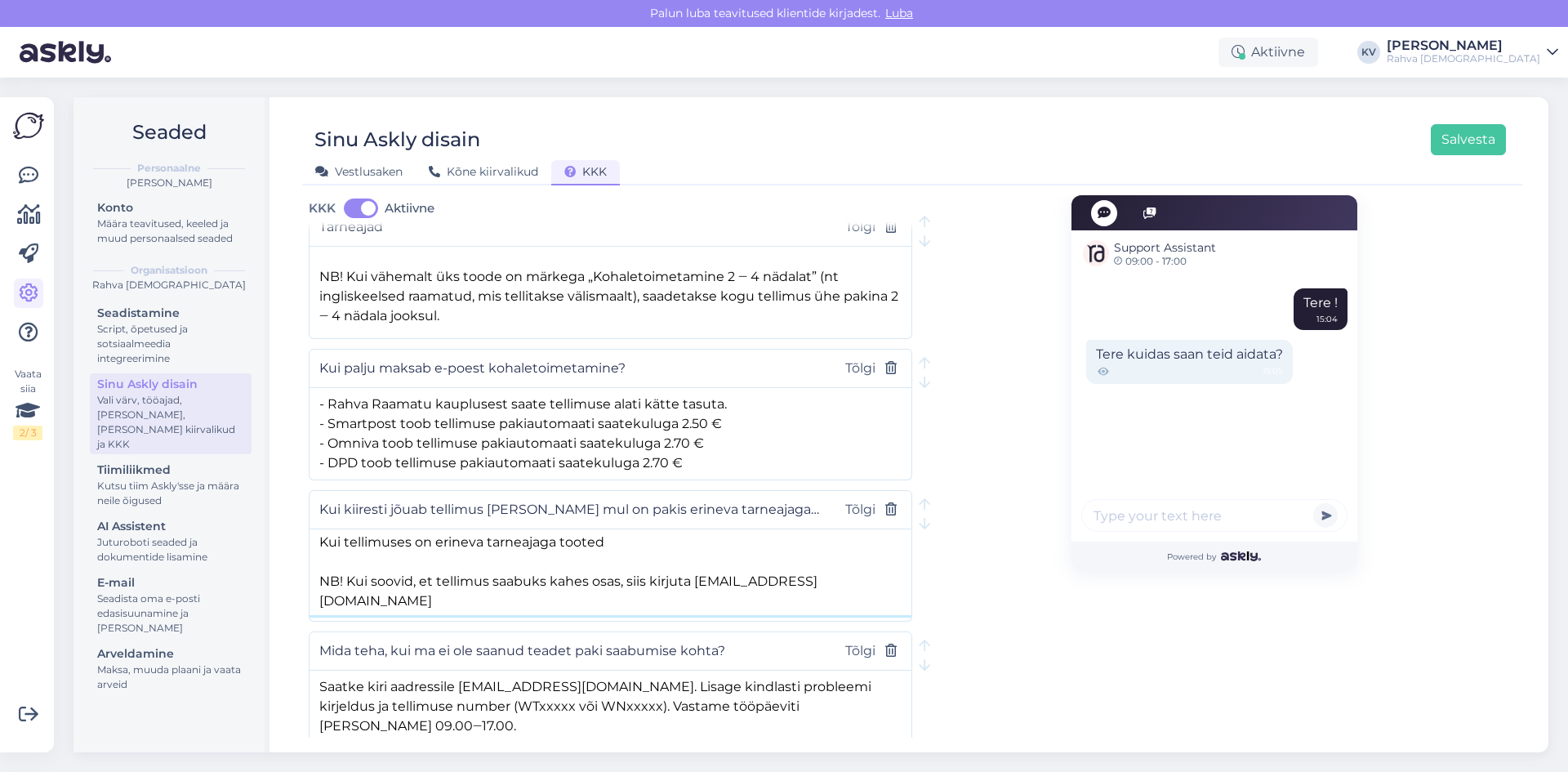scroll, scrollTop: 0, scrollLeft: 0, axis: both 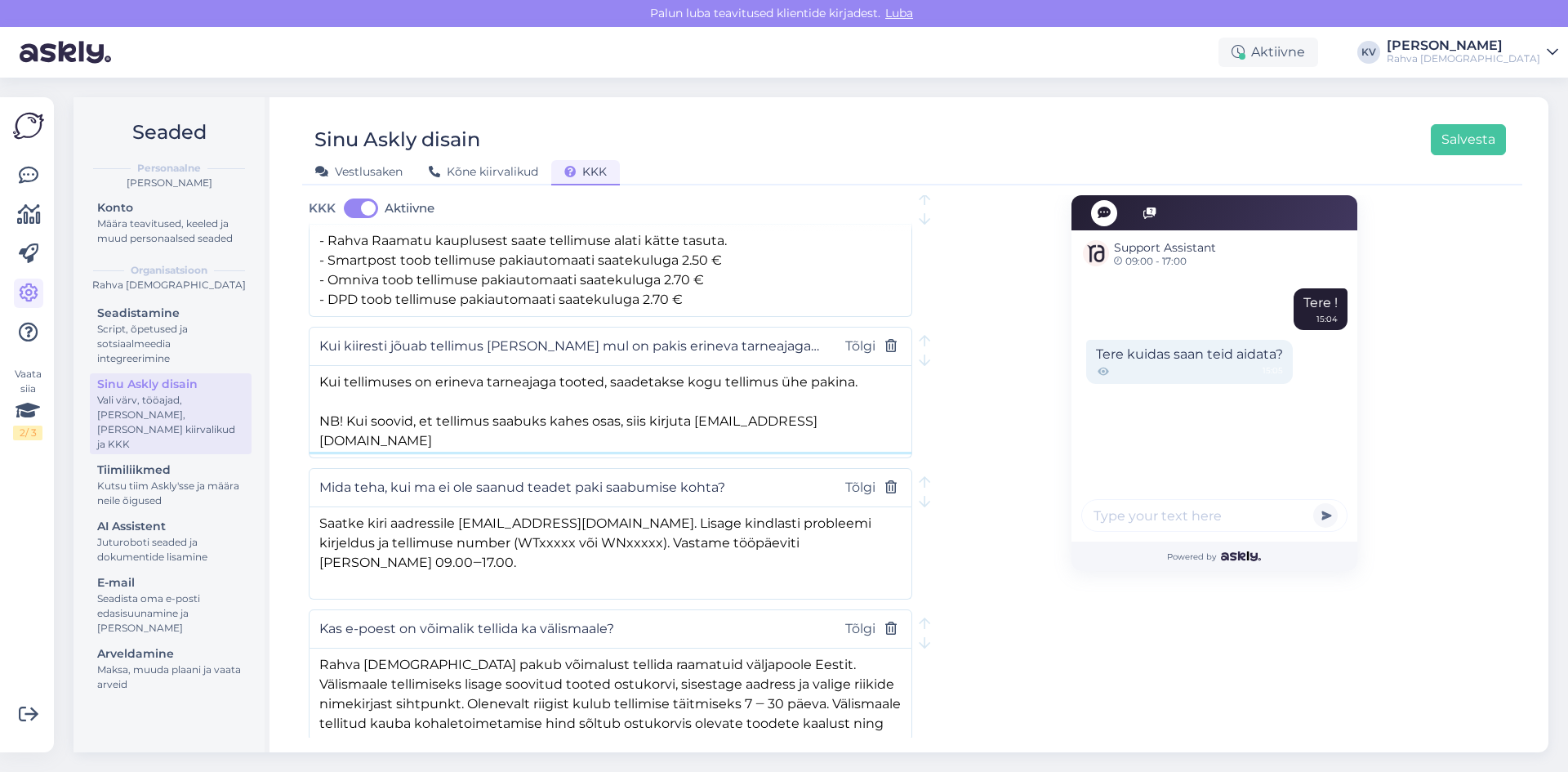 type on "Kui tellimuses on erineva tarneajaga tooted, saadetakse kogu tellimus ühe pakina.
NB! Kui soovid, et tellimus saabuks kahes osas, siis kirjuta [EMAIL_ADDRESS][DOMAIN_NAME]" 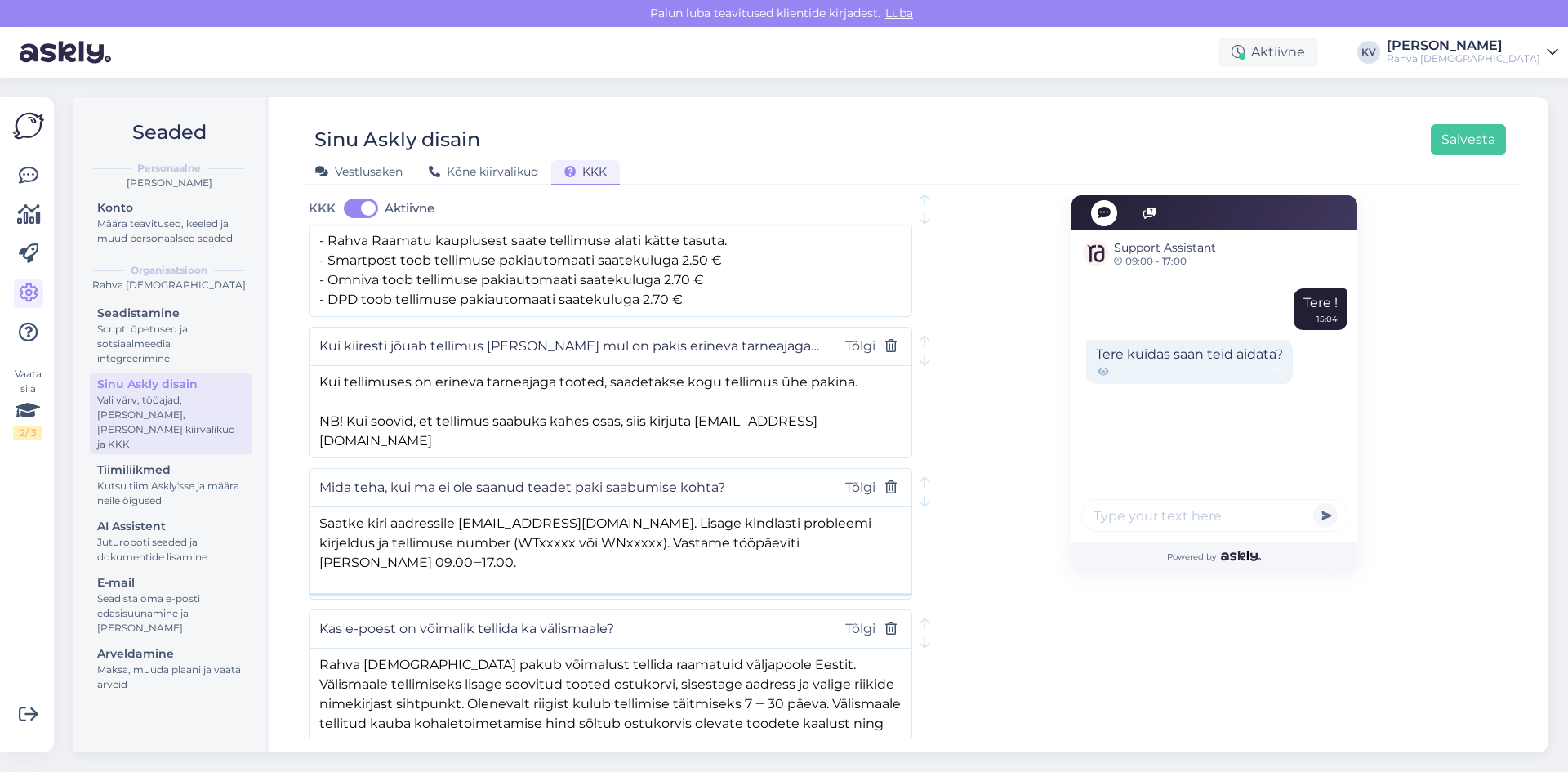 drag, startPoint x: 589, startPoint y: 516, endPoint x: 504, endPoint y: 523, distance: 85.287748 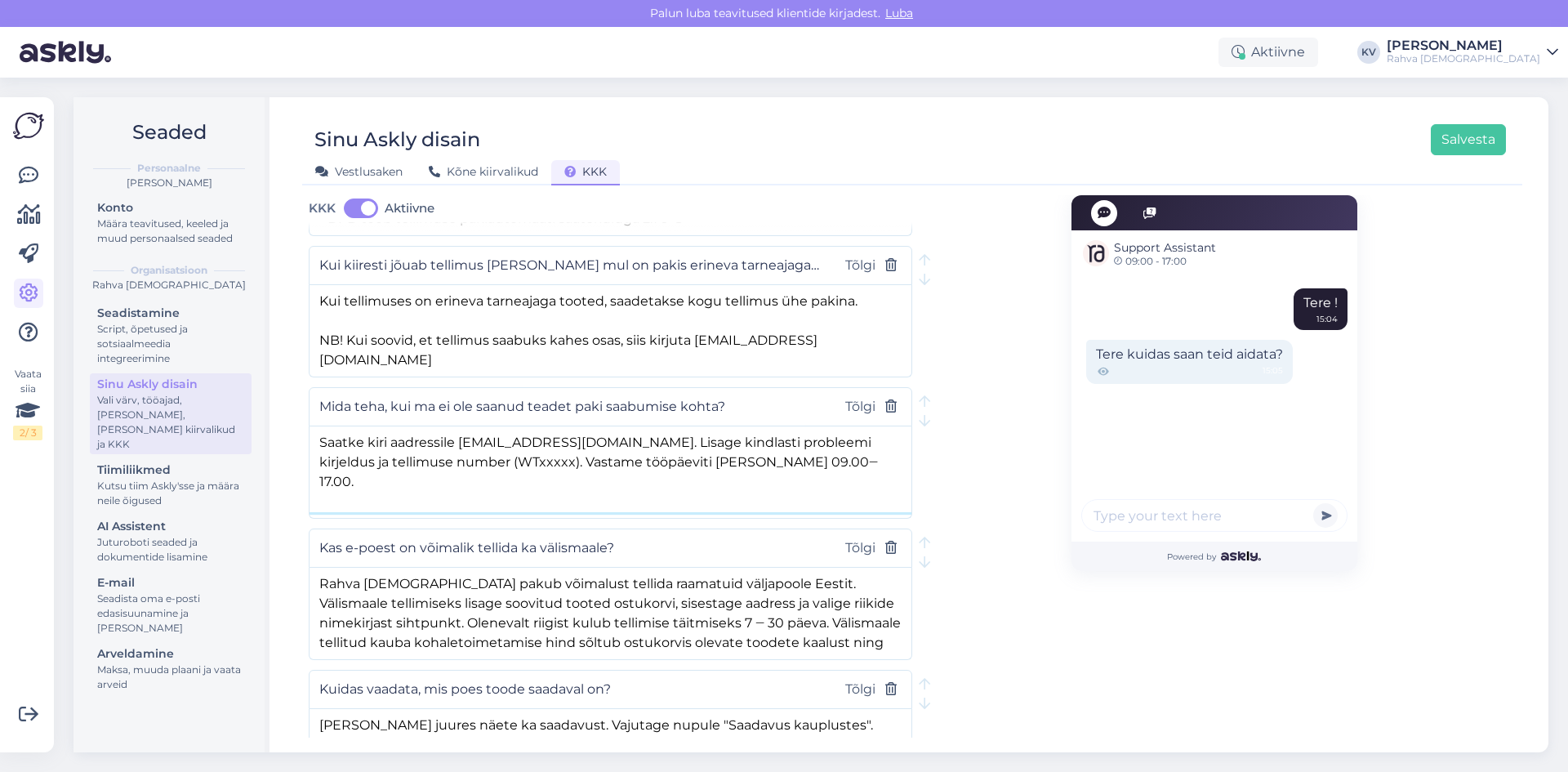 scroll, scrollTop: 2287, scrollLeft: 0, axis: vertical 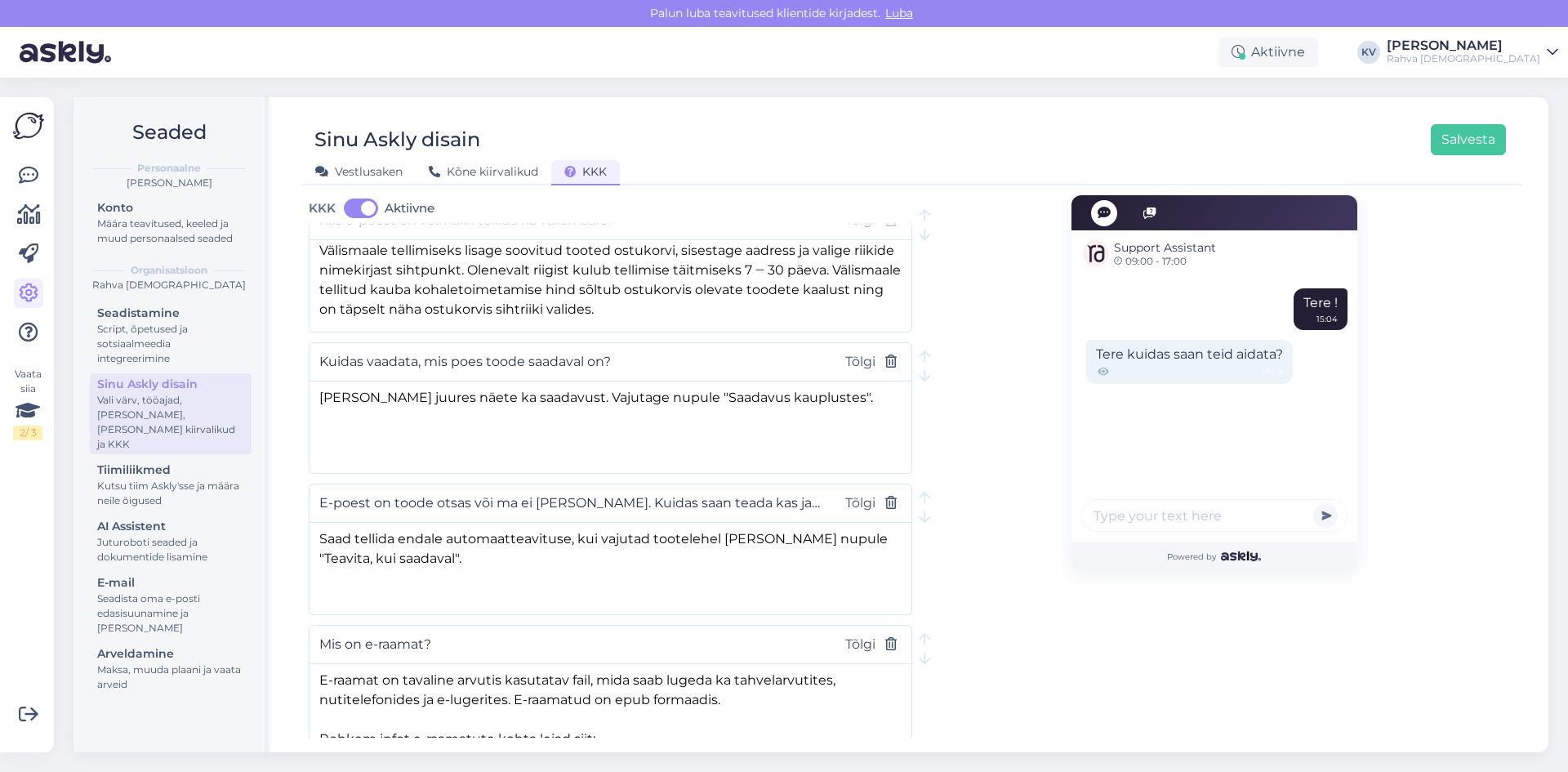 type on "Saatke kiri aadressile [EMAIL_ADDRESS][DOMAIN_NAME]. Lisage kindlasti probleemi kirjeldus ja tellimuse number (WTxxxxx). Vastame tööpäeviti [PERSON_NAME] 09.00‒17.00." 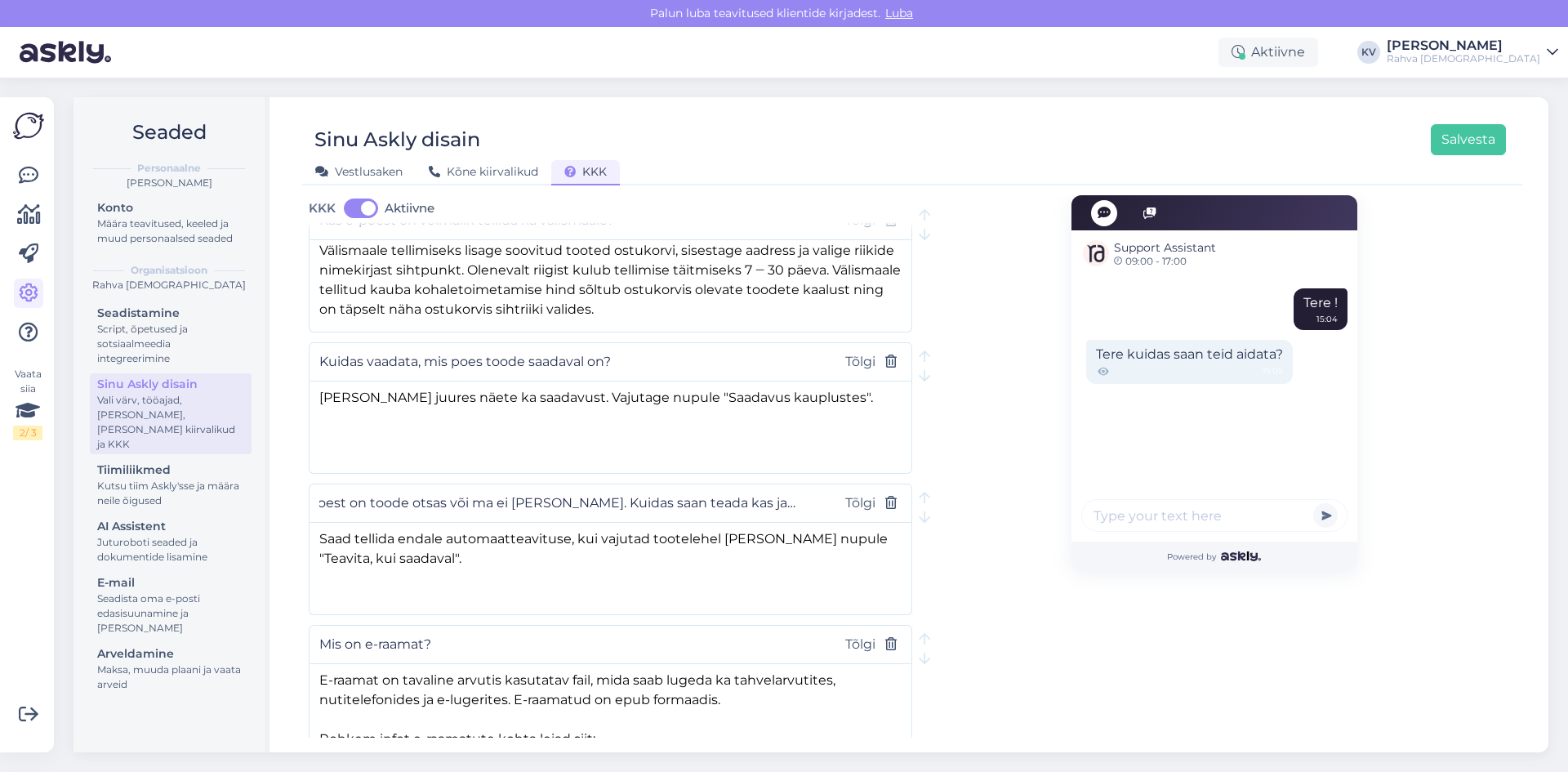 scroll, scrollTop: 0, scrollLeft: 145, axis: horizontal 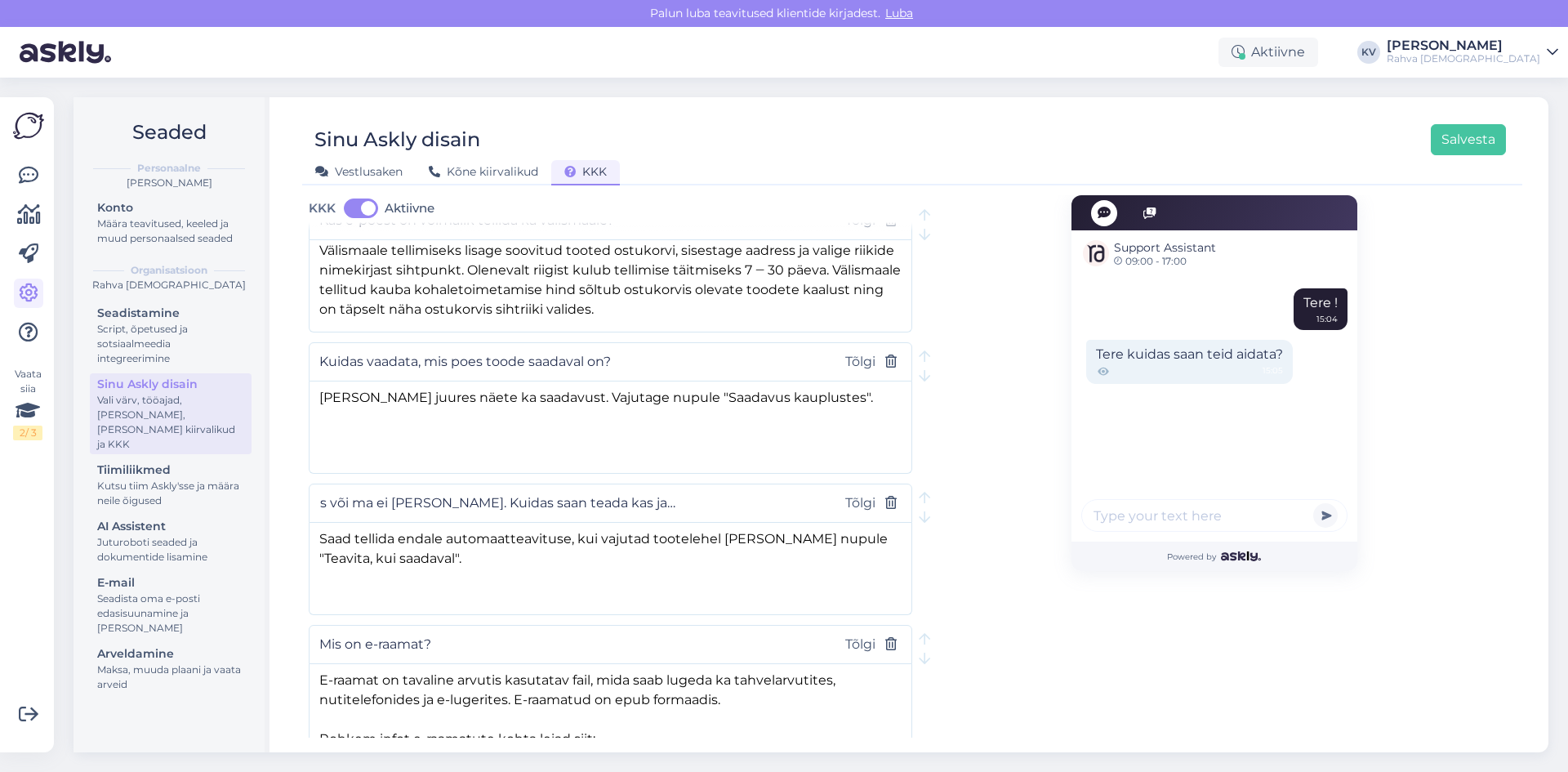 drag, startPoint x: 597, startPoint y: 484, endPoint x: 817, endPoint y: 486, distance: 220.00909 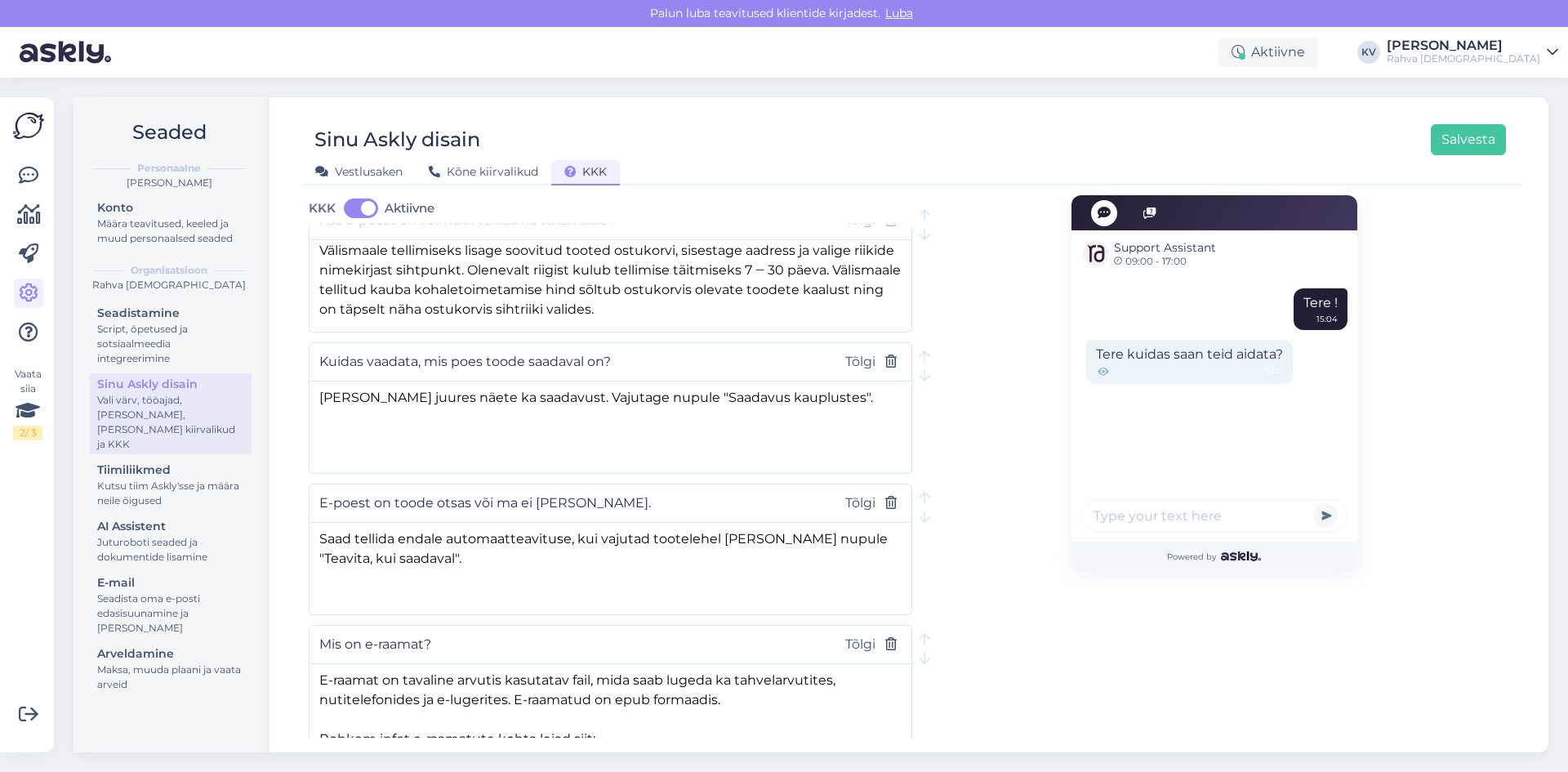 scroll, scrollTop: 0, scrollLeft: 0, axis: both 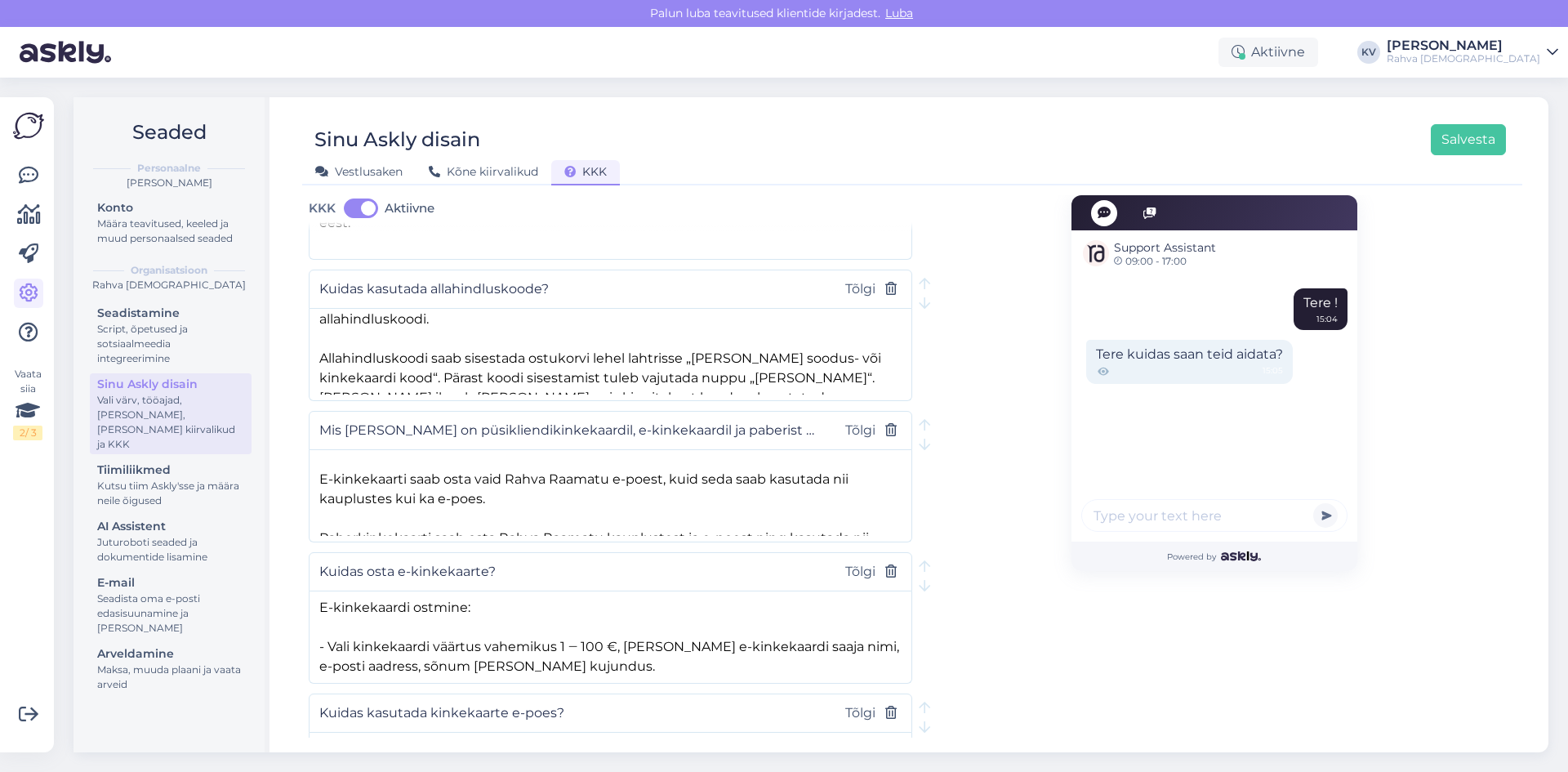 type on "E-poest on toode otsas või ma ei [PERSON_NAME]." 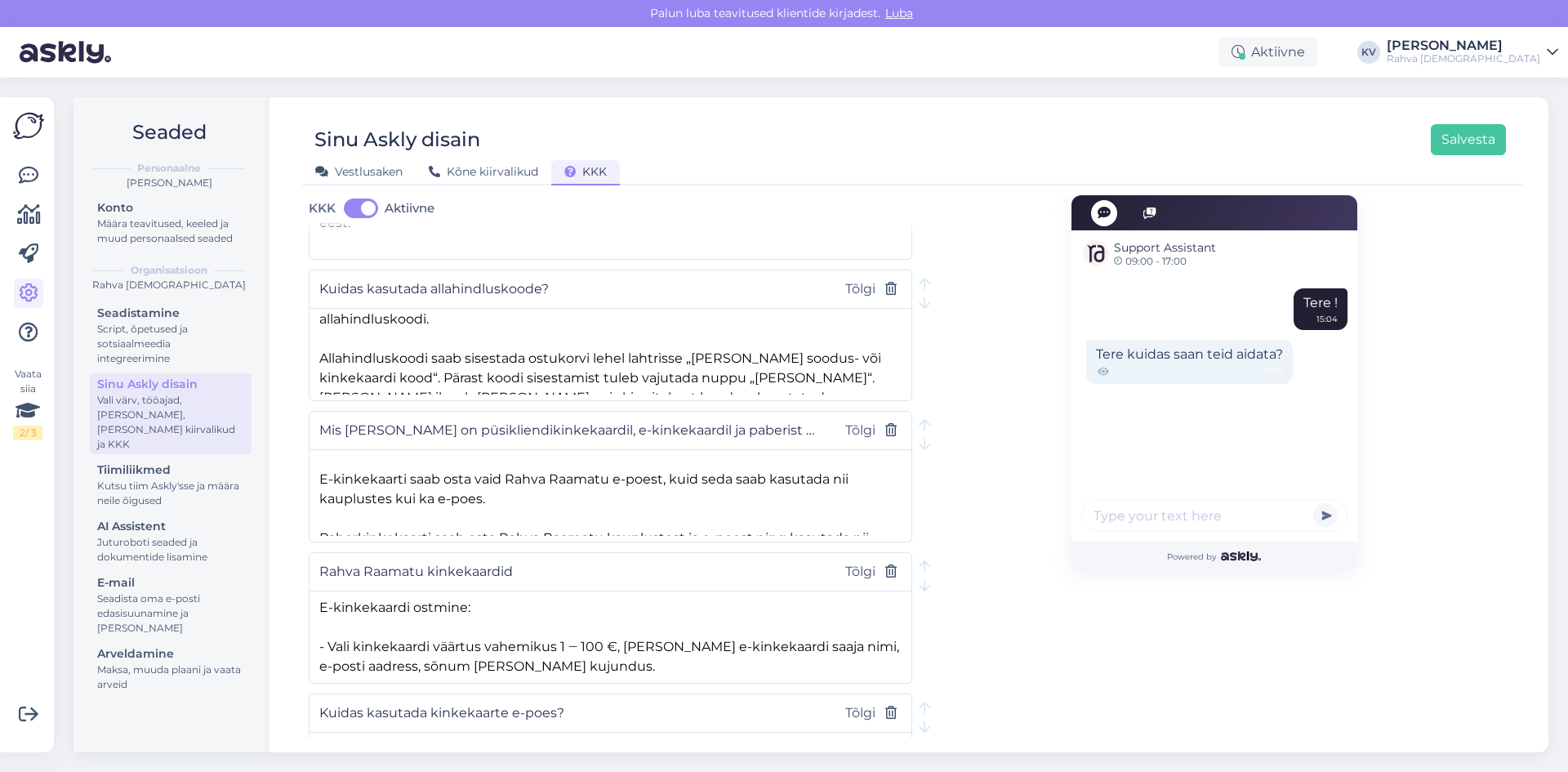 scroll, scrollTop: 45, scrollLeft: 0, axis: vertical 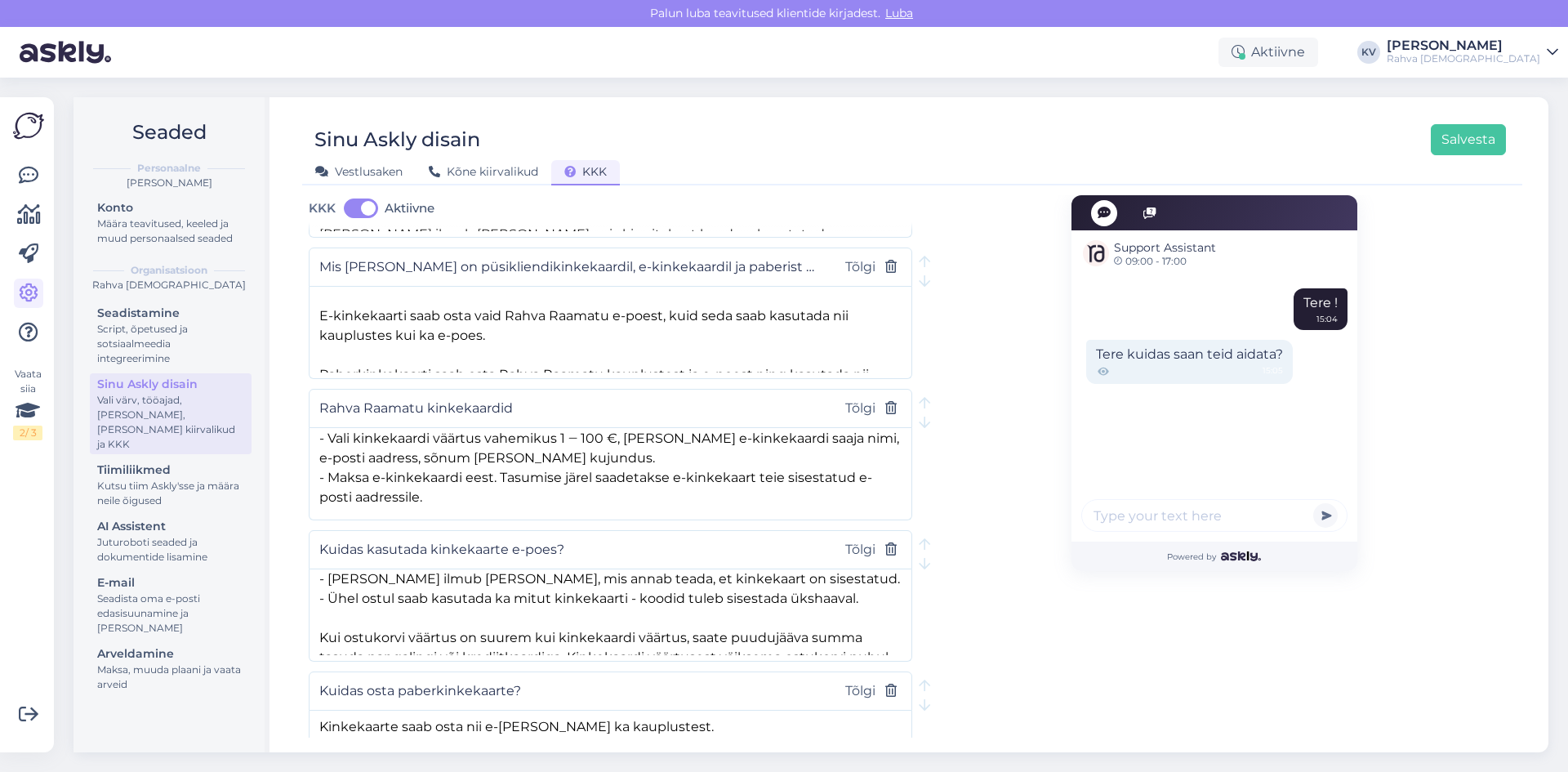 type on "Rahva Raamatu kinkekaardid" 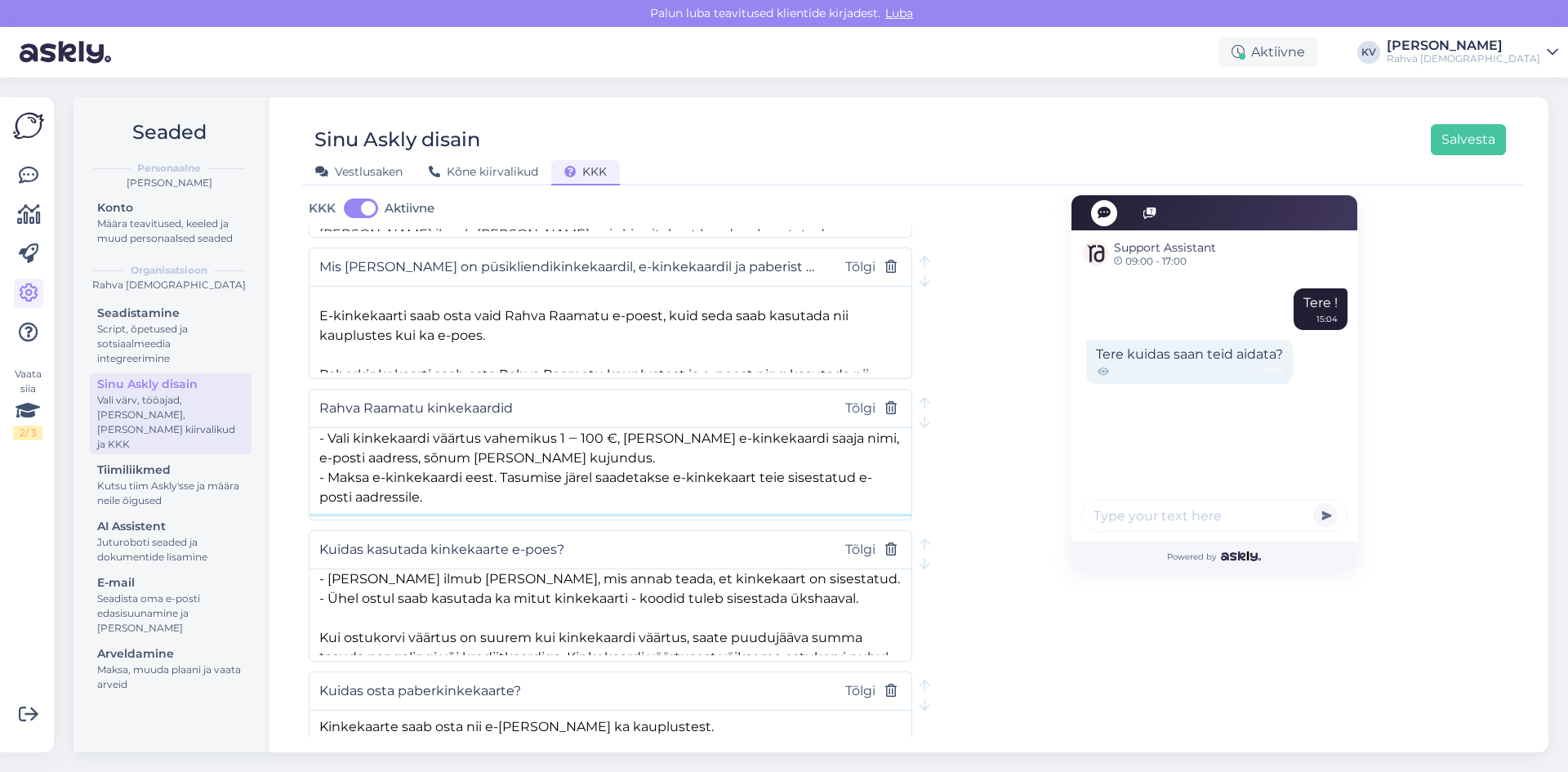 click on "E-kinkekaardi ostmine:
- Vali kinkekaardi väärtus vahemikus 1 ‒ 100 €, [PERSON_NAME] e-kinkekaardi saaja nimi, e-posti aadress, sõnum [PERSON_NAME] kujundus.
- Maksa e-kinkekaardi eest. Tasumise järel saadetakse e-kinkekaart teie sisestatud e-posti aadressile." at bounding box center (610, 471) 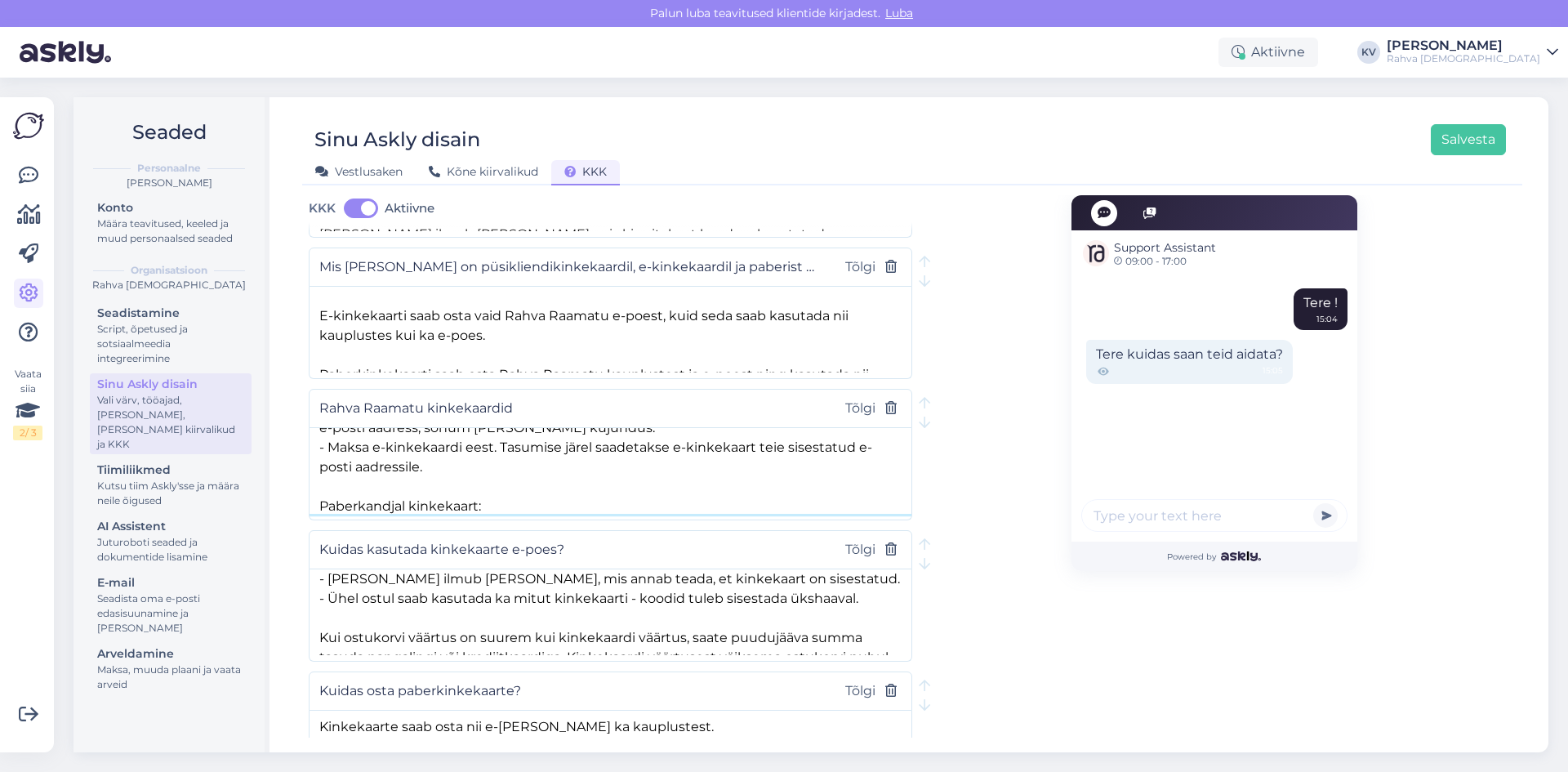 scroll, scrollTop: 95, scrollLeft: 0, axis: vertical 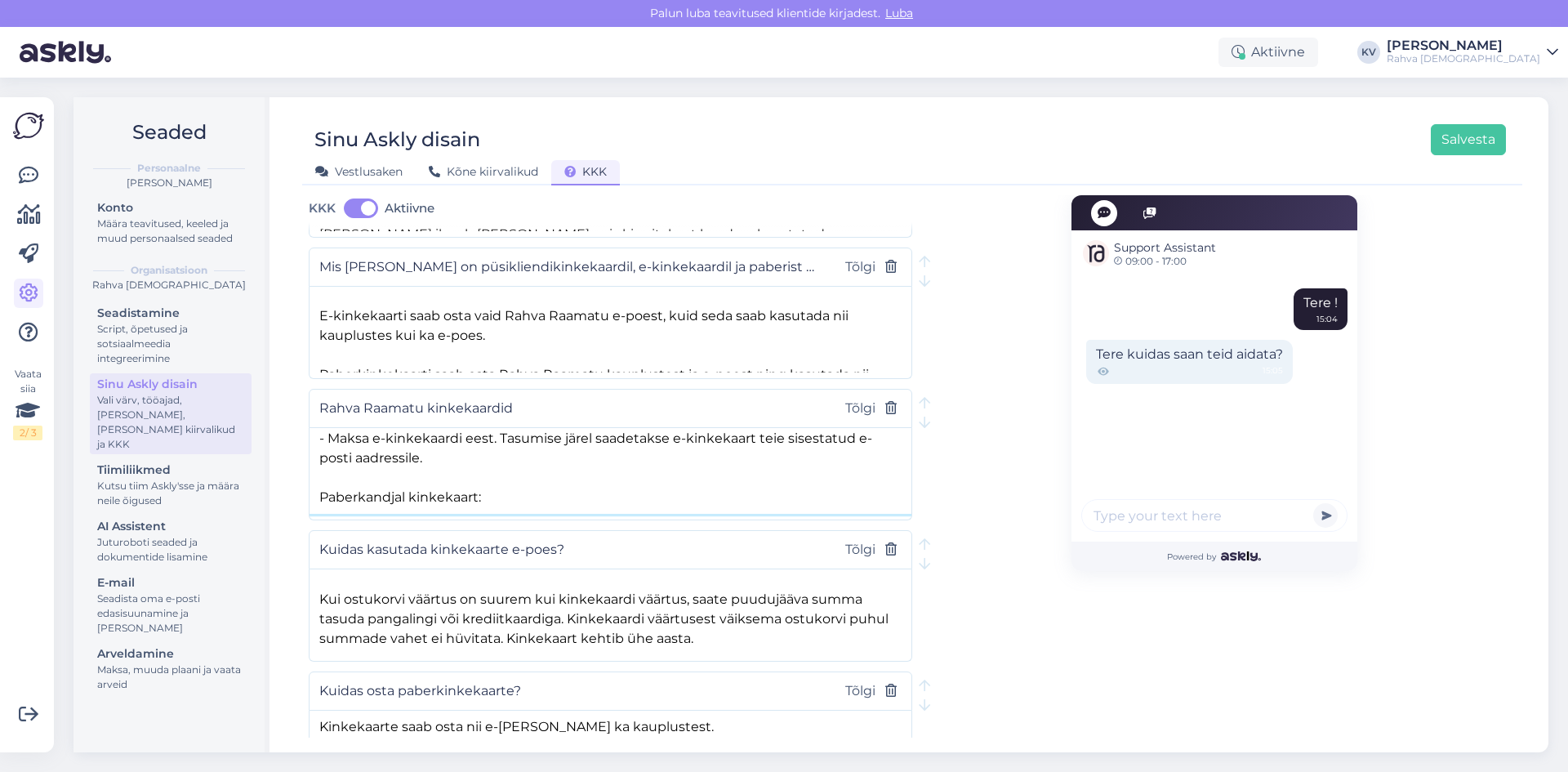 type on "E-kinkekaardi ostmine:
- Vali kinkekaardi väärtus vahemikus 1 ‒ 100 €, [PERSON_NAME] e-kinkekaardi saaja nimi, e-posti aadress, sõnum [PERSON_NAME] kujundus.
- Maksa e-kinkekaardi eest. Tasumise järel saadetakse e-kinkekaart teie sisestatud e-posti aadressile.
Paberkandjal kinkekaart:" 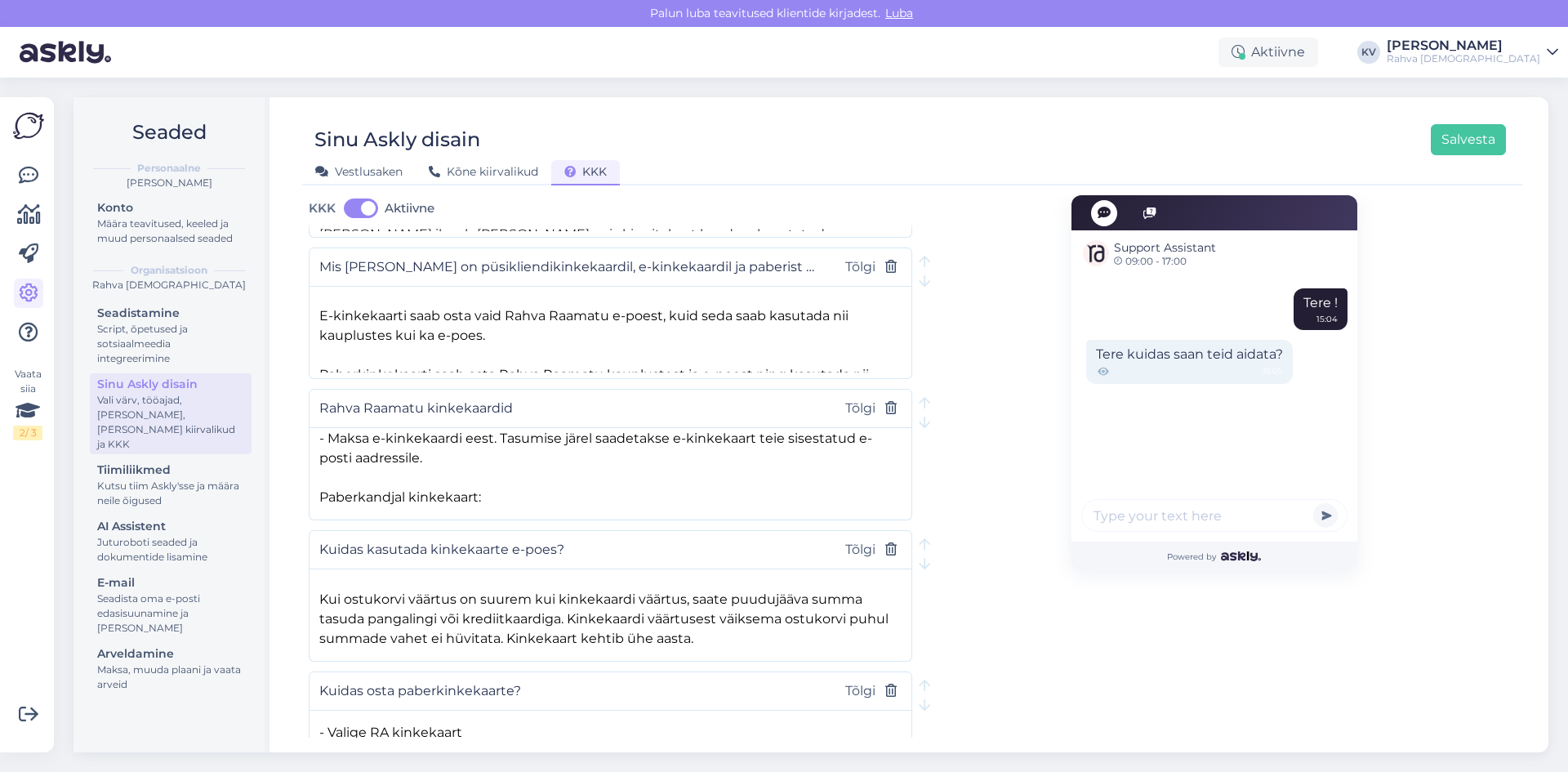 scroll, scrollTop: 45, scrollLeft: 0, axis: vertical 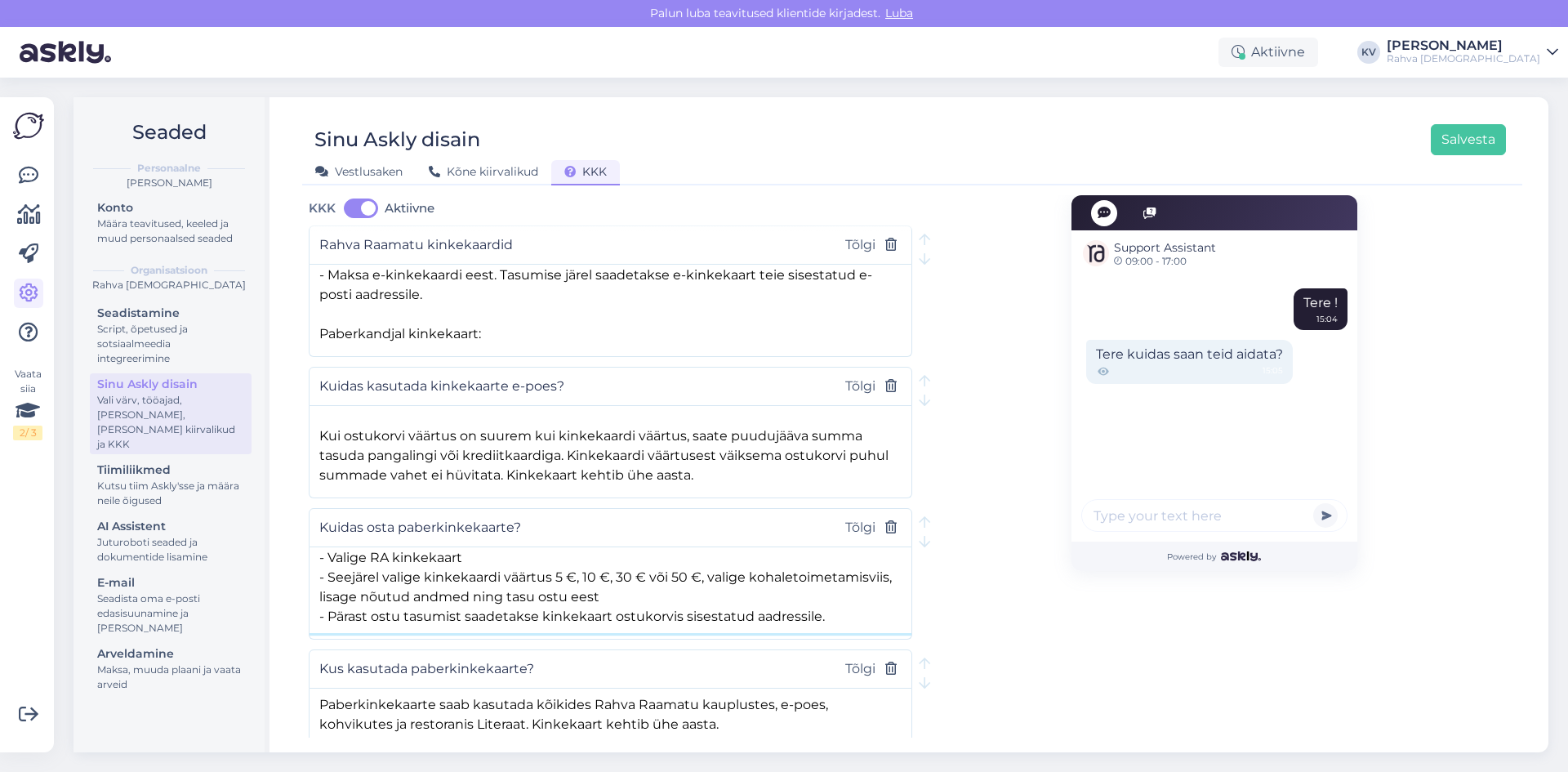 drag, startPoint x: 318, startPoint y: 711, endPoint x: 839, endPoint y: 595, distance: 533.7574 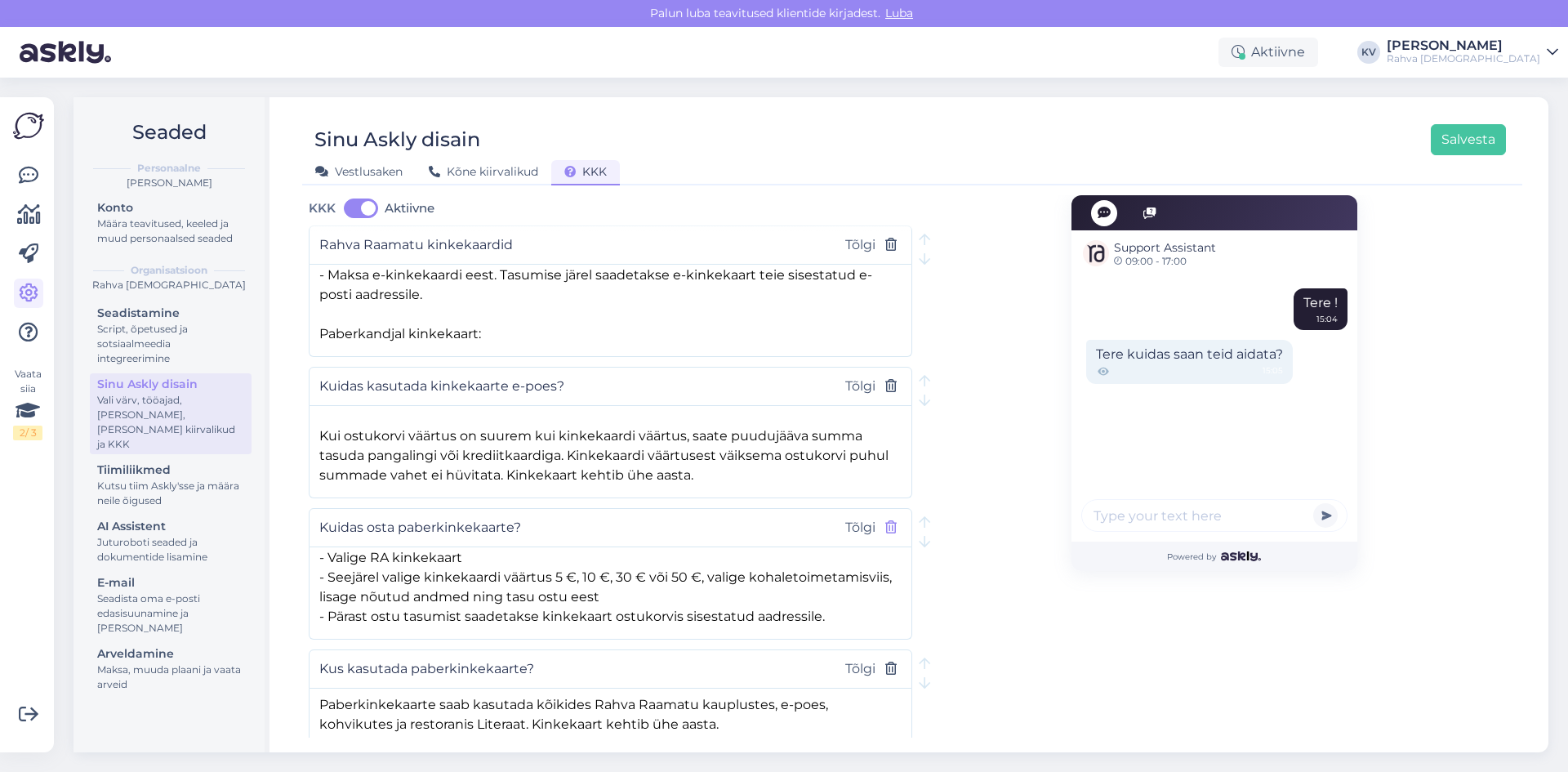 click at bounding box center (891, 528) 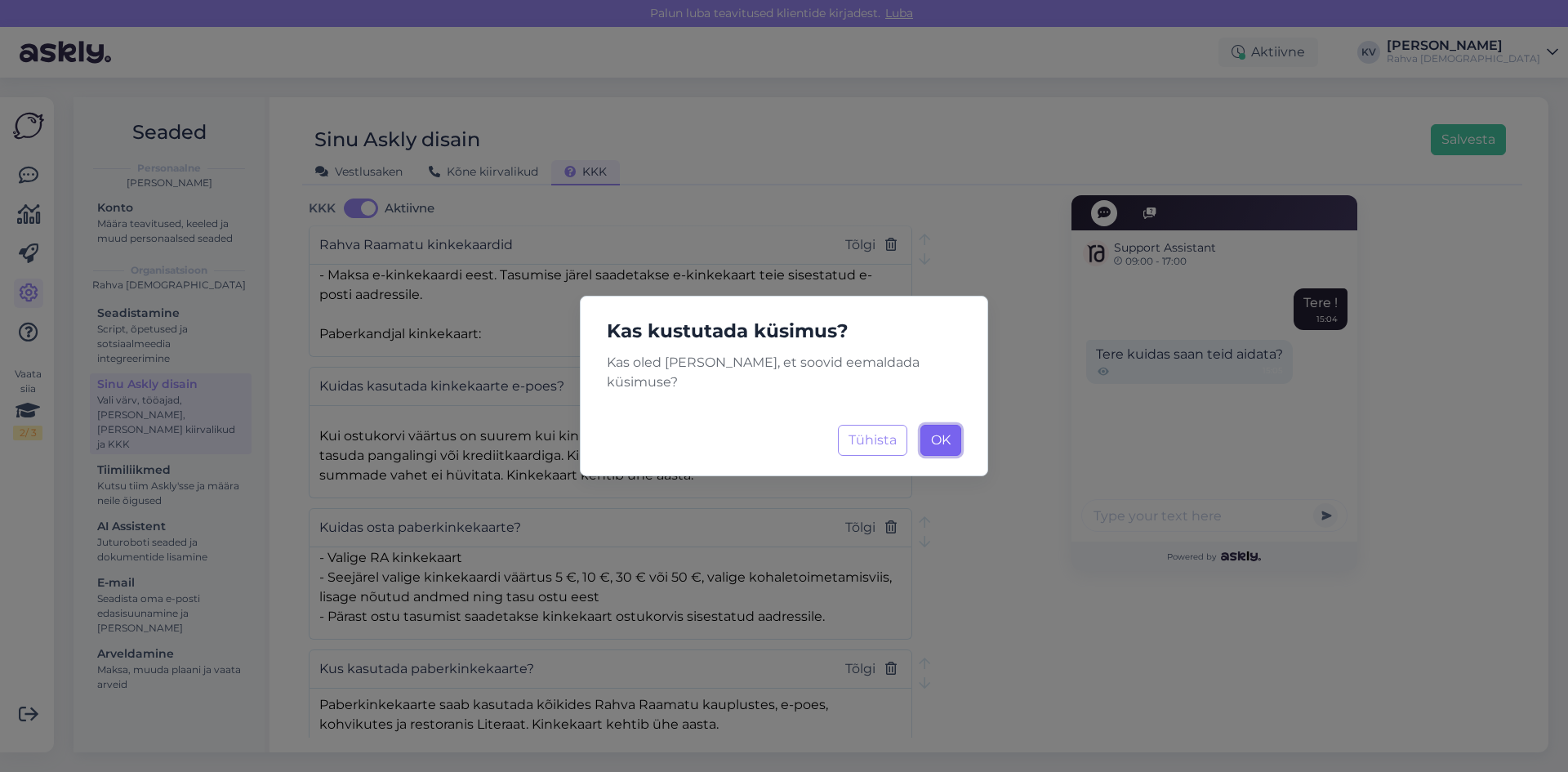 click on "OK" at bounding box center [941, 440] 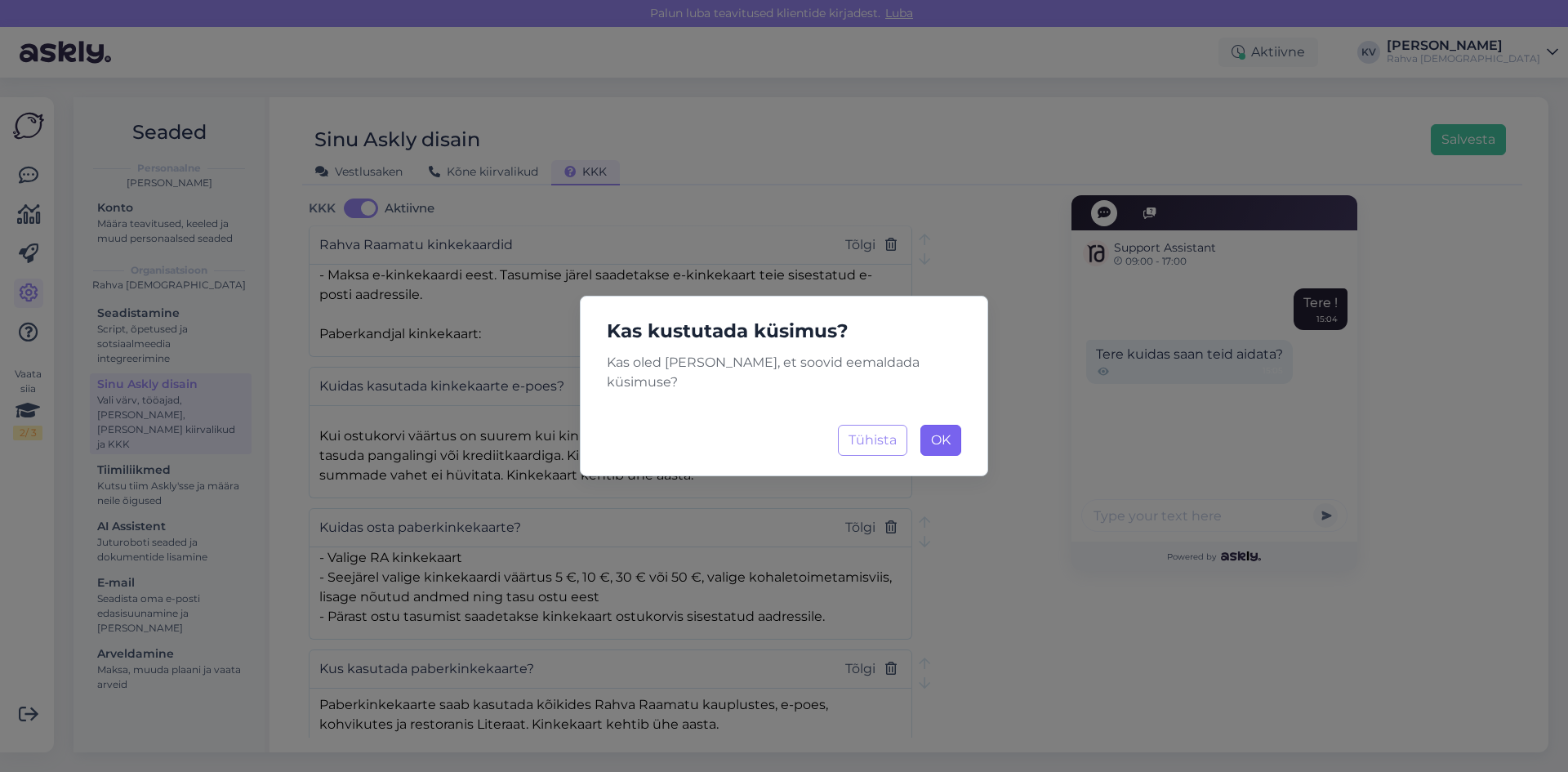type on "Kus kasutada paberkinkekaarte?" 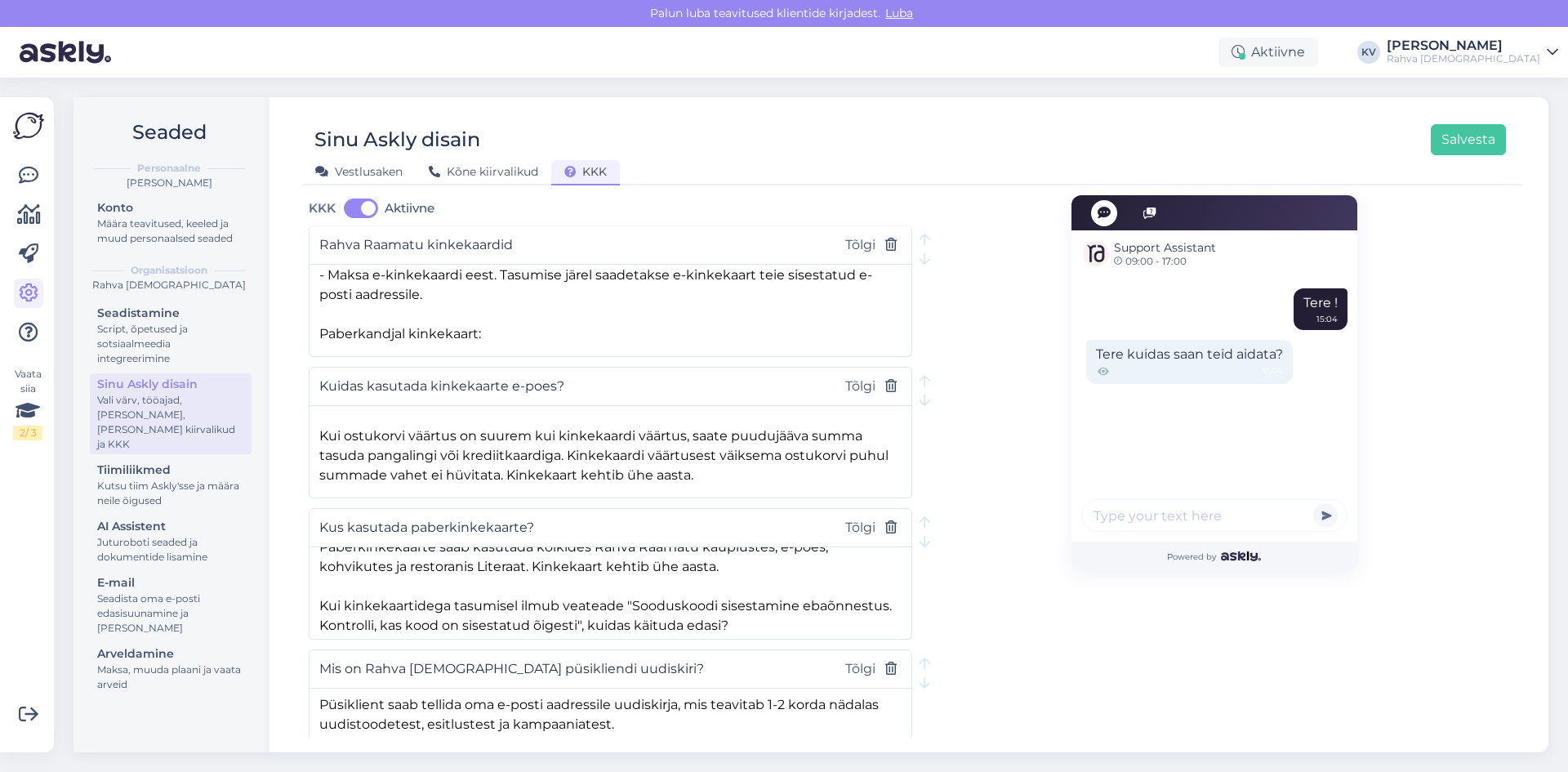 scroll, scrollTop: 0, scrollLeft: 0, axis: both 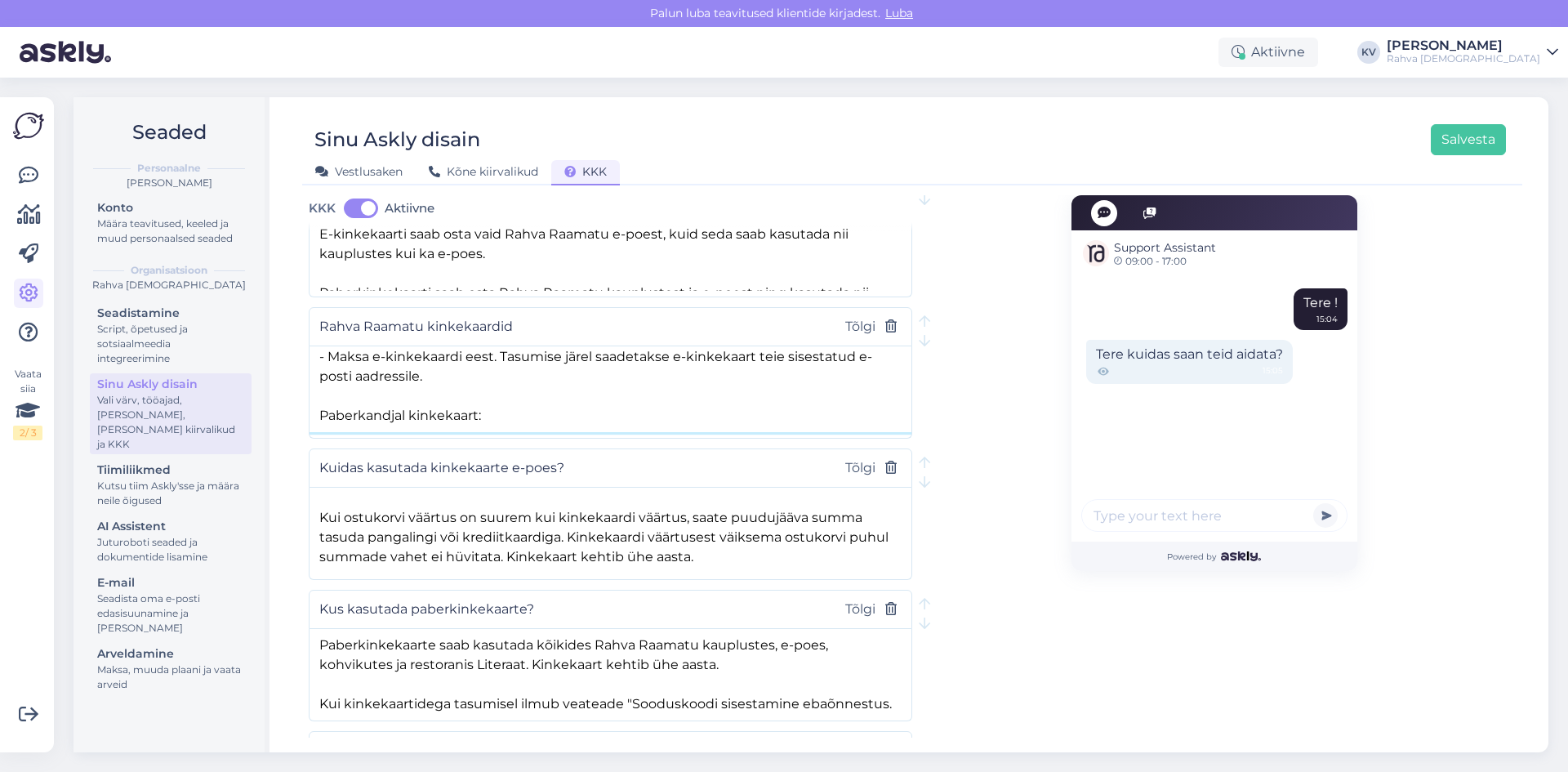 click on "E-kinkekaardi ostmine:
- Vali kinkekaardi väärtus vahemikus 1 ‒ 100 €, [PERSON_NAME] e-kinkekaardi saaja nimi, e-posti aadress, sõnum [PERSON_NAME] kujundus.
- Maksa e-kinkekaardi eest. Tasumise järel saadetakse e-kinkekaart teie sisestatud e-posti aadressile.
Paberkandjal kinkekaart:" at bounding box center (610, 389) 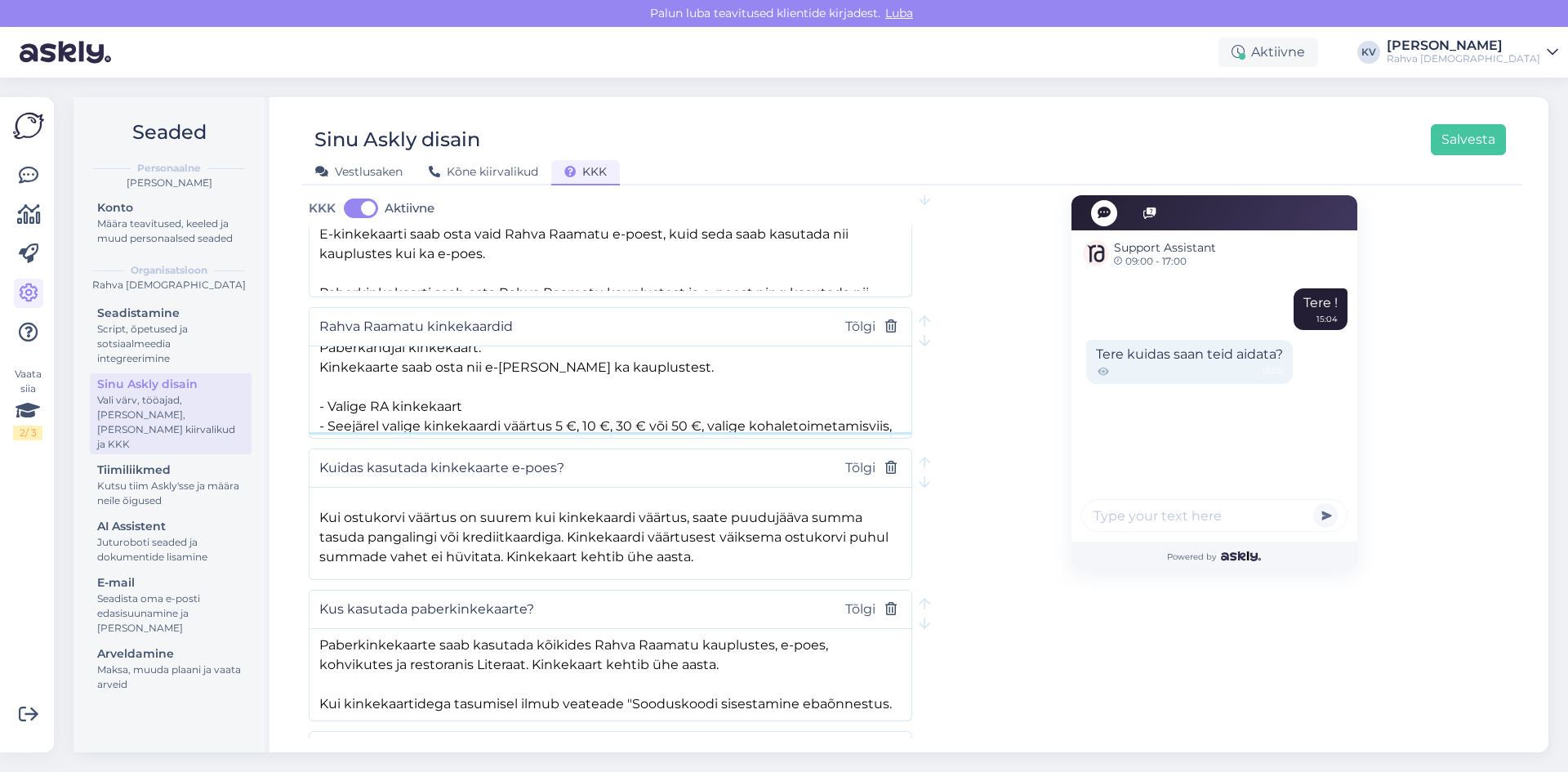 scroll, scrollTop: 111, scrollLeft: 0, axis: vertical 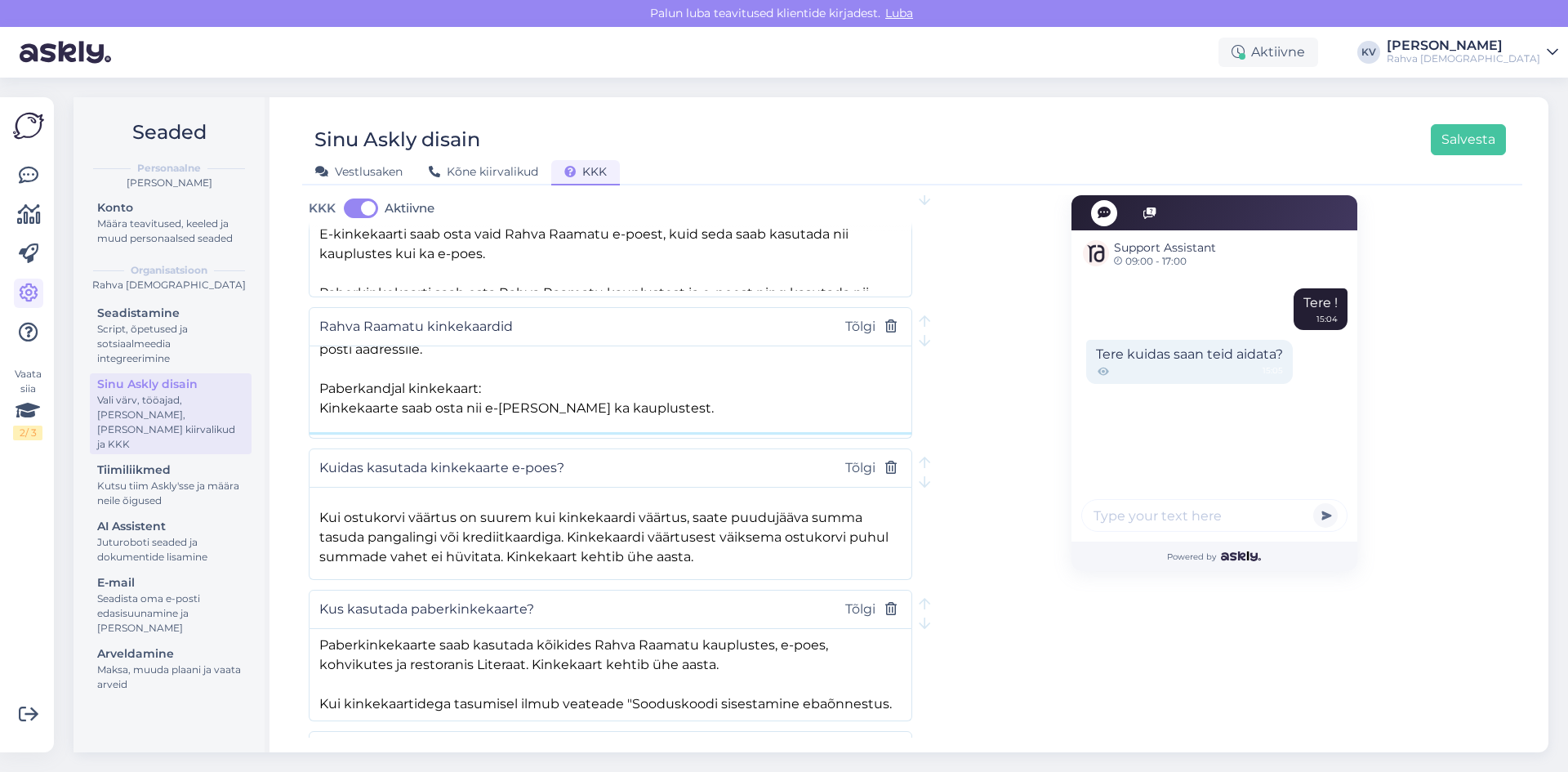 click on "E-kinkekaardi ostmine:
- Vali kinkekaardi väärtus vahemikus 1 ‒ 100 €, [PERSON_NAME] e-kinkekaardi saaja nimi, e-posti aadress, sõnum [PERSON_NAME] kujundus.
- Maksa e-kinkekaardi eest. Tasumise järel saadetakse e-kinkekaart teie sisestatud e-posti aadressile.
Paberkandjal kinkekaart:
Kinkekaarte saab osta nii e-[PERSON_NAME] ka kauplustest.
- Valige RA kinkekaart
- Seejärel valige kinkekaardi väärtus 5 €, 10 €, 30 € või 50 €, valige kohaletoimetamisviis, lisage nõutud andmed ning tasu ostu eest
- Pärast ostu tasumist saadetakse kinkekaart ostukorvis sisestatud aadressile." at bounding box center (610, 389) 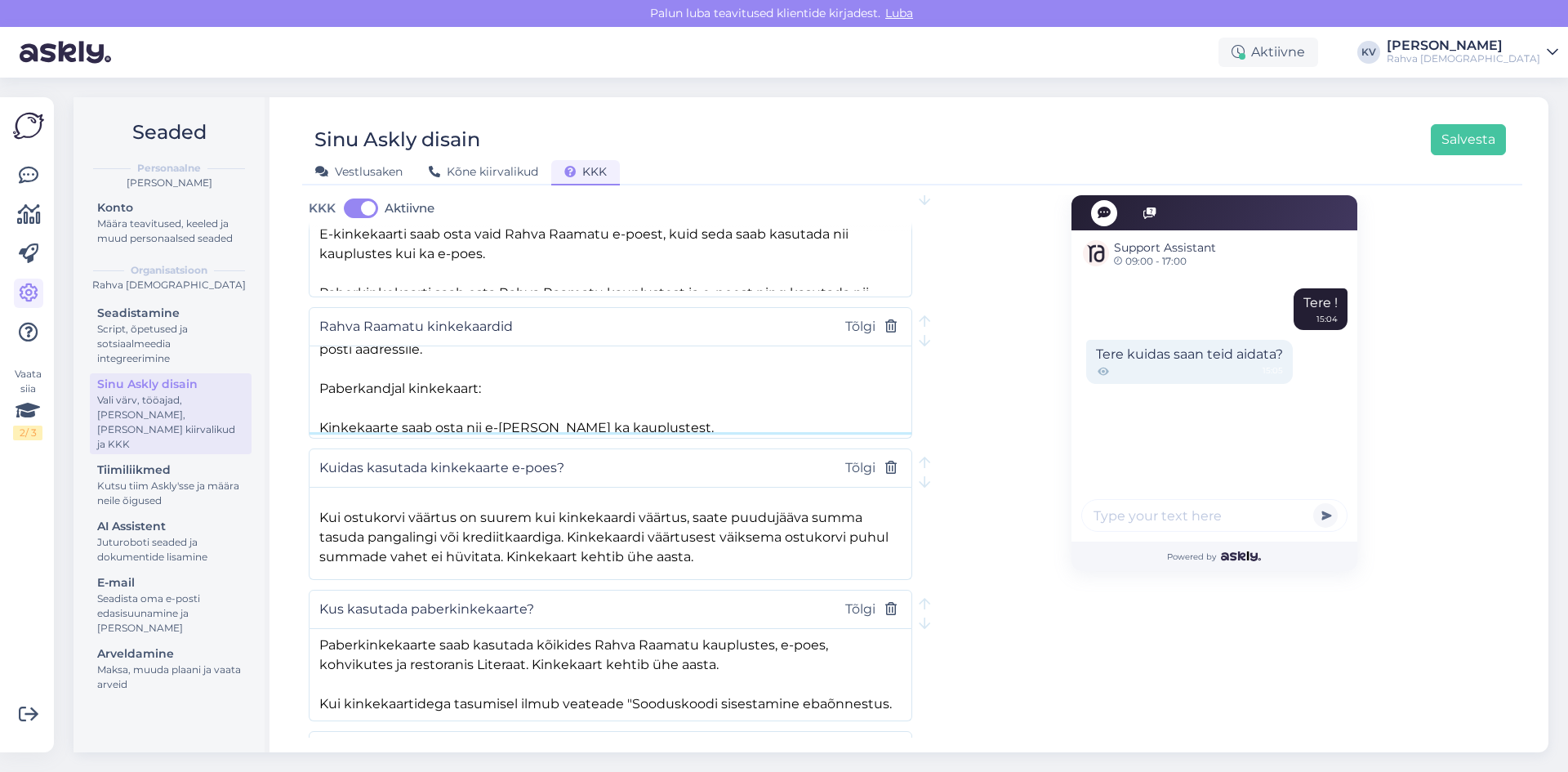 scroll, scrollTop: 114, scrollLeft: 0, axis: vertical 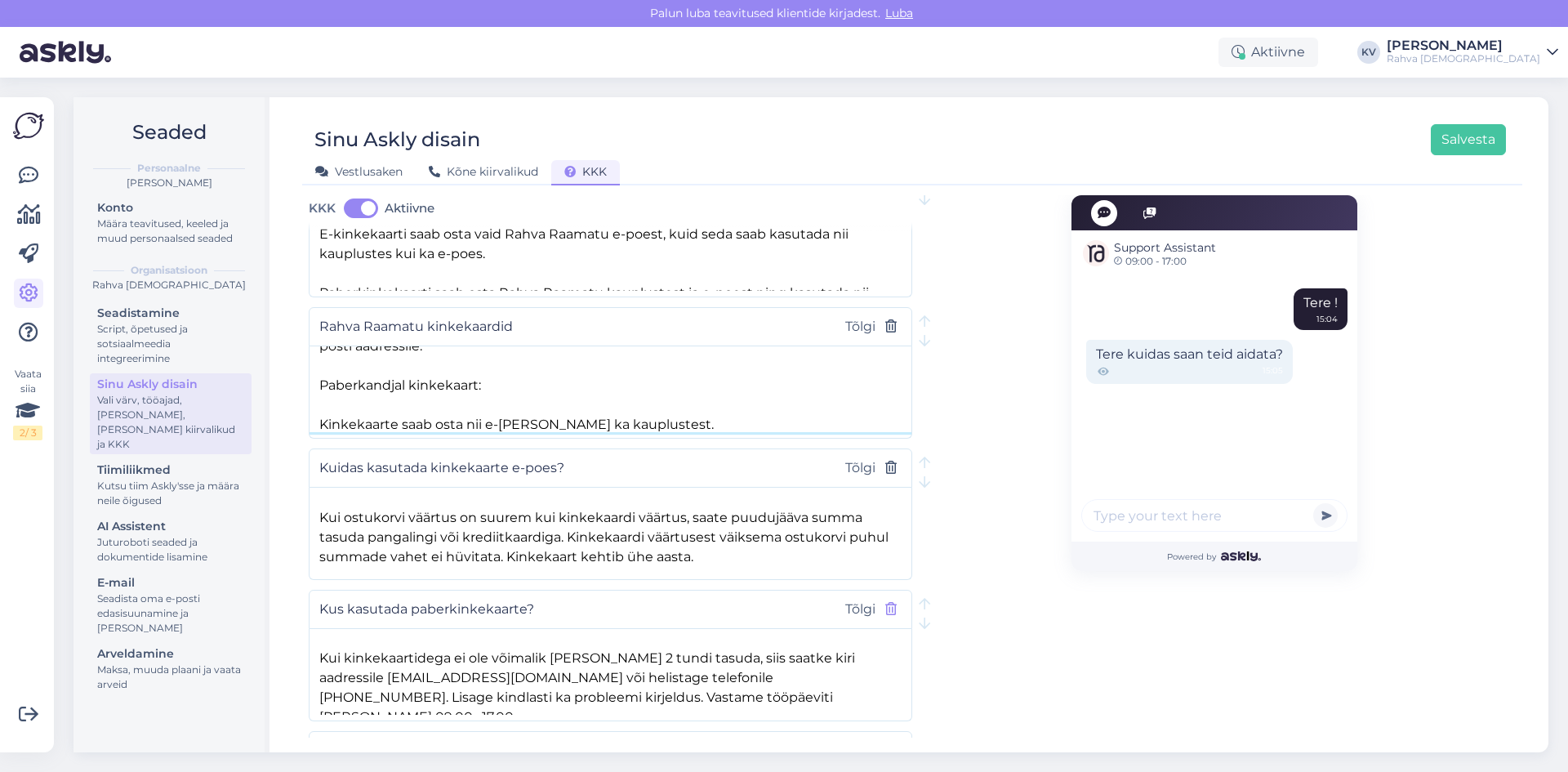 type on "E-kinkekaardi ostmine:
- Vali kinkekaardi väärtus vahemikus 1 ‒ 100 €, [PERSON_NAME] e-kinkekaardi saaja nimi, e-posti aadress, sõnum [PERSON_NAME] kujundus.
- Maksa e-kinkekaardi eest. Tasumise järel saadetakse e-kinkekaart teie sisestatud e-posti aadressile.
Paberkandjal kinkekaart:
Kinkekaarte saab osta nii e-[PERSON_NAME] ka kauplustest.
- Valige RA kinkekaart
- Seejärel valige kinkekaardi väärtus 5 €, 10 €, 30 € või 50 €, valige kohaletoimetamisviis, lisage nõutud andmed ning tasu ostu eest
- Pärast ostu tasumist saadetakse kinkekaart ostukorvis sisestatud aadressile." 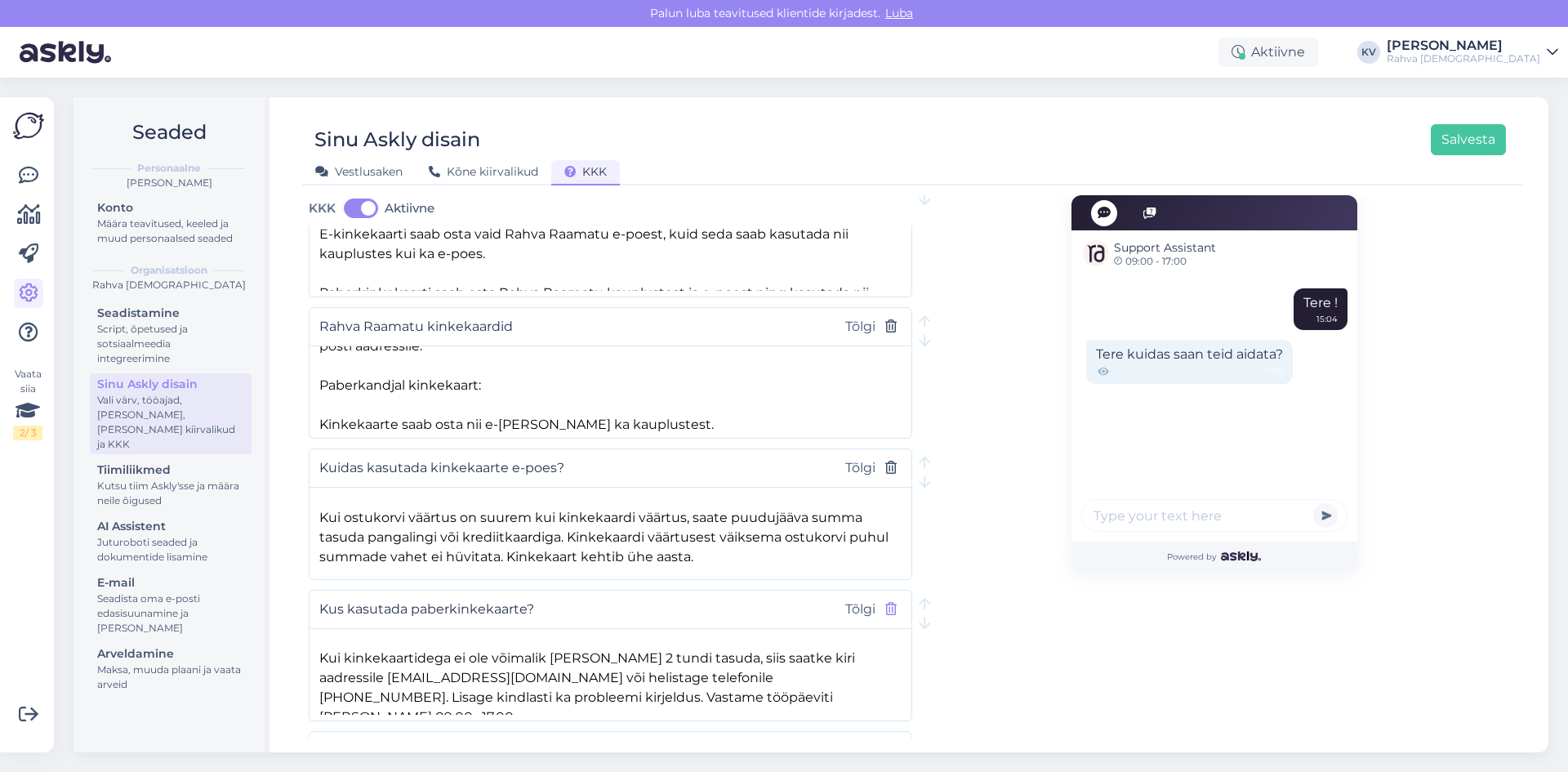 click at bounding box center [891, 609] 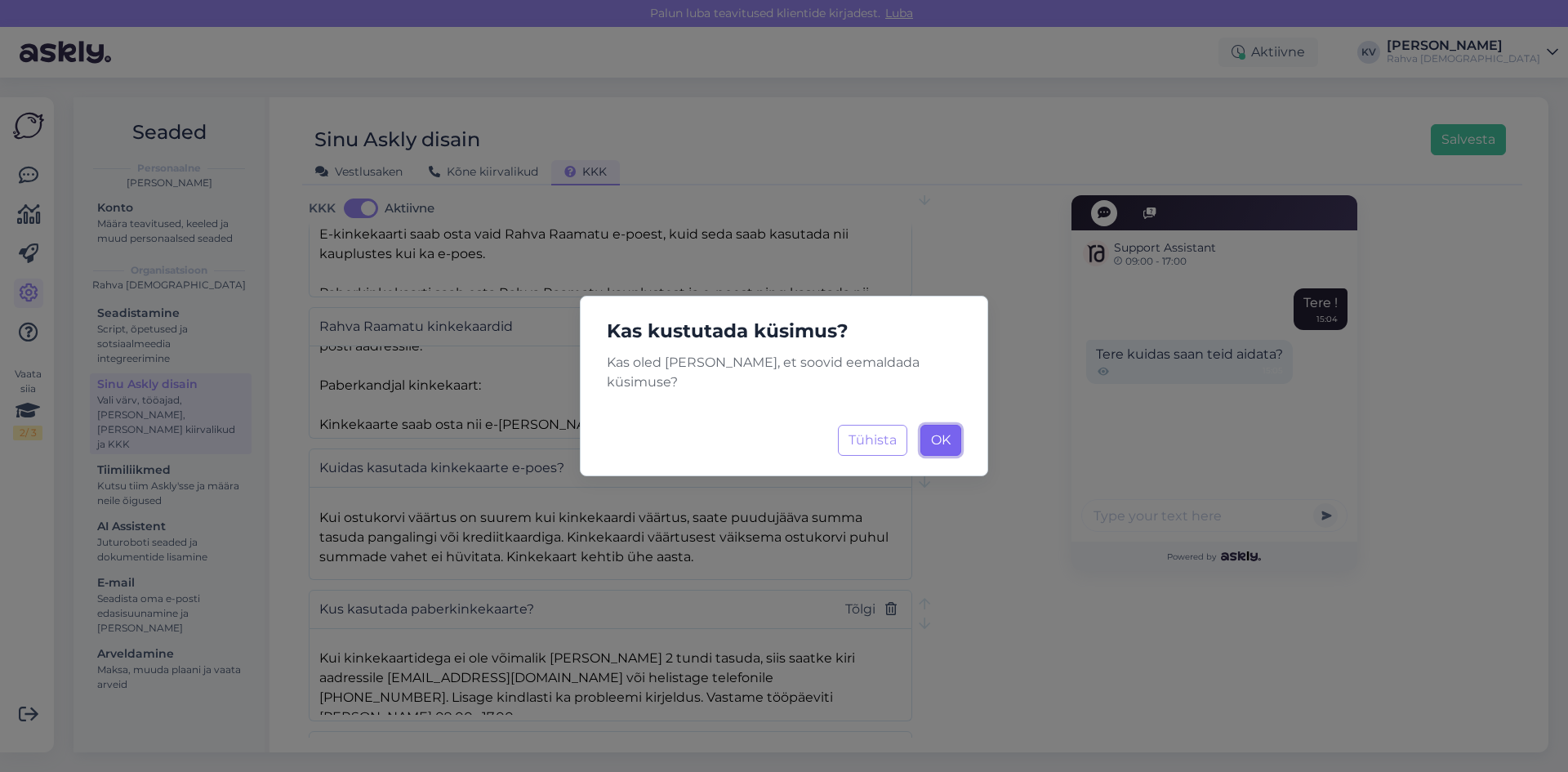 click on "OK Laadimine..." at bounding box center [941, 440] 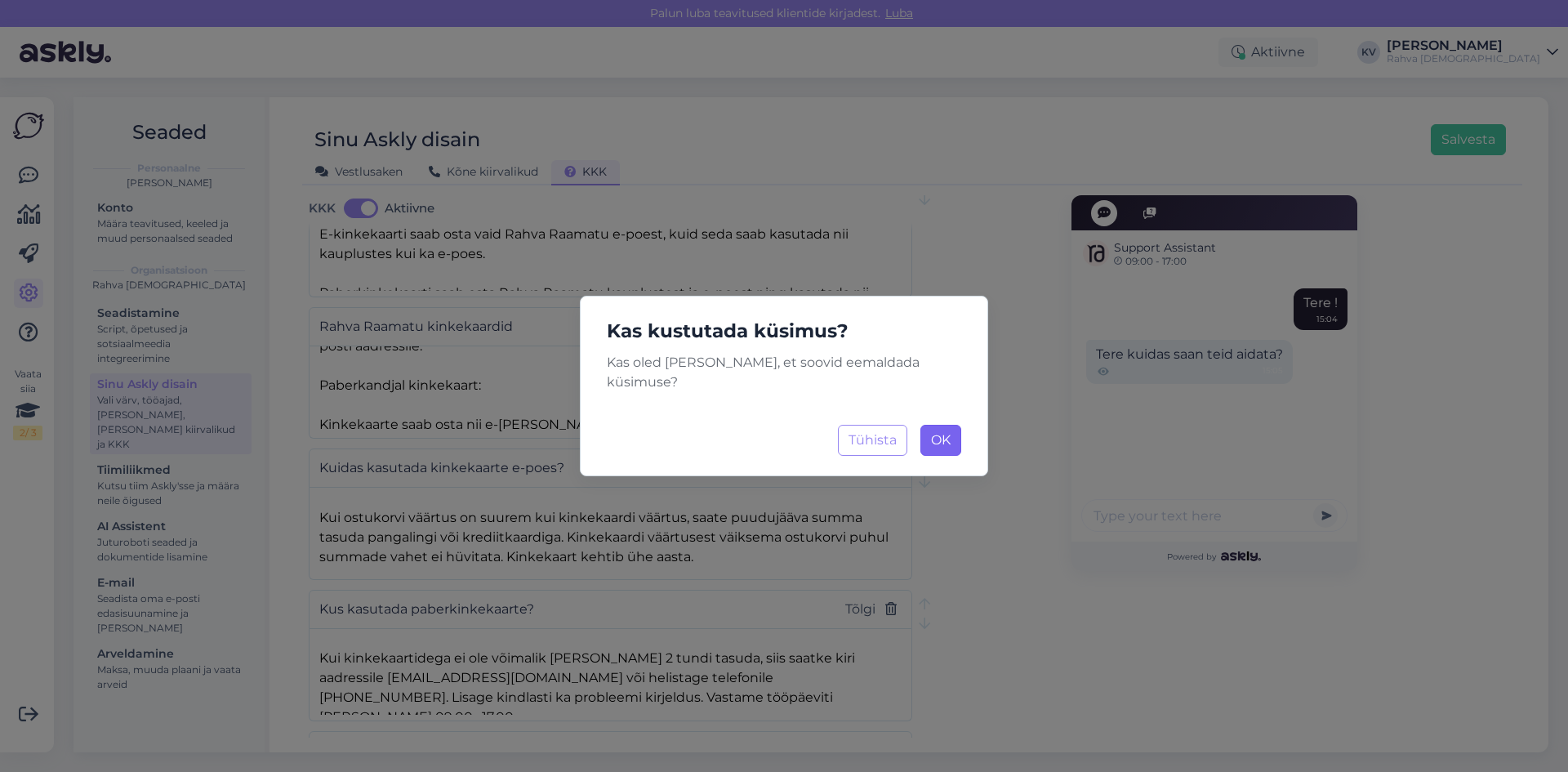 type on "Mis on Rahva [DEMOGRAPHIC_DATA] püsikliendi uudiskiri?" 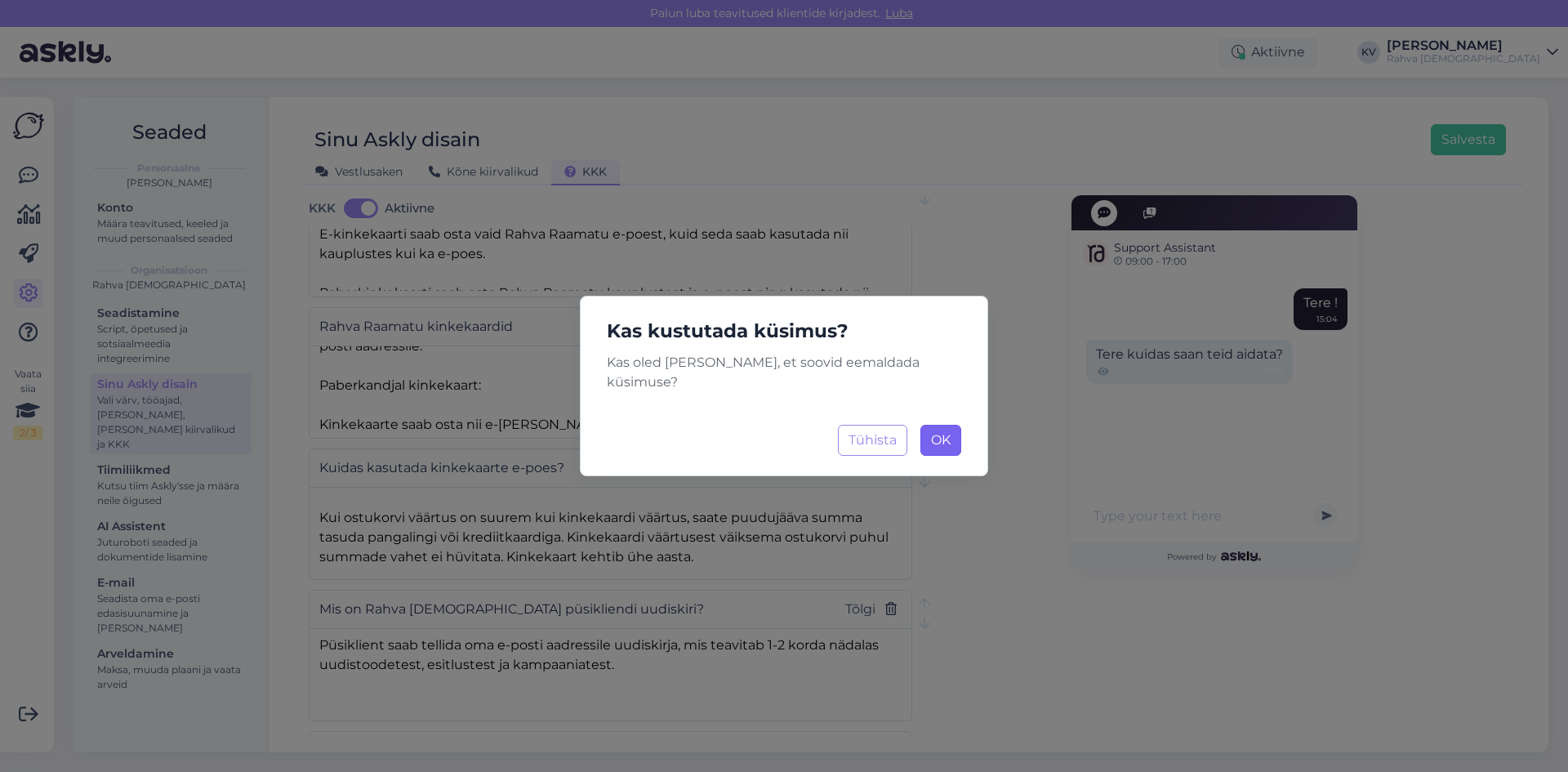 scroll, scrollTop: 6, scrollLeft: 0, axis: vertical 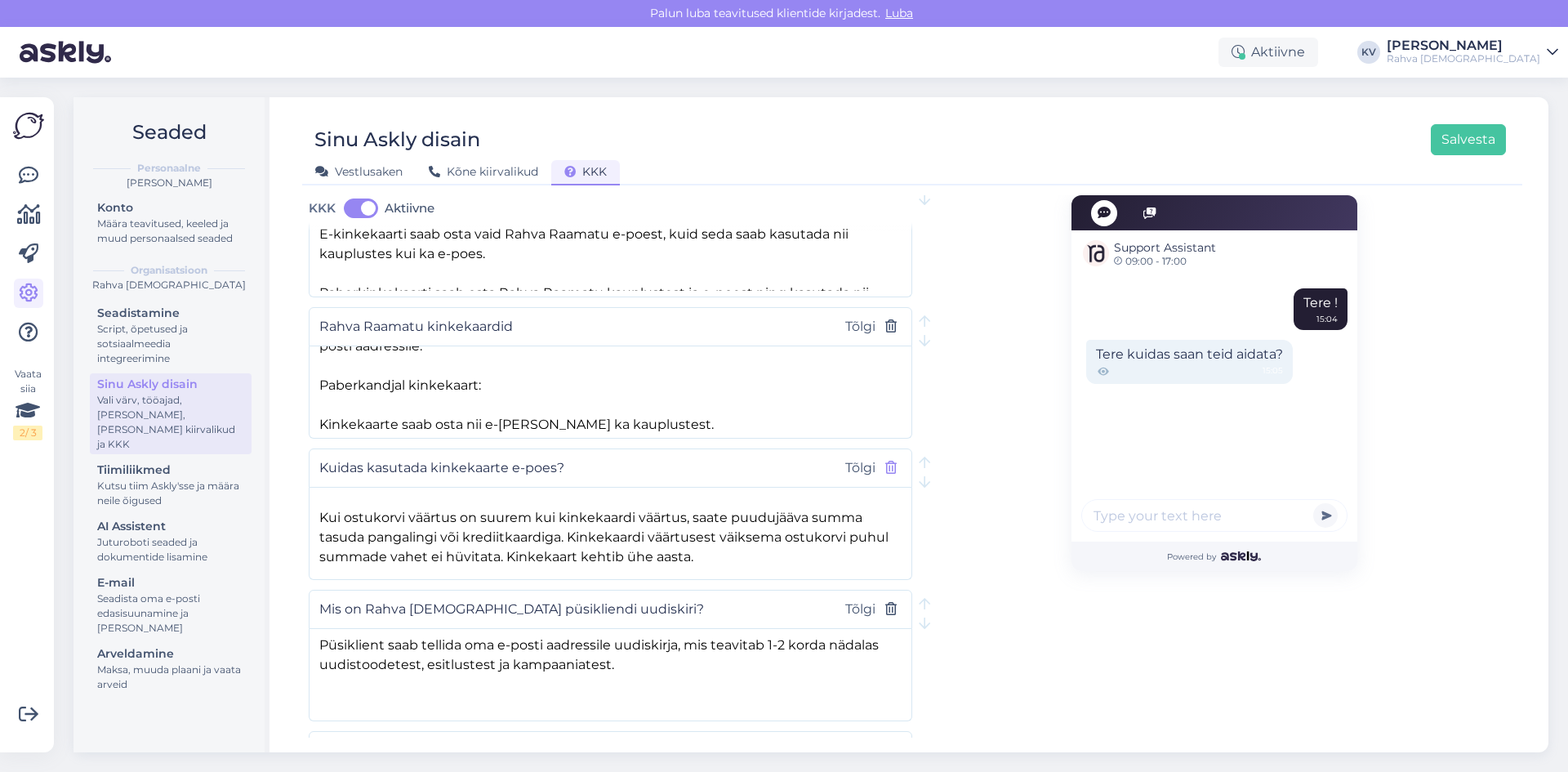 click at bounding box center (891, 468) 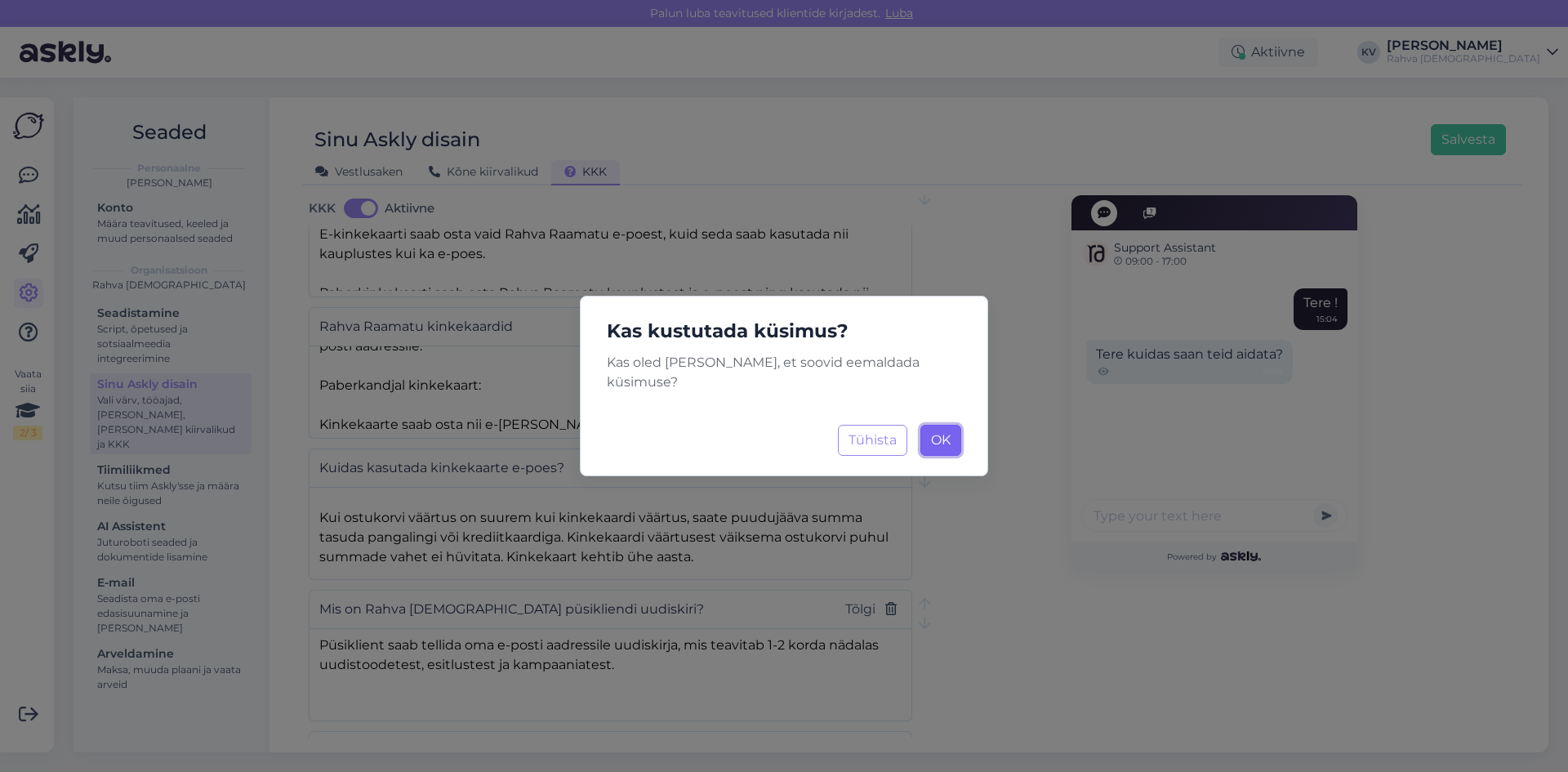 click on "OK Laadimine..." at bounding box center [941, 440] 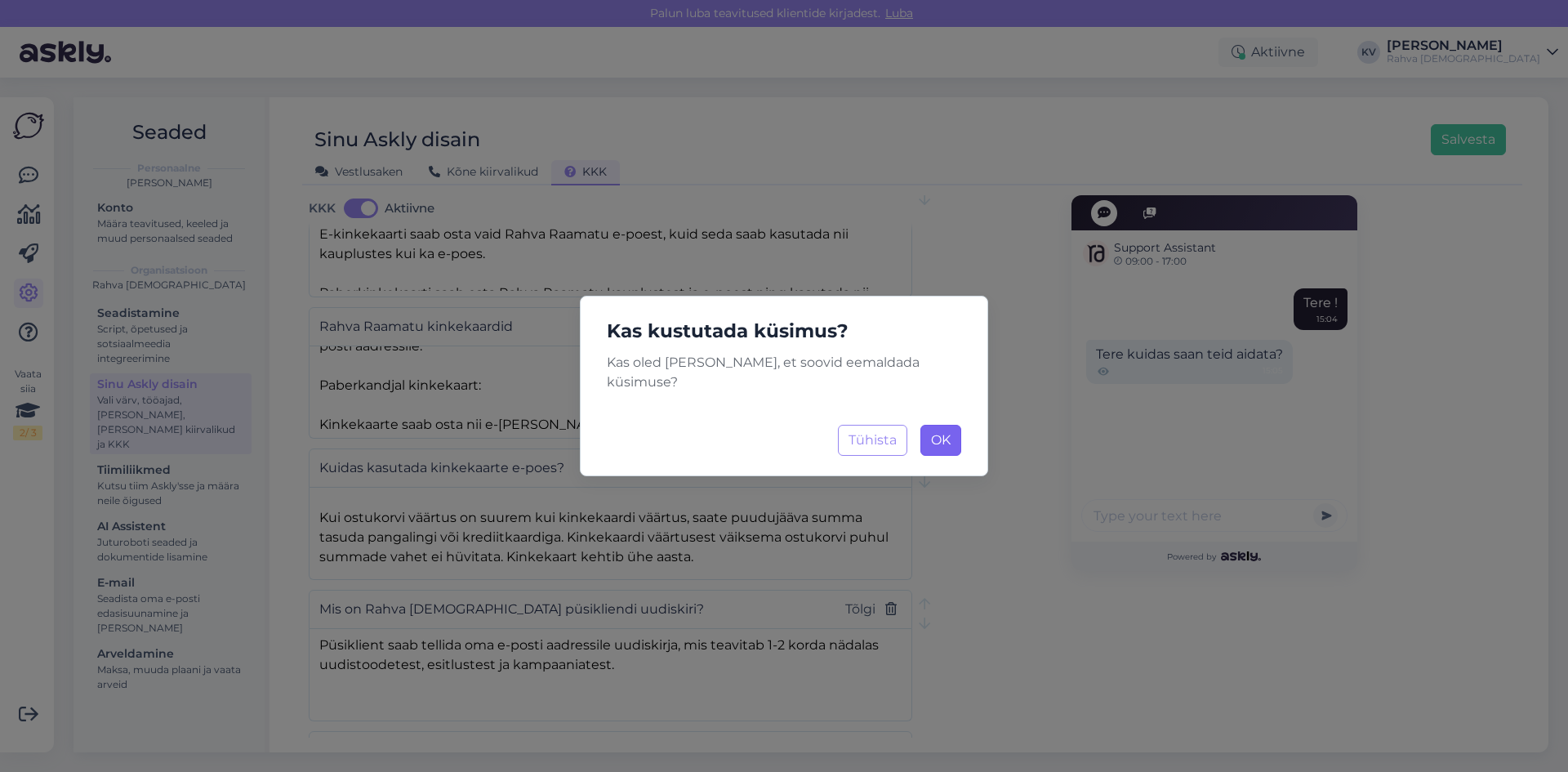 type on "Mis on Rahva [DEMOGRAPHIC_DATA] püsikliendi uudiskiri?" 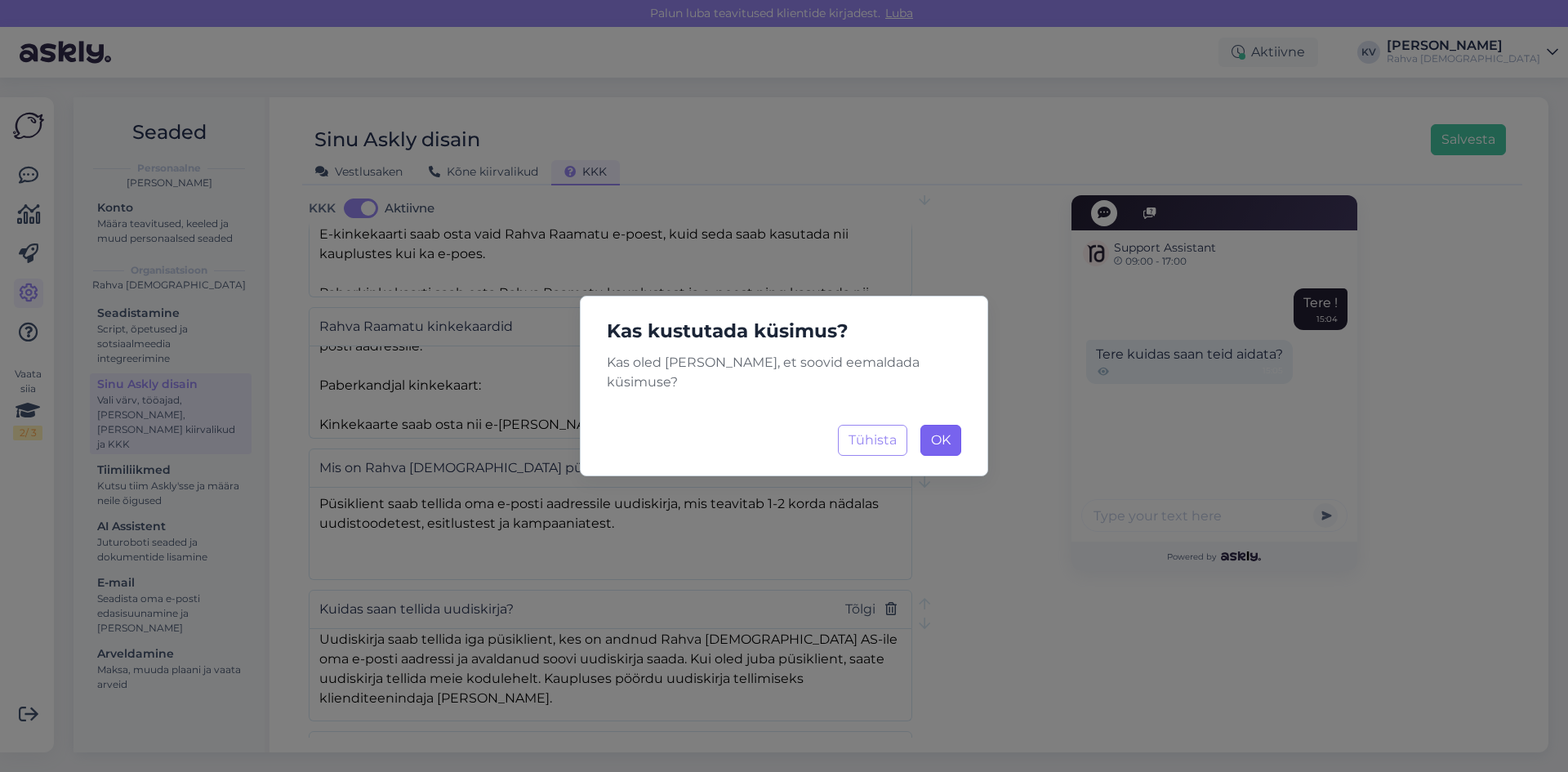 scroll, scrollTop: 6, scrollLeft: 0, axis: vertical 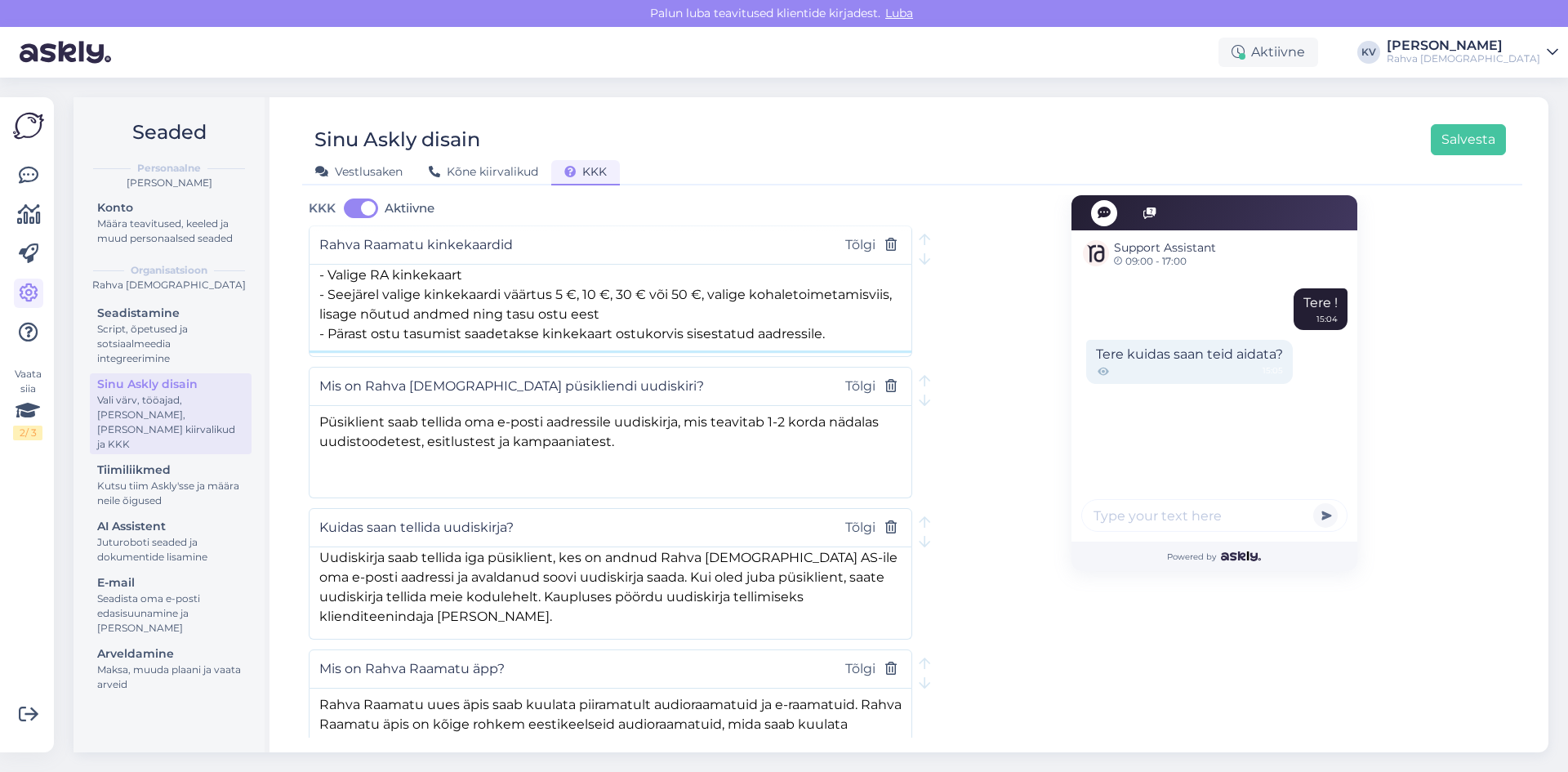 click on "E-kinkekaardi ostmine:
- Vali kinkekaardi väärtus vahemikus 1 ‒ 100 €, [PERSON_NAME] e-kinkekaardi saaja nimi, e-posti aadress, sõnum [PERSON_NAME] kujundus.
- Maksa e-kinkekaardi eest. Tasumise järel saadetakse e-kinkekaart teie sisestatud e-posti aadressile.
Paberkandjal kinkekaart:
Kinkekaarte saab osta nii e-[PERSON_NAME] ka kauplustest.
- Valige RA kinkekaart
- Seejärel valige kinkekaardi väärtus 5 €, 10 €, 30 € või 50 €, valige kohaletoimetamisviis, lisage nõutud andmed ning tasu ostu eest
- Pärast ostu tasumist saadetakse kinkekaart ostukorvis sisestatud aadressile." at bounding box center (610, 307) 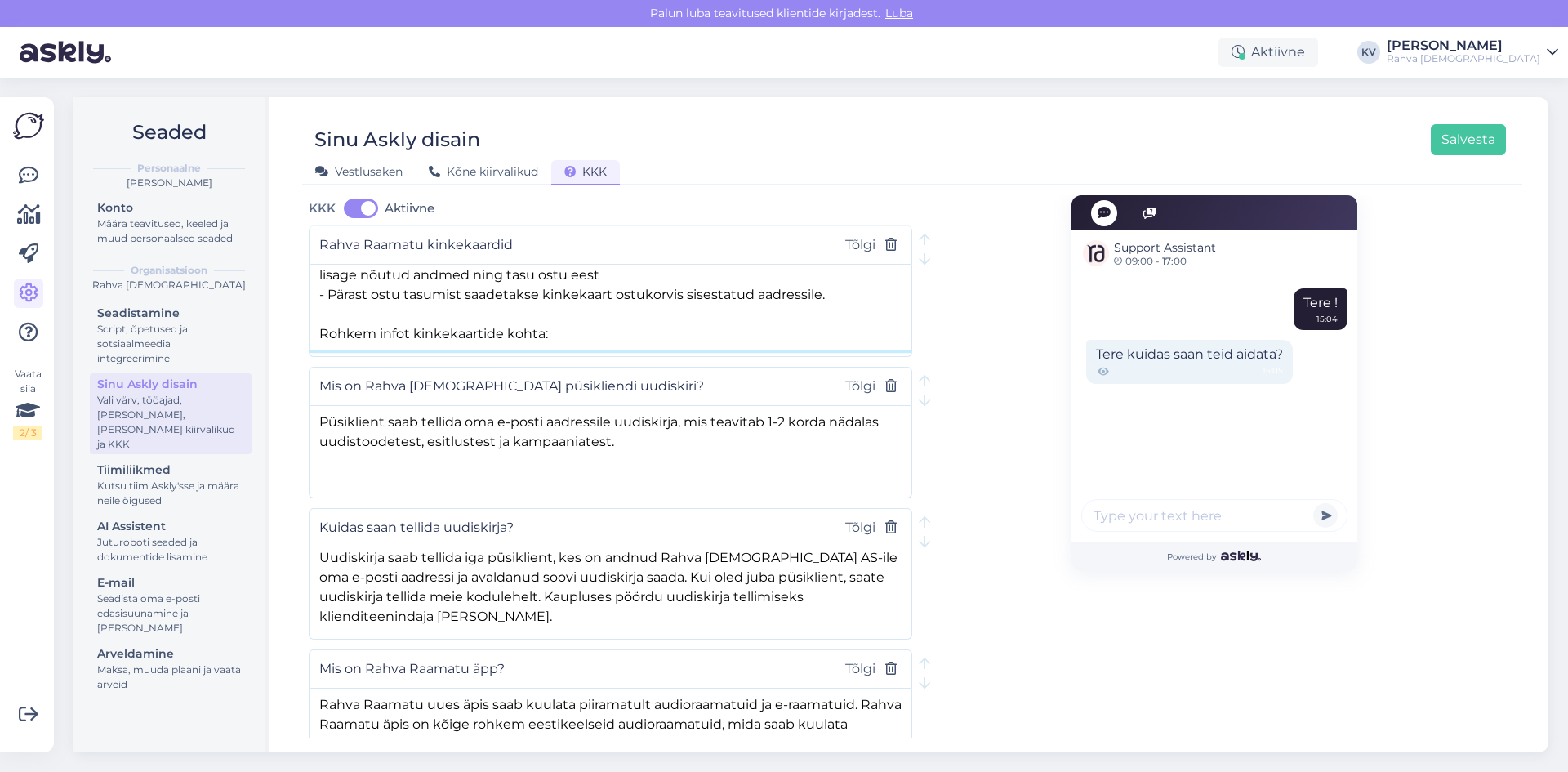 click on "E-kinkekaardi ostmine:
- Vali kinkekaardi väärtus vahemikus 1 ‒ 100 €, [PERSON_NAME] e-kinkekaardi saaja nimi, e-posti aadress, sõnum [PERSON_NAME] kujundus.
- Maksa e-kinkekaardi eest. Tasumise järel saadetakse e-kinkekaart teie sisestatud e-posti aadressile.
Paberkandjal kinkekaart:
Kinkekaarte saab osta nii e-[PERSON_NAME] ka kauplustest.
- Valige RA kinkekaart
- Seejärel valige kinkekaardi väärtus 5 €, 10 €, 30 € või 50 €, valige kohaletoimetamisviis, lisage nõutud andmed ning tasu ostu eest
- Pärast ostu tasumist saadetakse kinkekaart ostukorvis sisestatud aadressile.
Rohkem infot kinkekaartide kohta:" at bounding box center [610, 307] 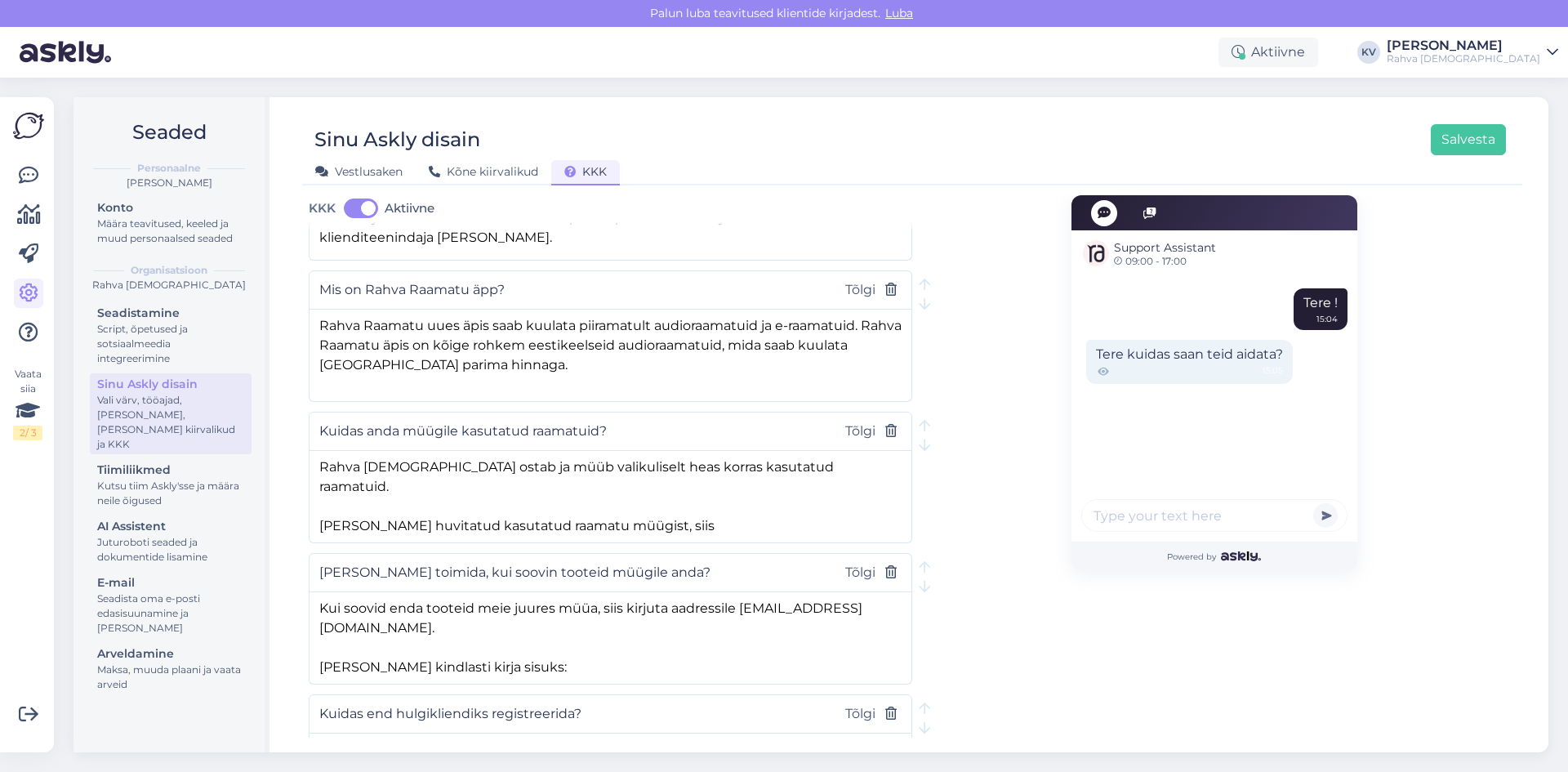 scroll, scrollTop: 4411, scrollLeft: 0, axis: vertical 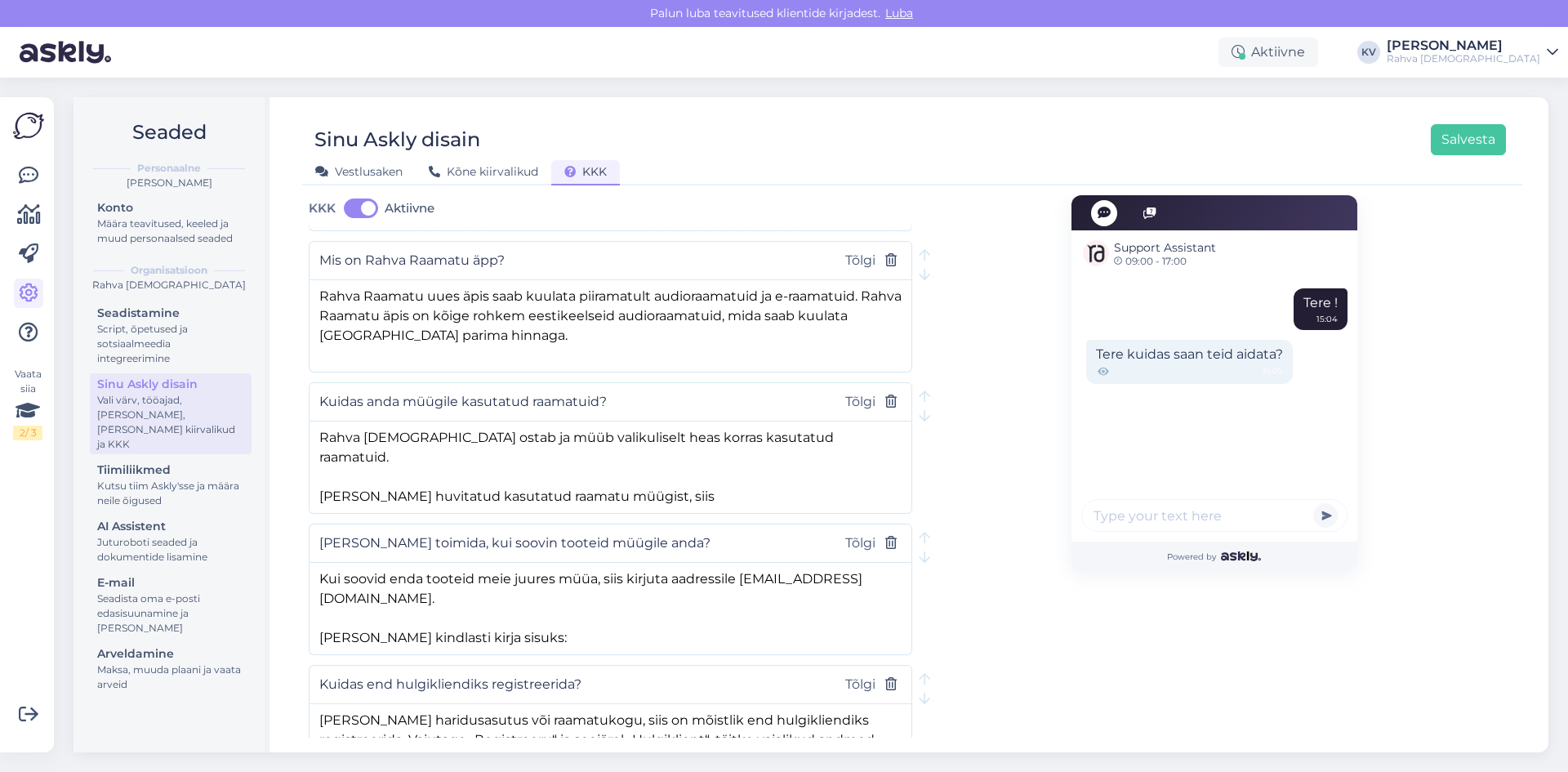 type on "E-kinkekaardi ostmine:
- Vali kinkekaardi väärtus vahemikus 1 ‒ 100 €, [PERSON_NAME] e-kinkekaardi saaja nimi, e-posti aadress, sõnum [PERSON_NAME] kujundus.
- Maksa e-kinkekaardi eest. Tasumise järel saadetakse e-kinkekaart teie sisestatud e-posti aadressile.
Paberkandjal kinkekaart:
Kinkekaarte saab osta nii e-[PERSON_NAME] ka kauplustest.
- Valige RA kinkekaart
- Seejärel valige kinkekaardi väärtus 5 €, 10 €, 30 € või 50 €, valige kohaletoimetamisviis, lisage nõutud andmed ning tasu ostu eest
- Pärast ostu tasumist saadetakse kinkekaart ostukorvis sisestatud aadressile.
Rohkem infot kinkekaartide kohta:
[URL][DOMAIN_NAME]" 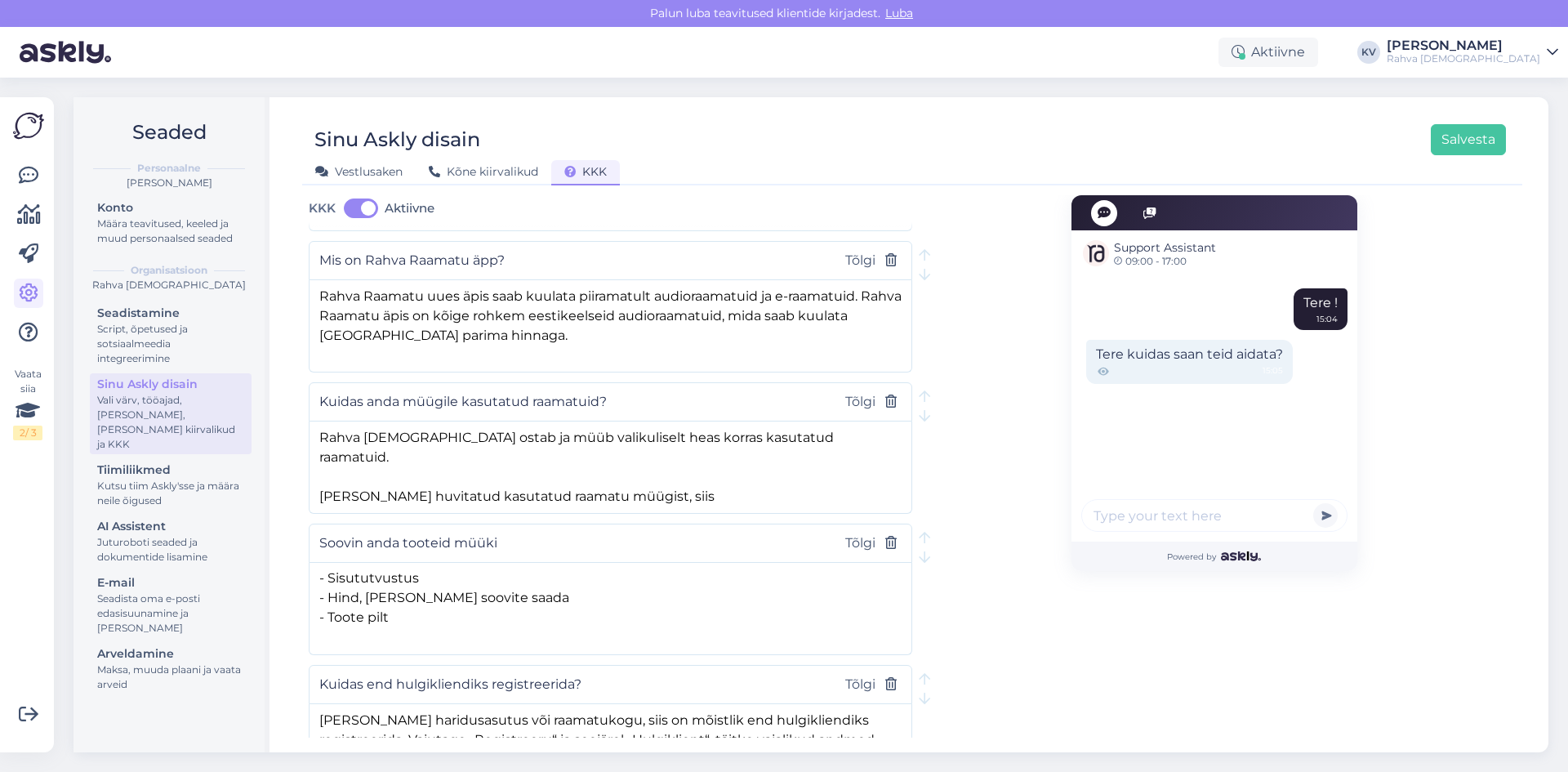 scroll, scrollTop: 104, scrollLeft: 0, axis: vertical 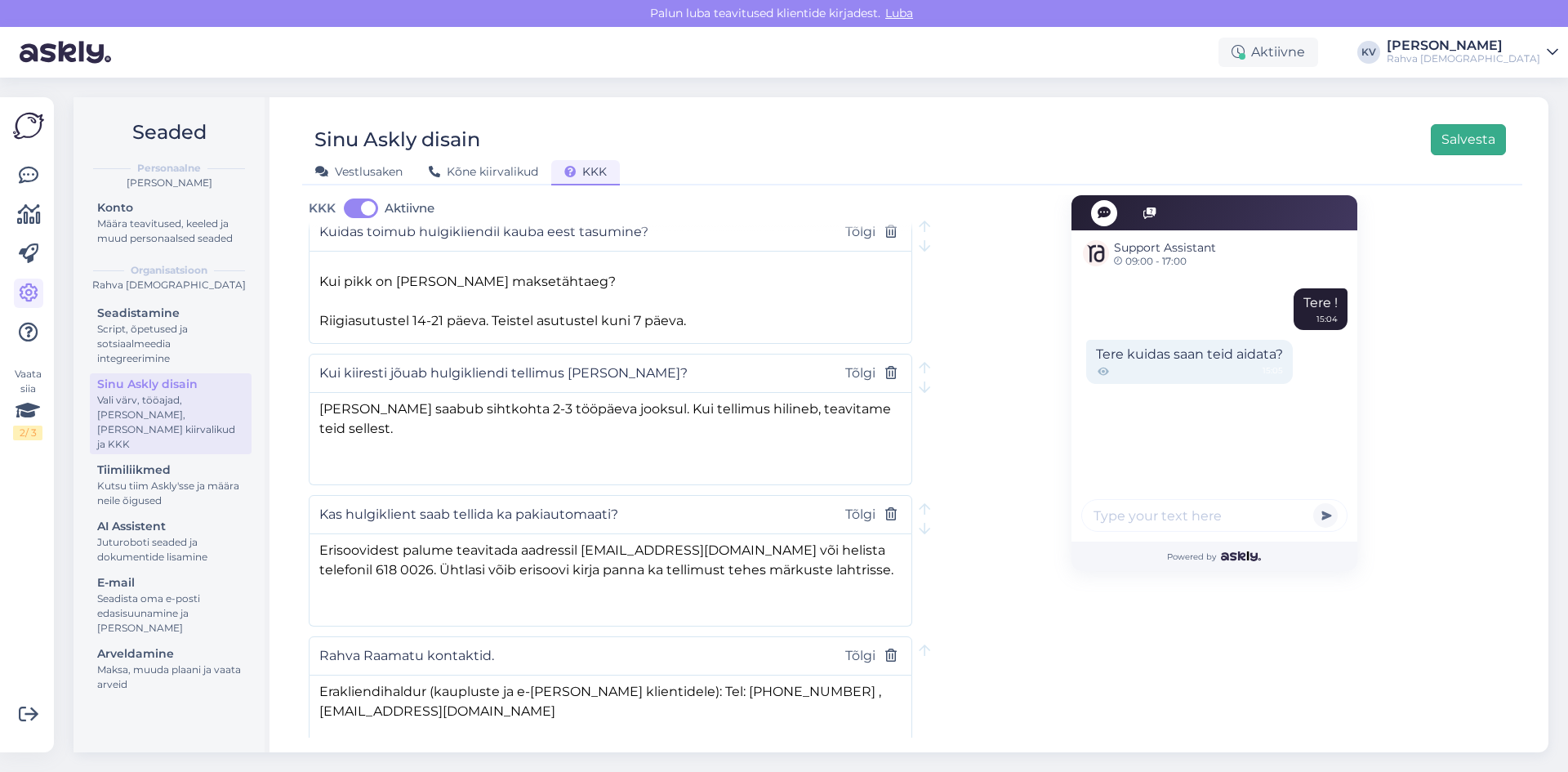 type on "Soovin anda tooteid müüki" 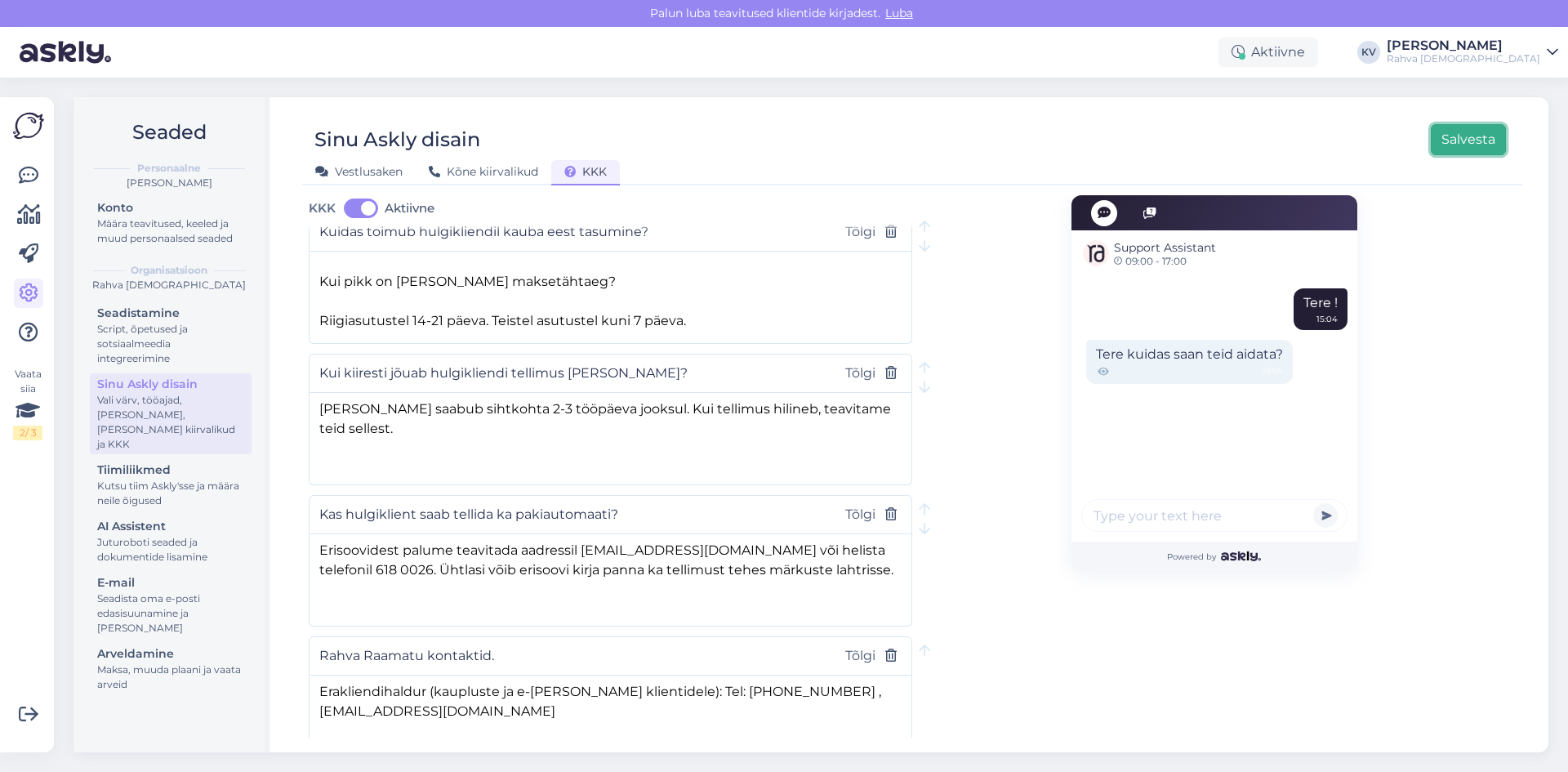 click on "Salvesta" at bounding box center (1468, 140) 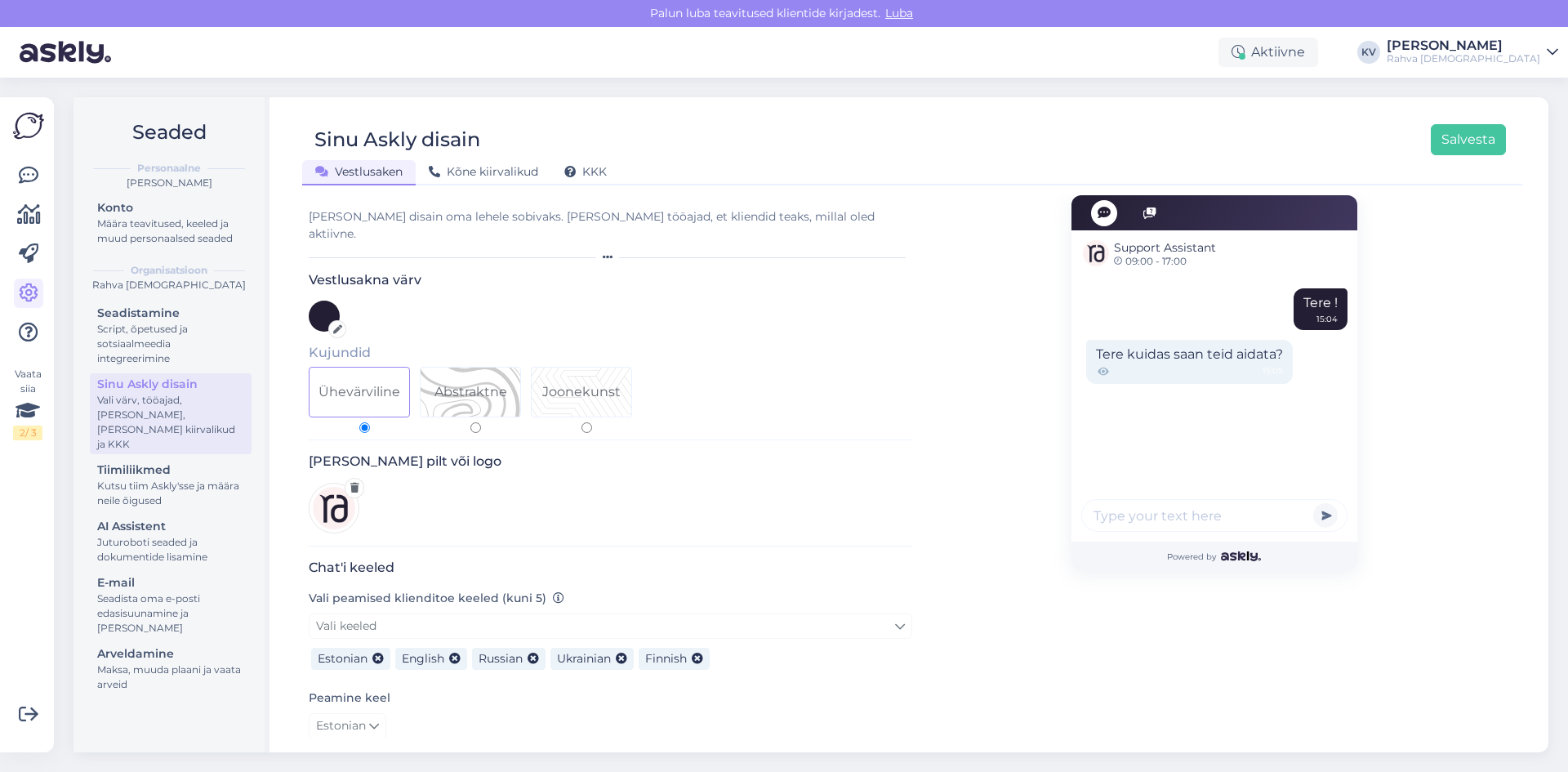click on "Sinu Askly disain Salvesta" at bounding box center (904, 140) 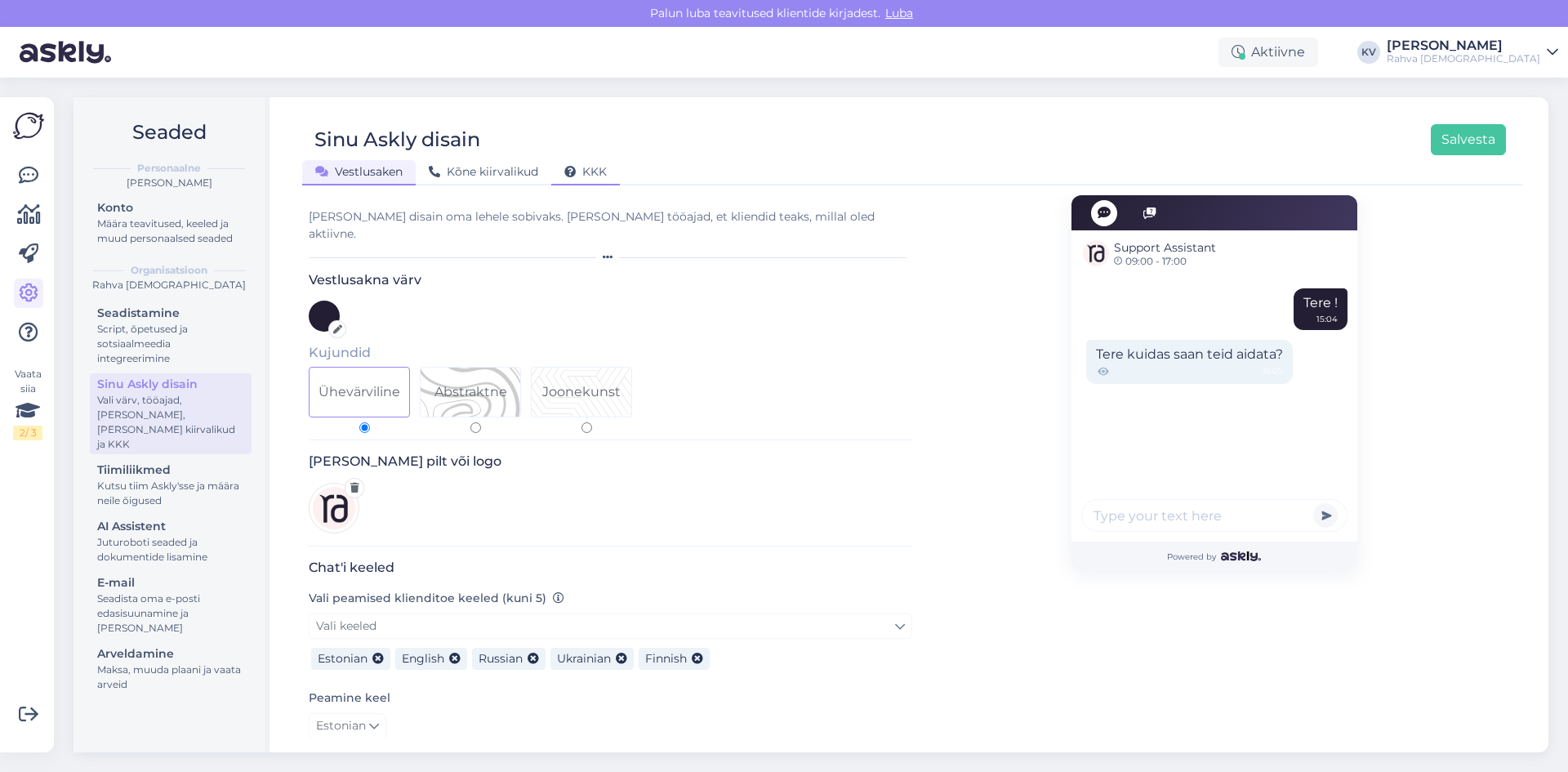 click on "KKK" at bounding box center (586, 172) 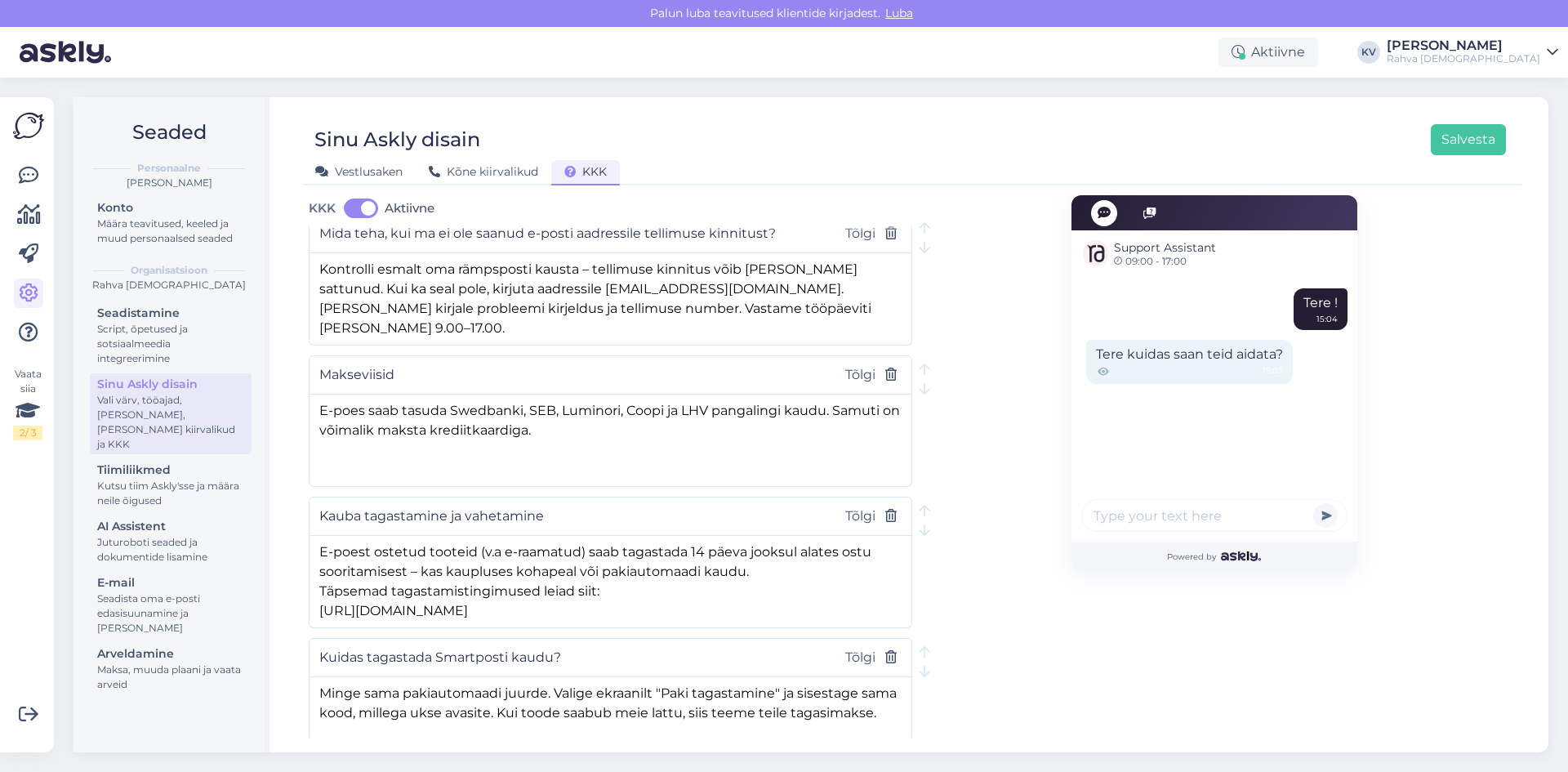 scroll, scrollTop: 1062, scrollLeft: 0, axis: vertical 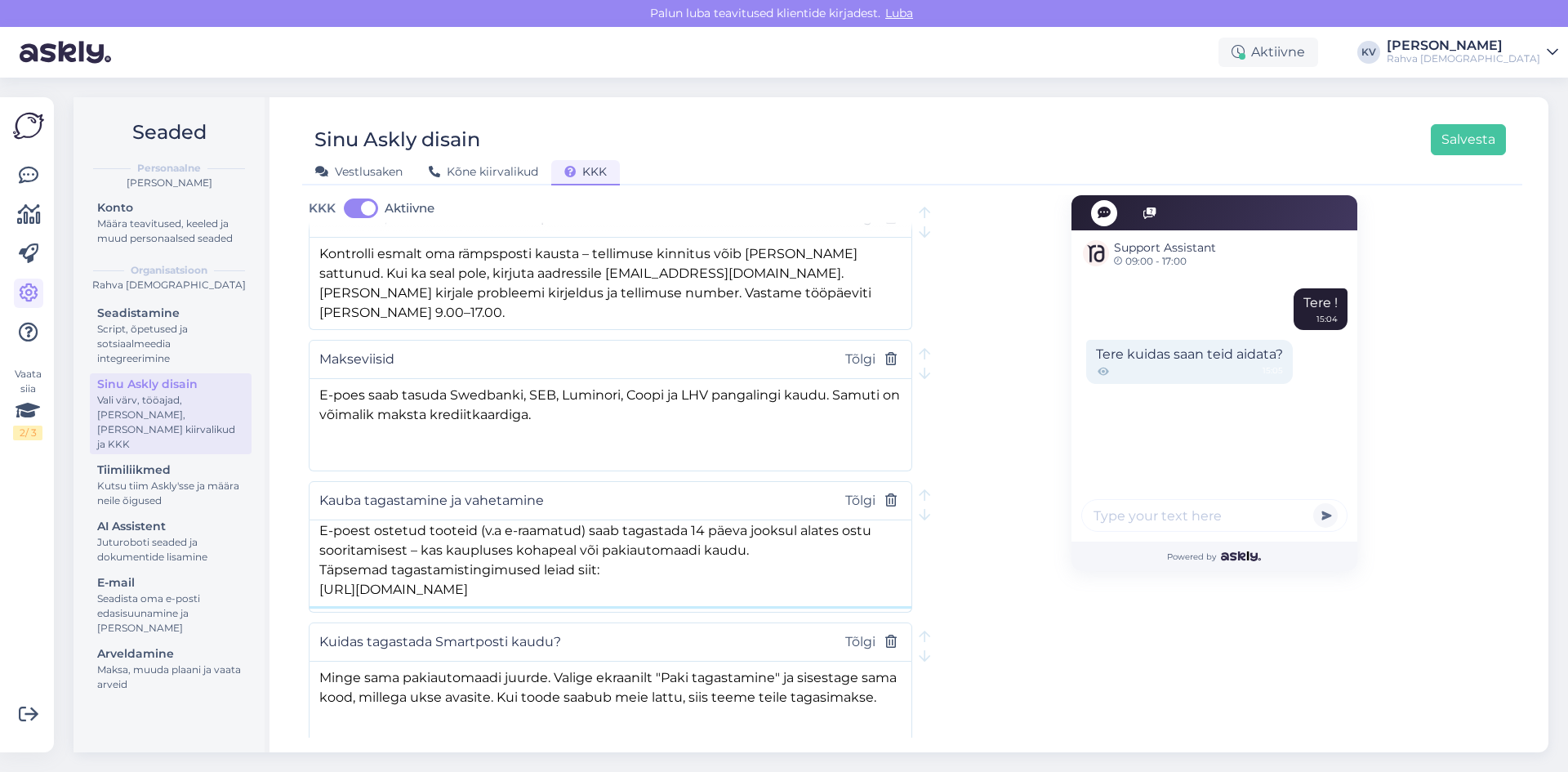 click on "E-poest ostetud tooteid (v.a e-raamatud) saab tagastada 14 päeva jooksul alates ostu sooritamisest – kas kaupluses kohapeal või pakiautomaadi kaudu.
Täpsemad tagastamistingimused leiad siit:
[URL][DOMAIN_NAME]" at bounding box center (610, 563) 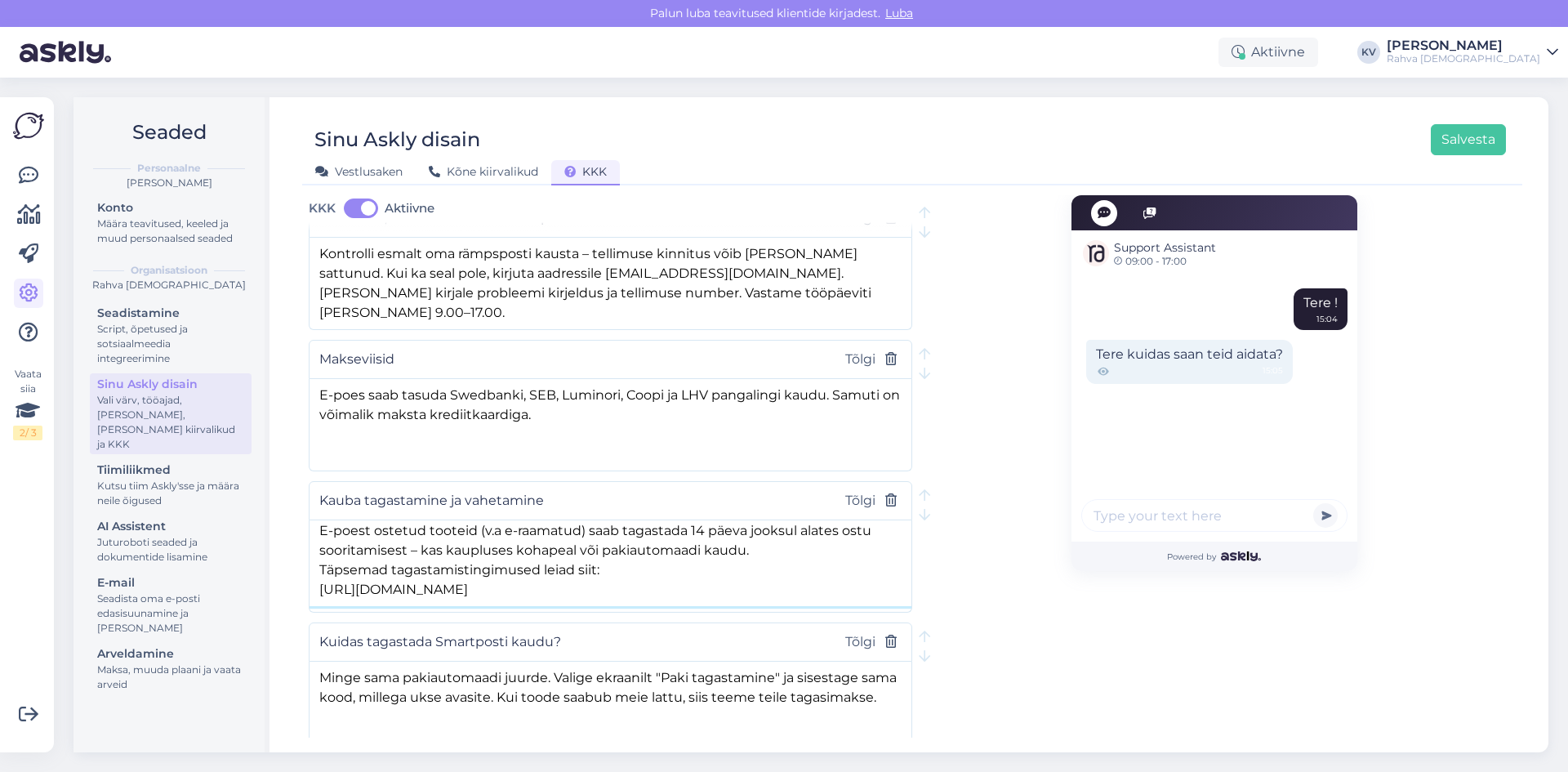 click on "E-poest ostetud tooteid (v.a e-raamatud) saab tagastada 14 päeva jooksul alates ostu sooritamisest – kas kaupluses kohapeal või pakiautomaadi kaudu.
Täpsemad tagastamistingimused leiad siit:
[URL][DOMAIN_NAME]" at bounding box center [610, 563] 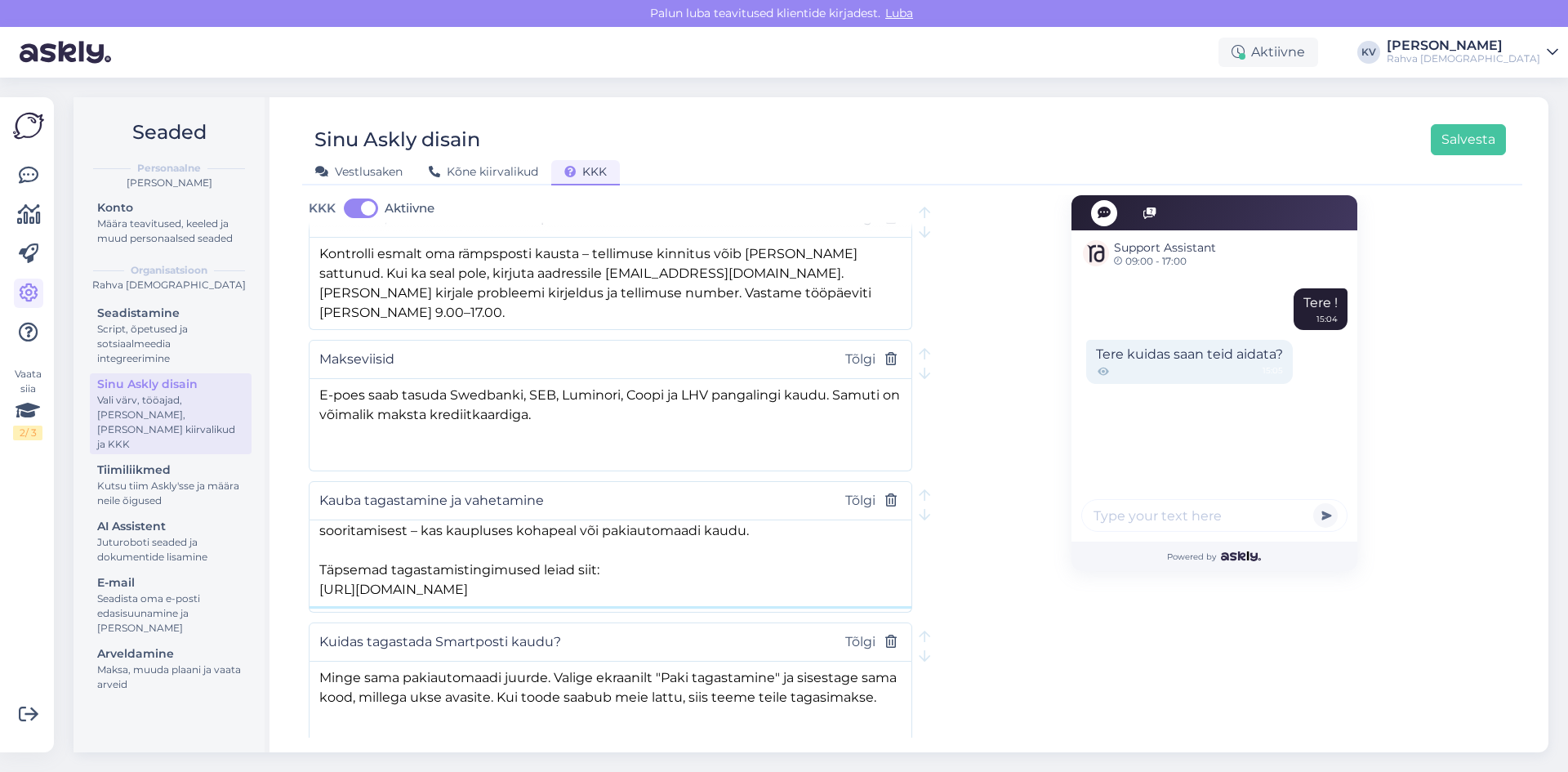 type on "E-poest ostetud tooteid (v.a e-raamatud) saab tagastada 14 päeva jooksul alates ostu sooritamisest – kas kaupluses kohapeal või pakiautomaadi kaudu.
Täpsemad tagastamistingimused leiad siit:
[URL][DOMAIN_NAME]" 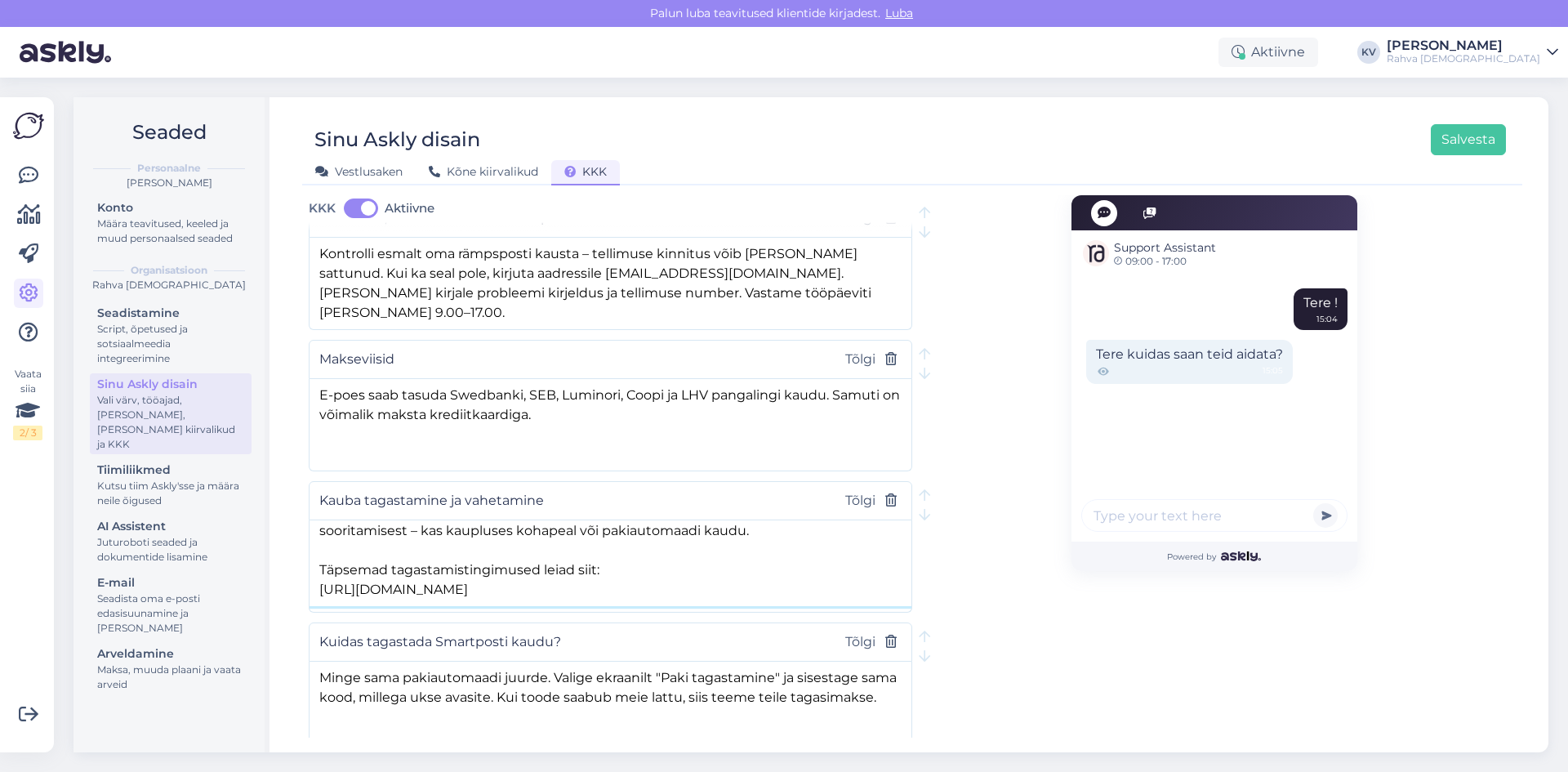 scroll, scrollTop: 45, scrollLeft: 0, axis: vertical 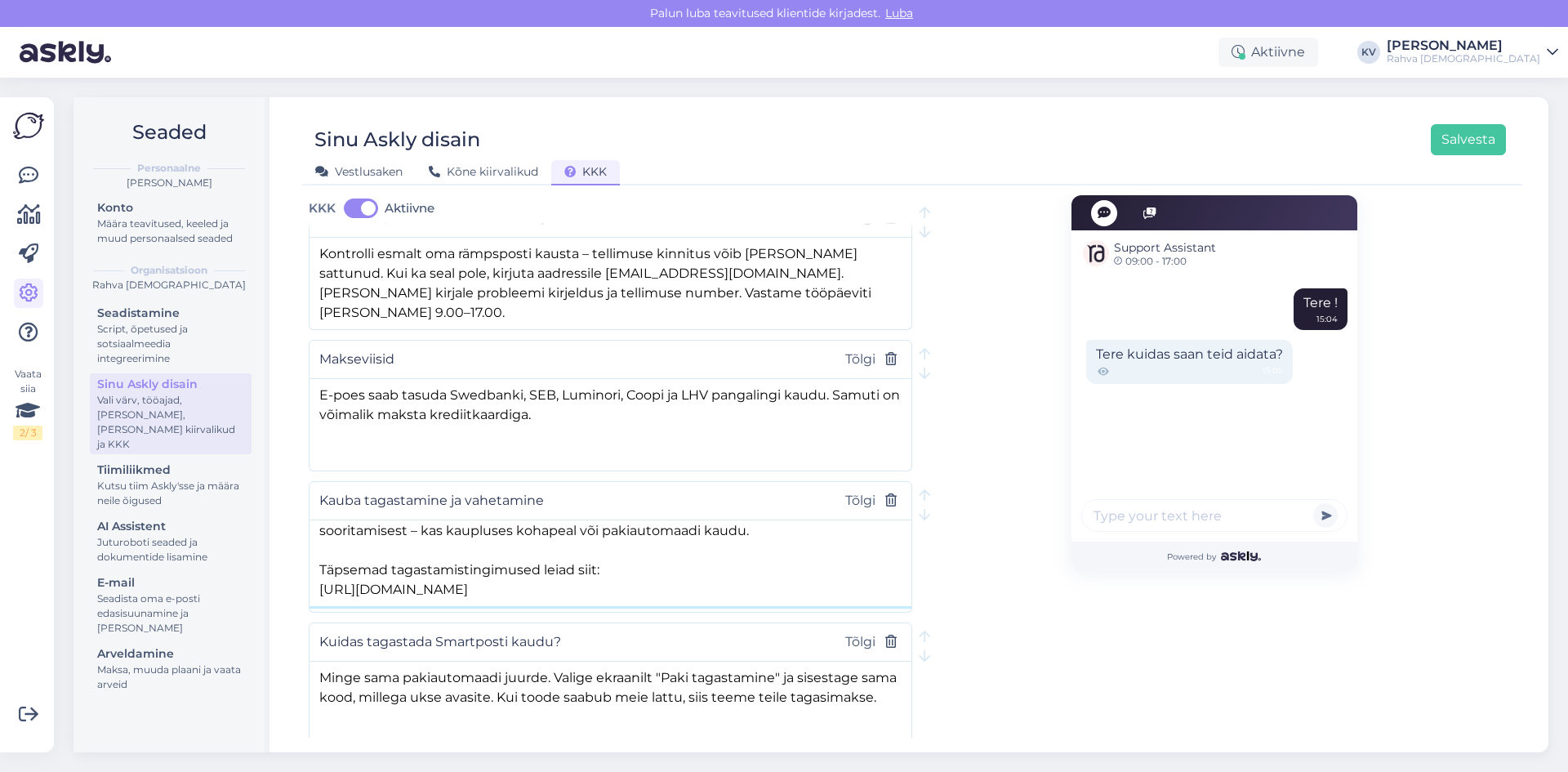 drag, startPoint x: 534, startPoint y: 575, endPoint x: 308, endPoint y: 556, distance: 226.79727 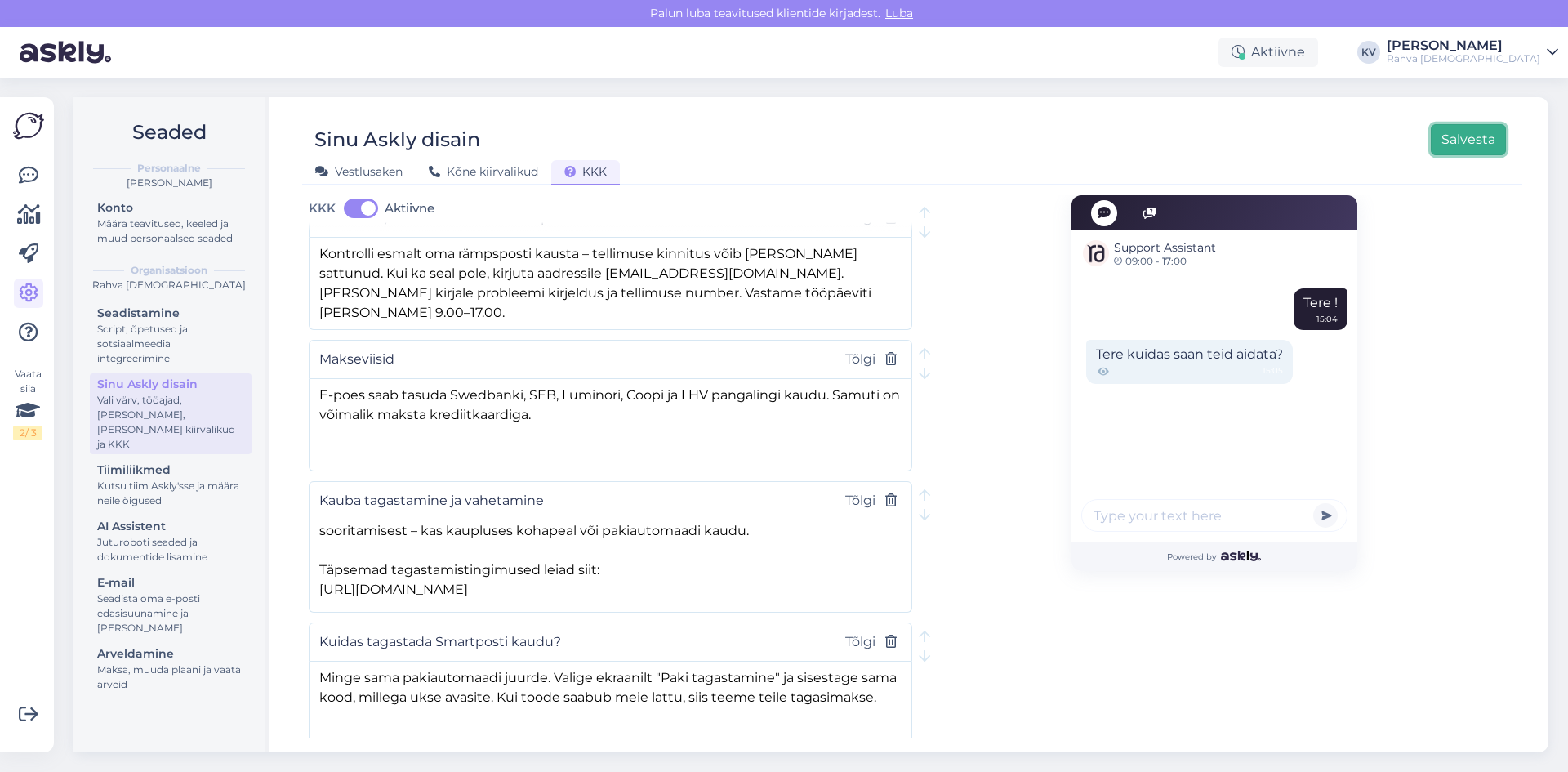 click on "Salvesta" at bounding box center [1468, 140] 